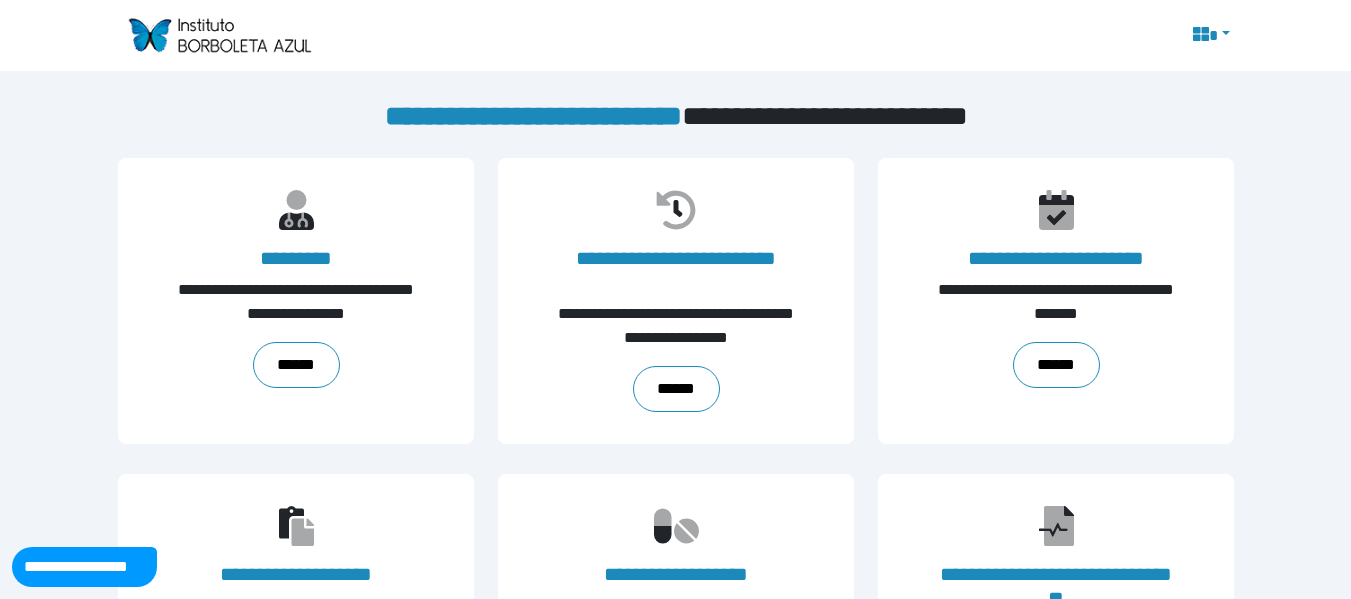 scroll, scrollTop: 31, scrollLeft: 0, axis: vertical 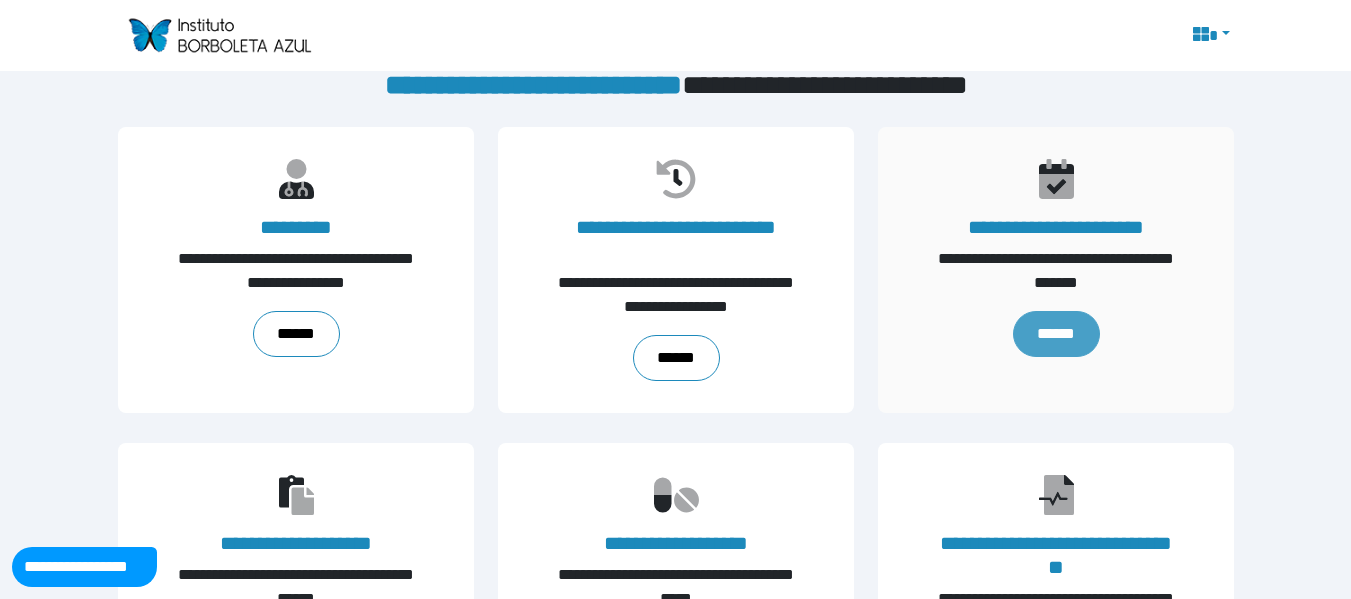 click on "******" at bounding box center [1055, 334] 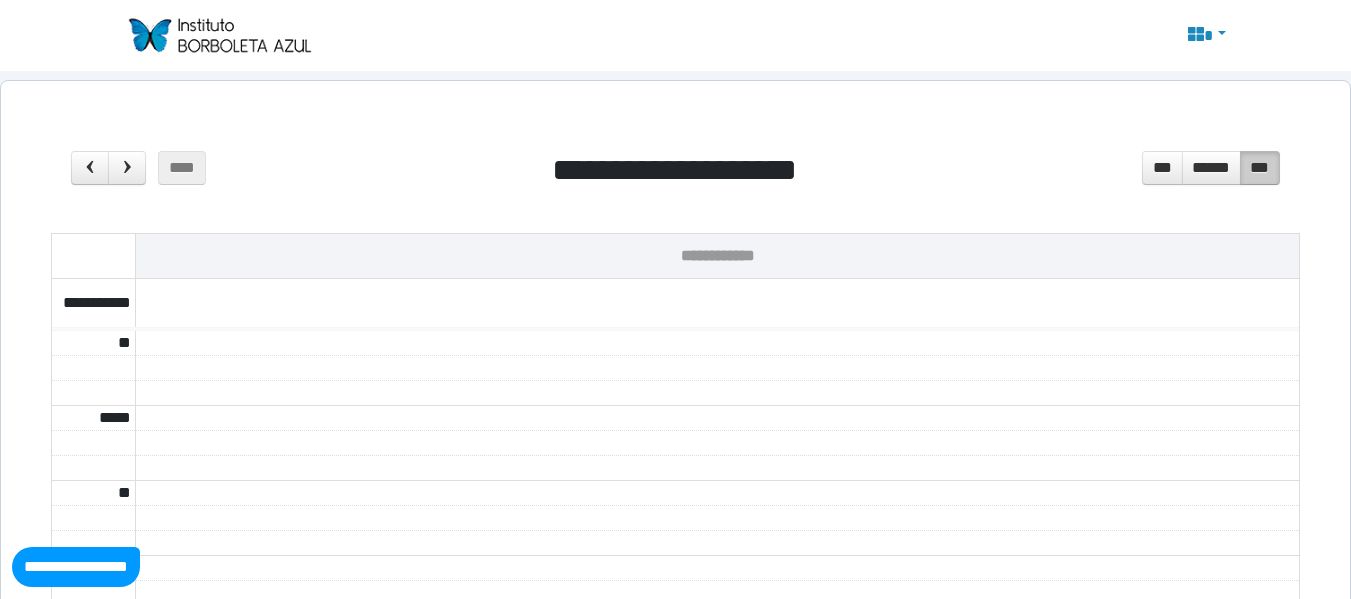 scroll, scrollTop: 0, scrollLeft: 0, axis: both 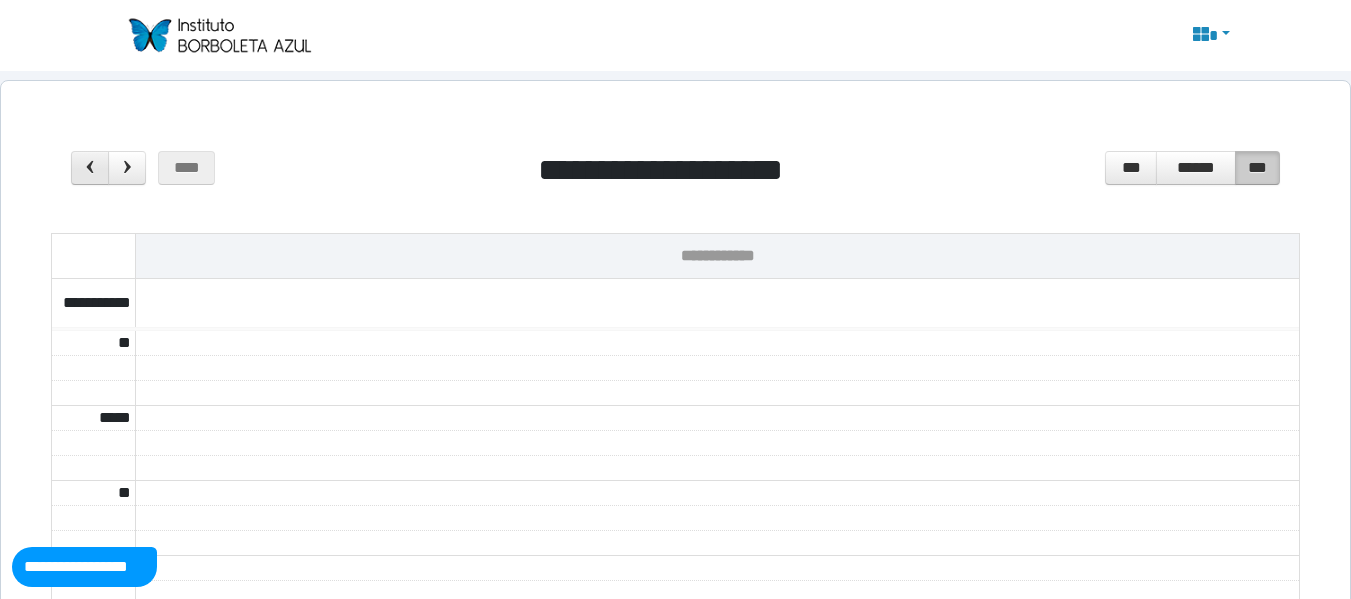 click at bounding box center [90, 168] 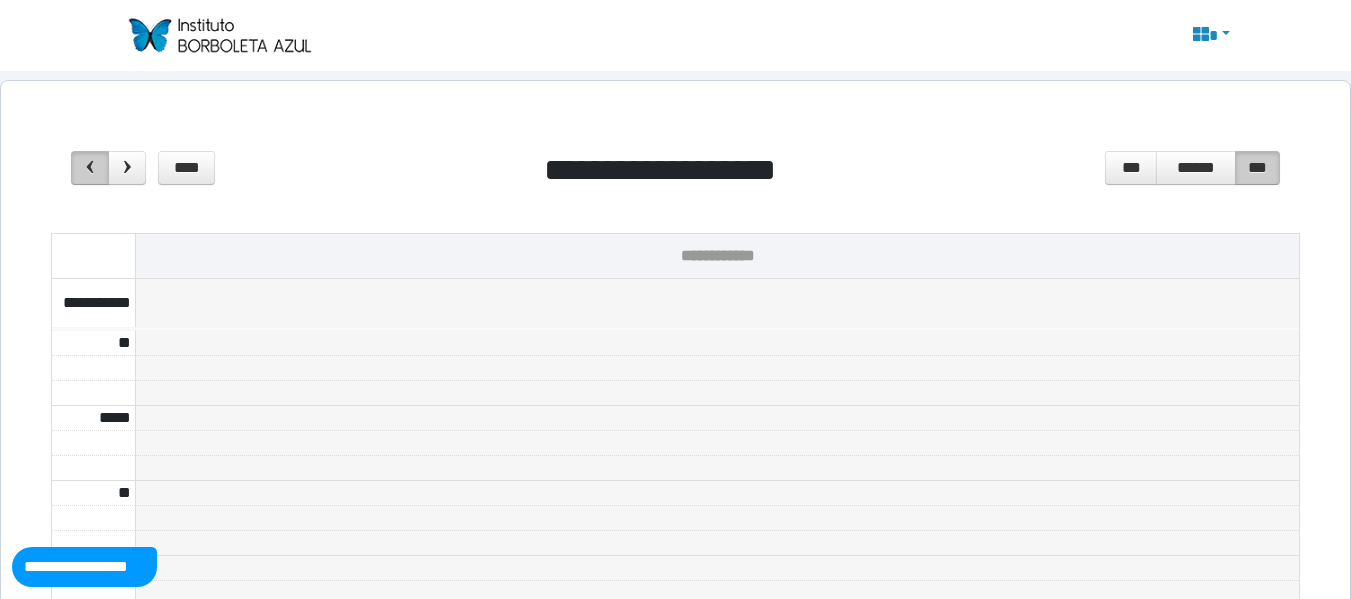 click at bounding box center [90, 168] 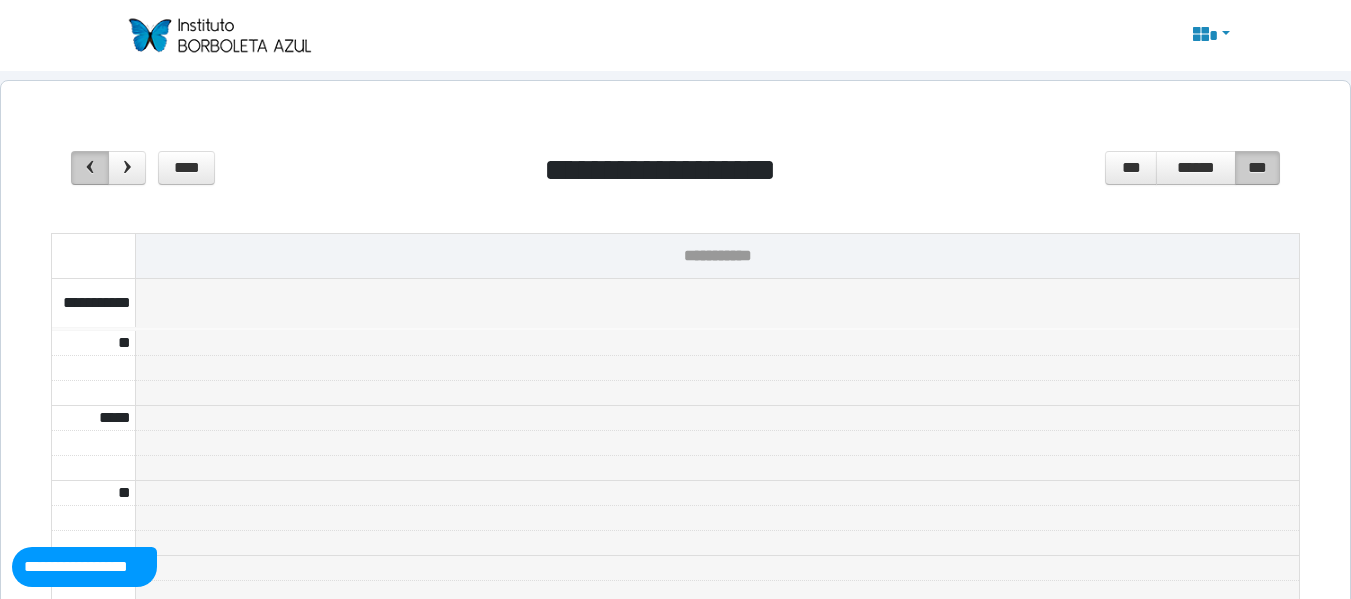 click at bounding box center [90, 168] 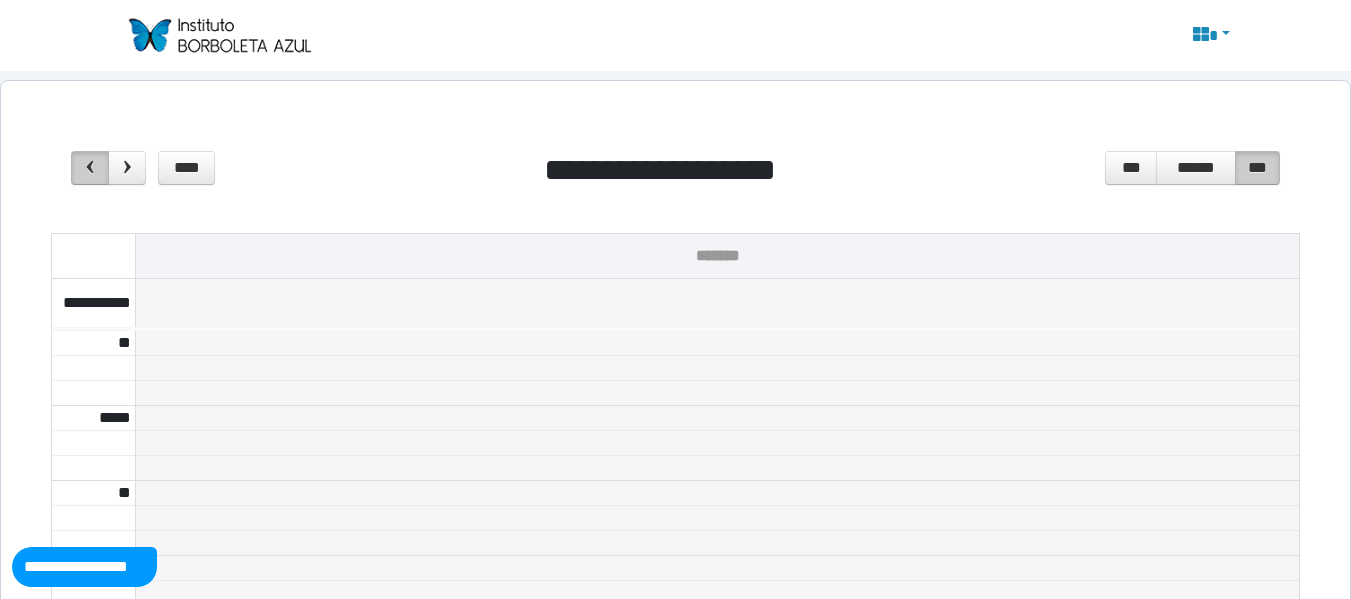 click at bounding box center (90, 168) 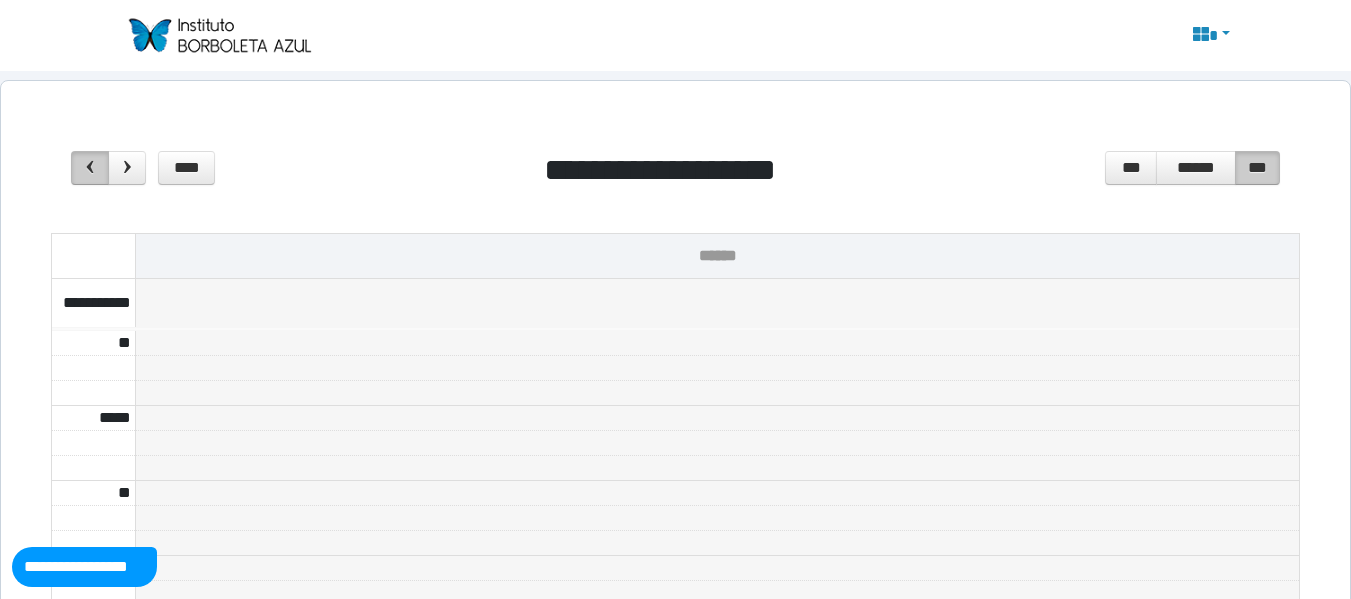 click at bounding box center [90, 168] 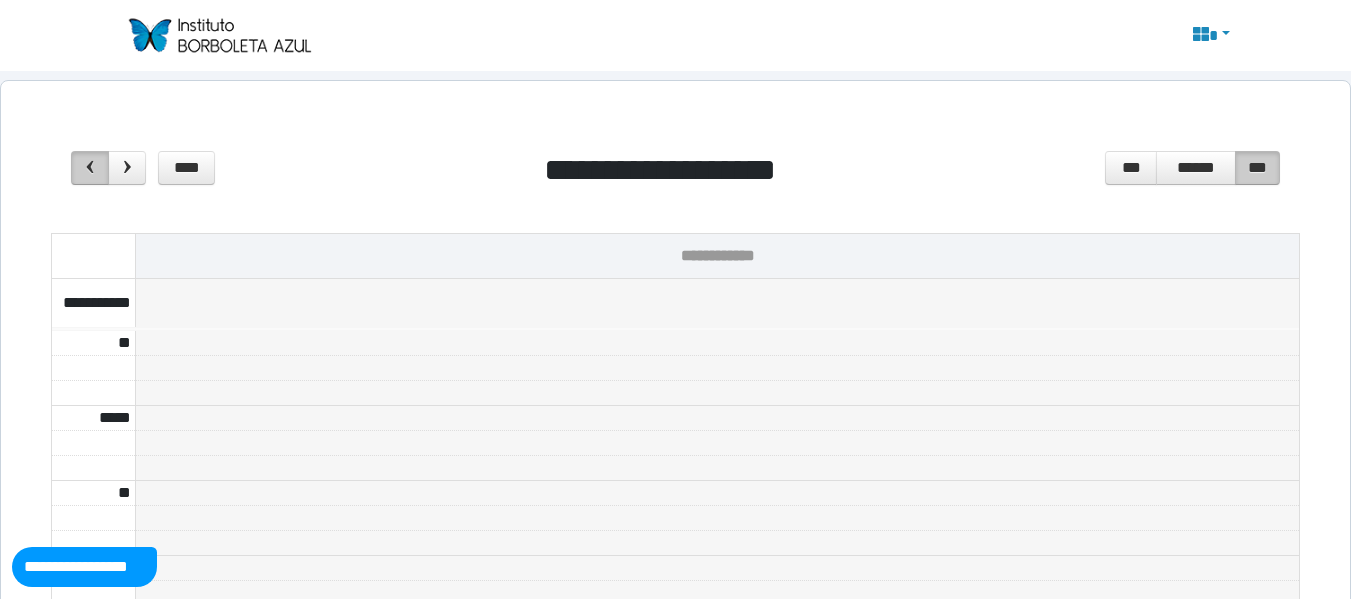 click at bounding box center [90, 168] 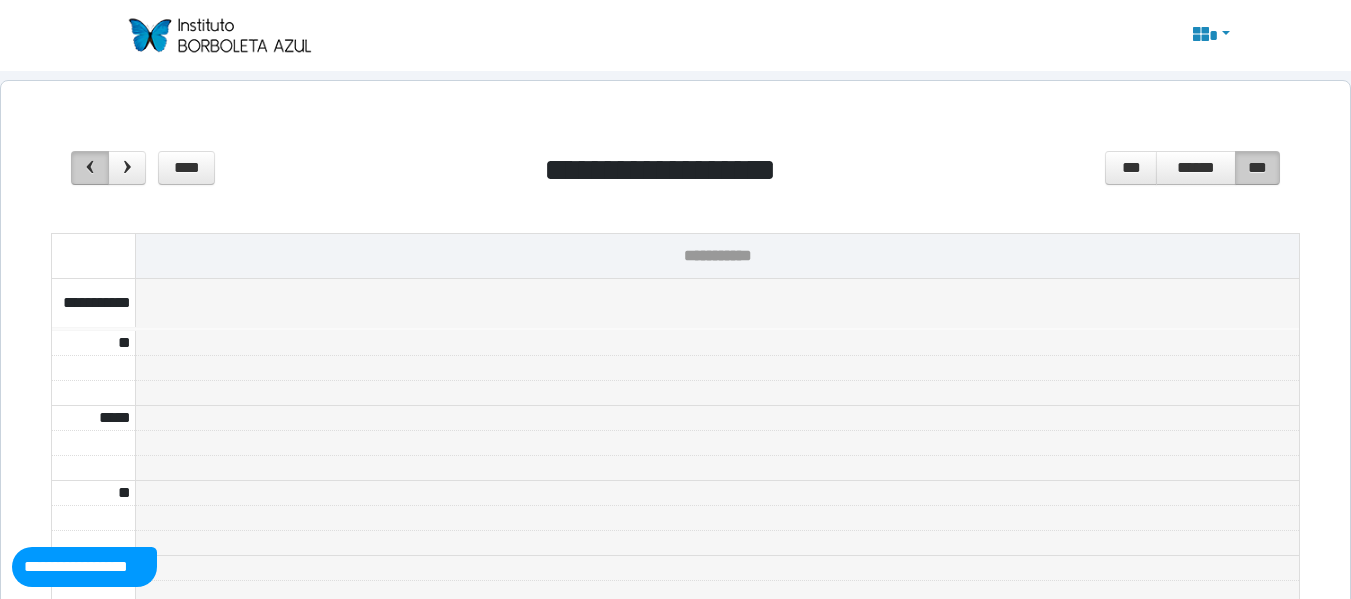 click at bounding box center [90, 168] 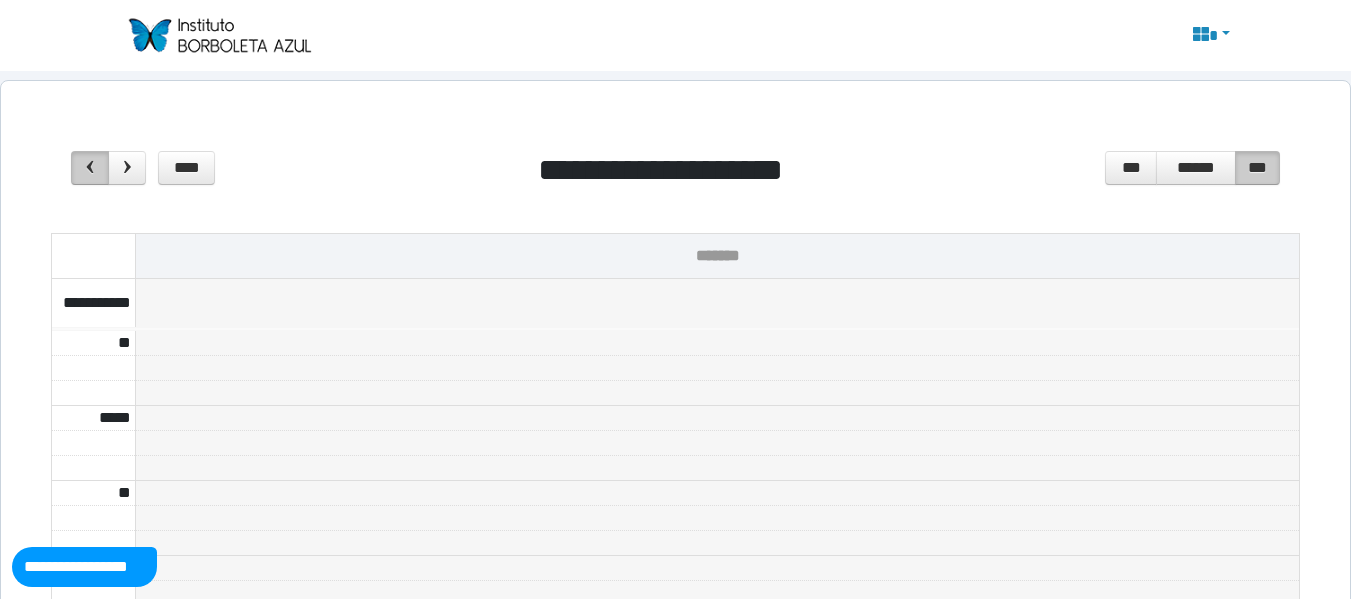 click at bounding box center [90, 168] 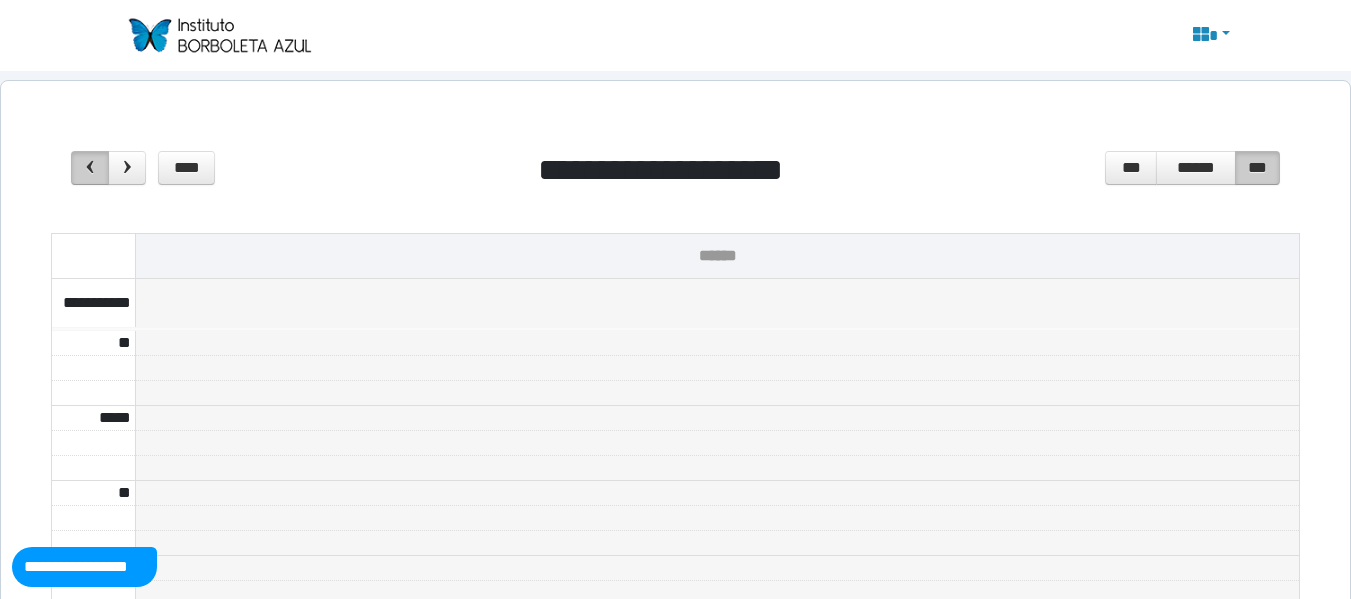 click at bounding box center [90, 168] 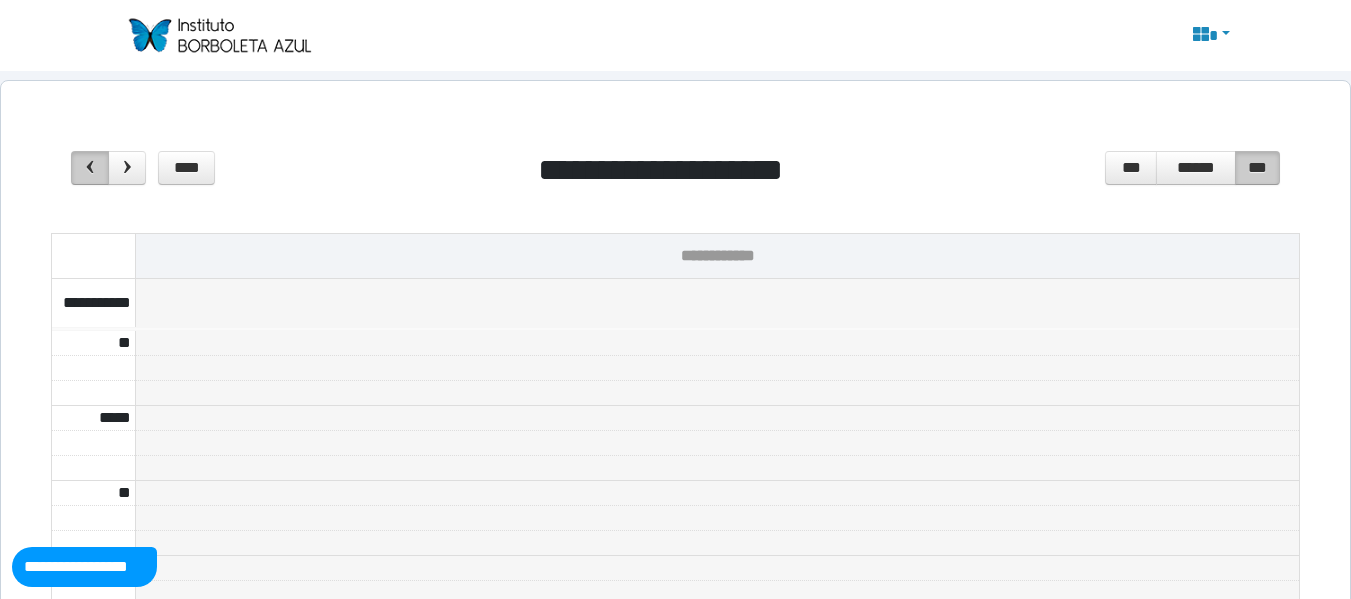 click at bounding box center (90, 168) 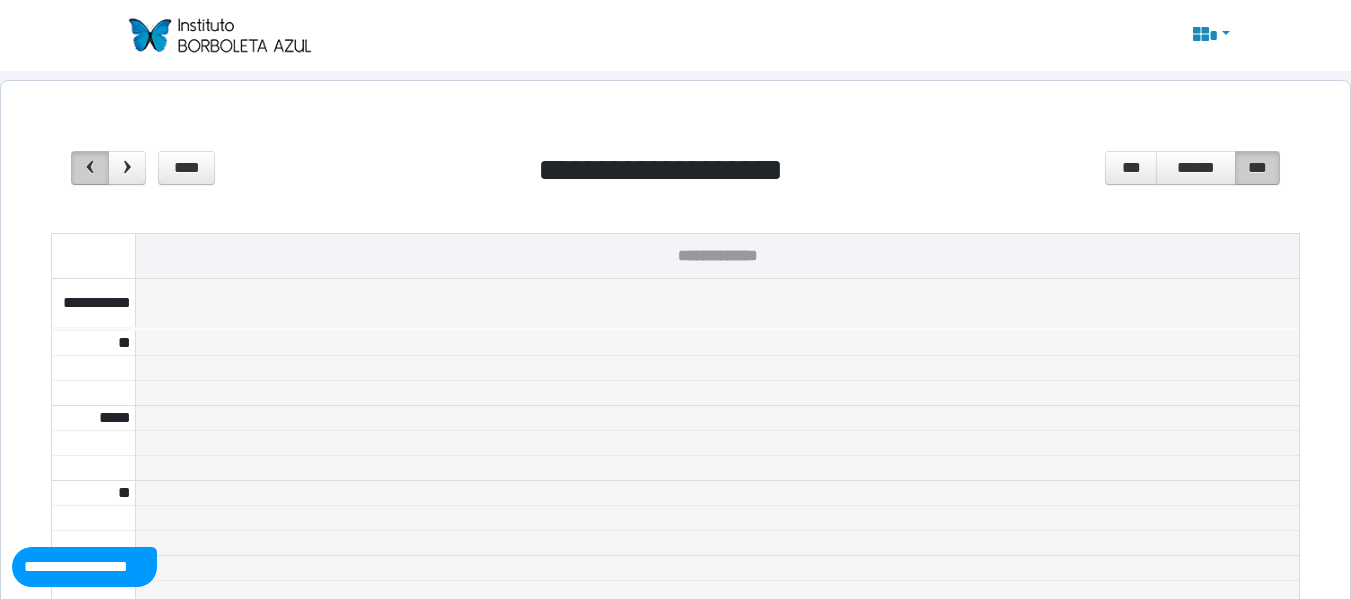 click at bounding box center [90, 168] 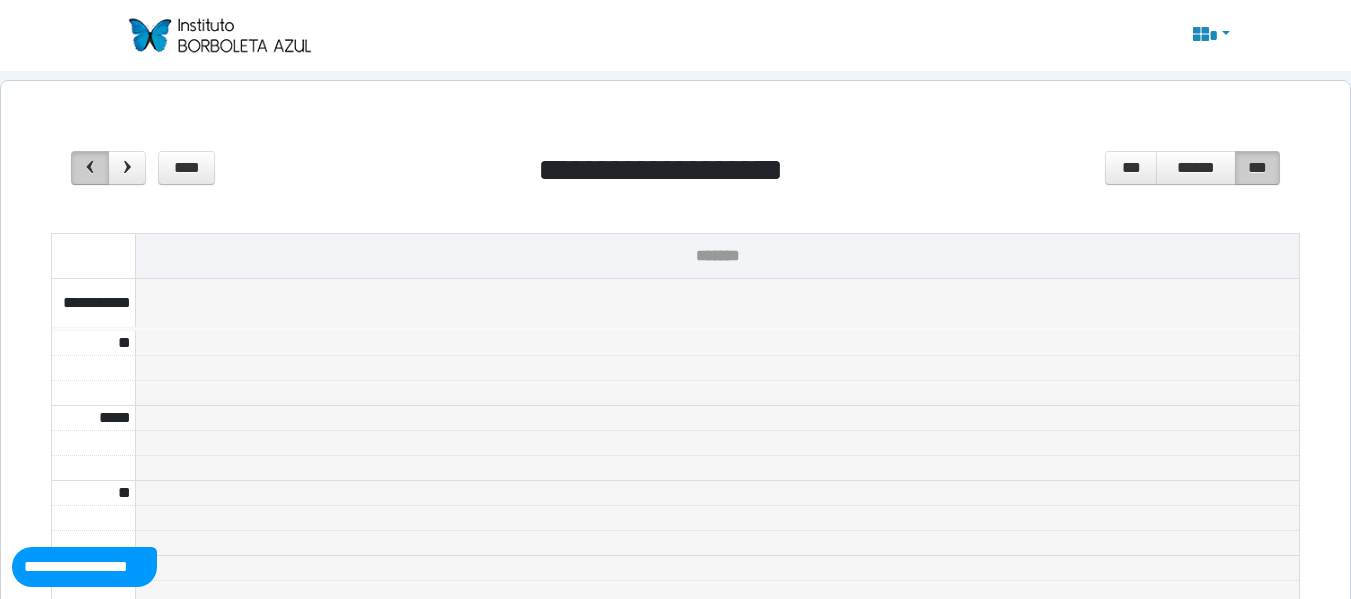 click at bounding box center [90, 168] 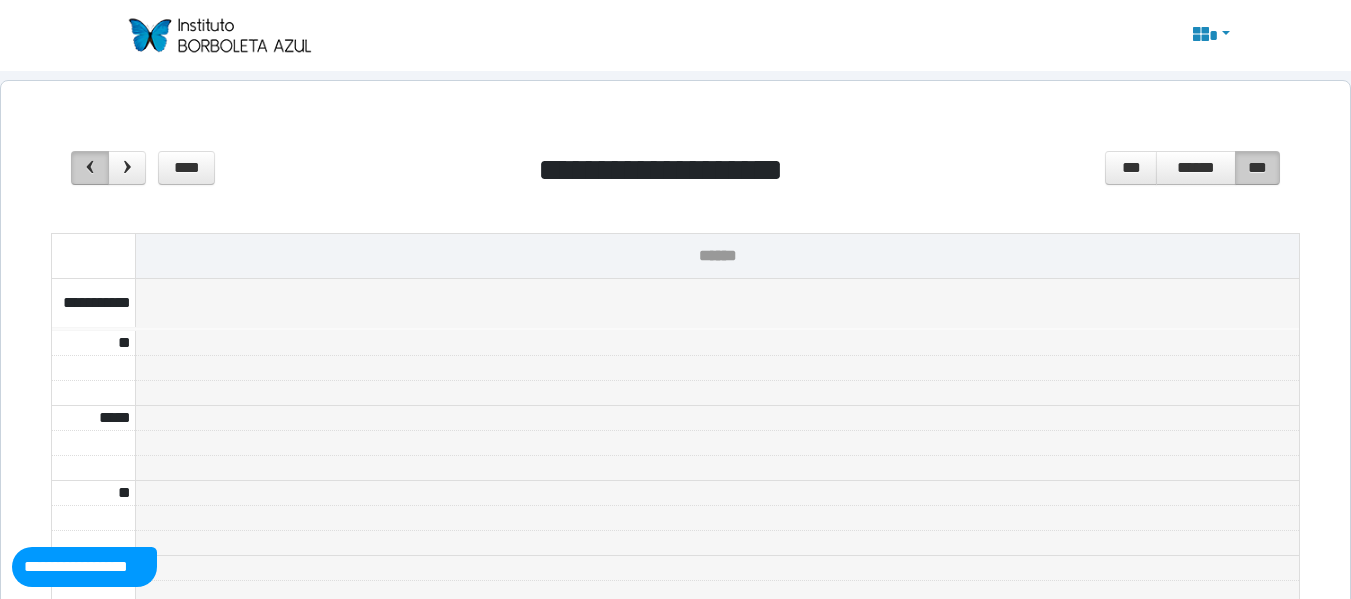 click at bounding box center [90, 168] 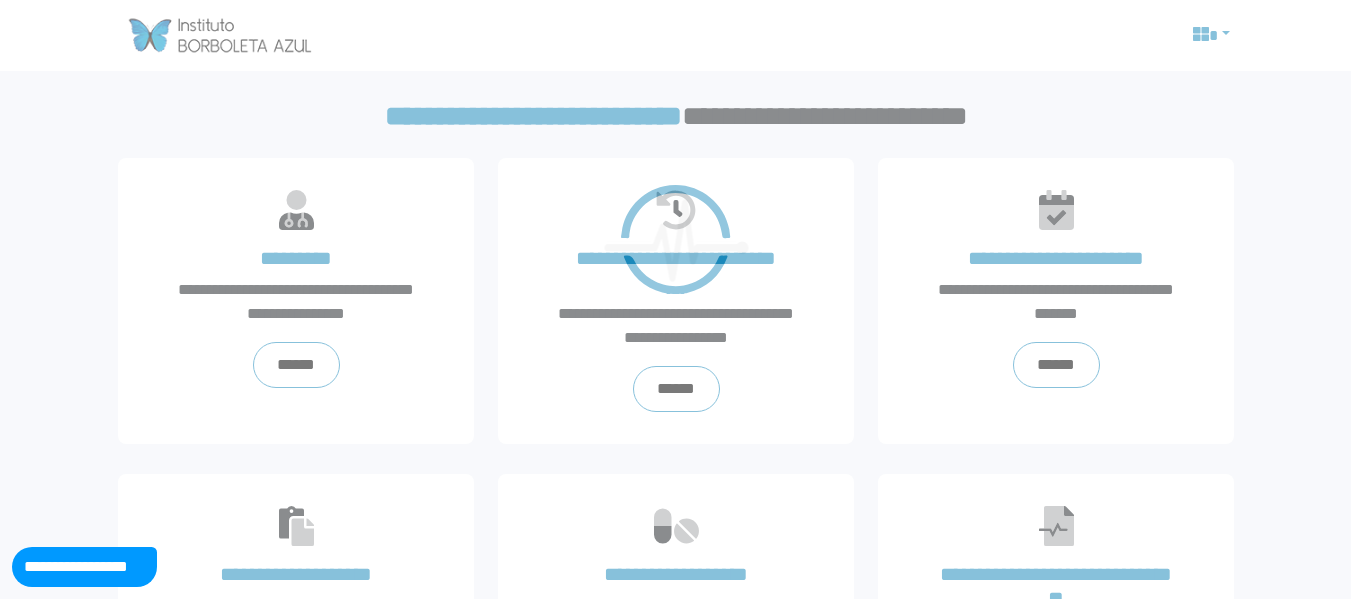 scroll, scrollTop: 31, scrollLeft: 0, axis: vertical 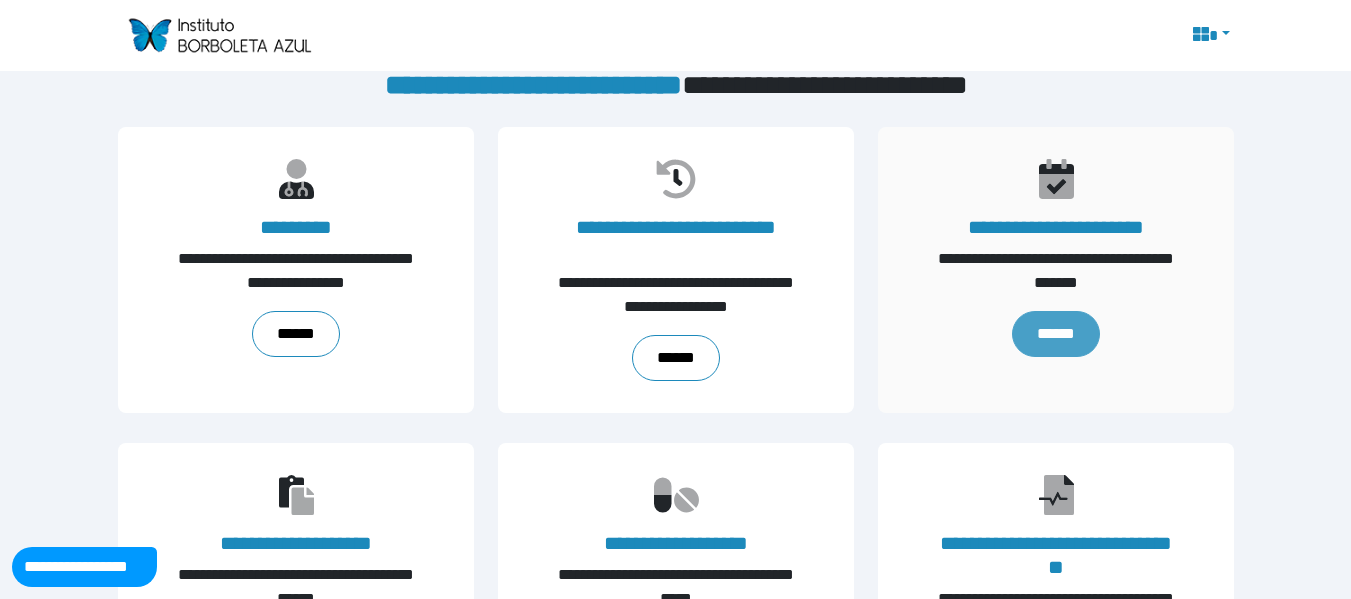 click on "******" at bounding box center (1055, 334) 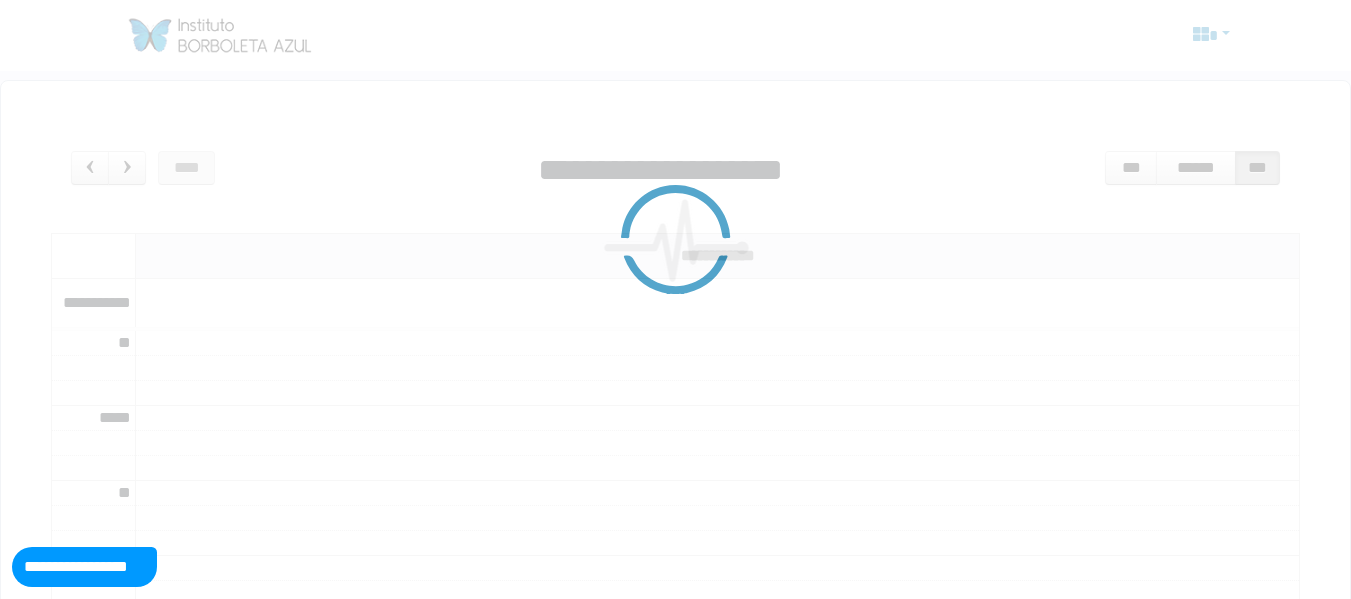 scroll, scrollTop: 0, scrollLeft: 0, axis: both 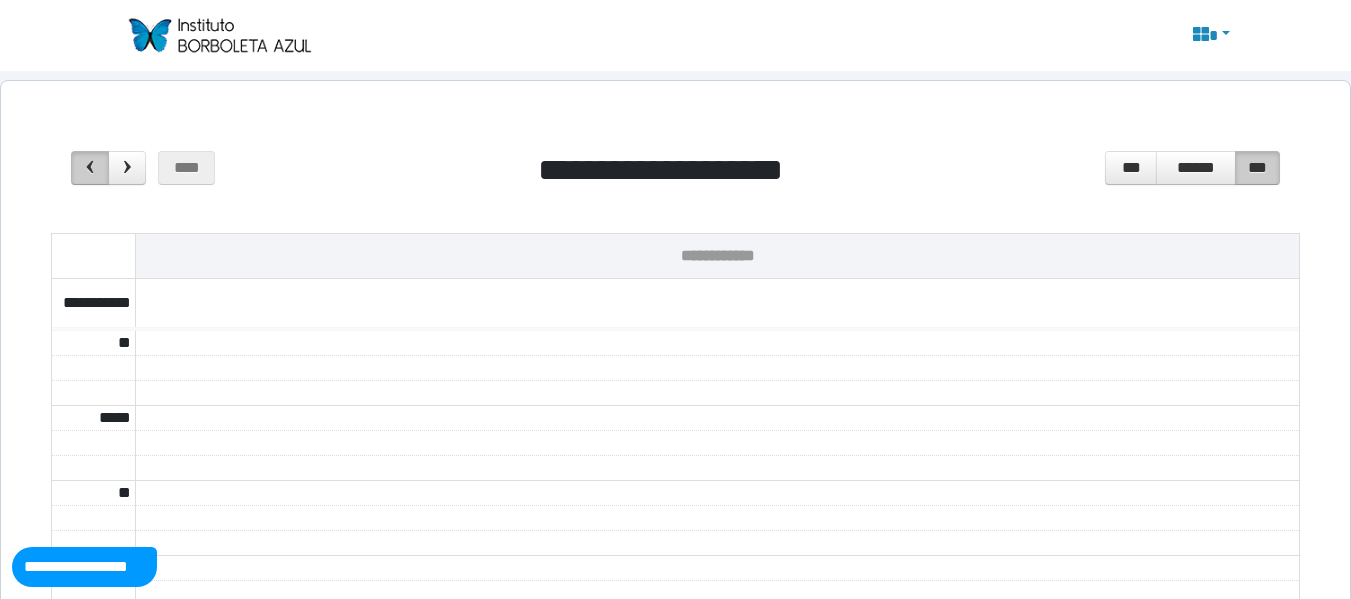 click at bounding box center (90, 168) 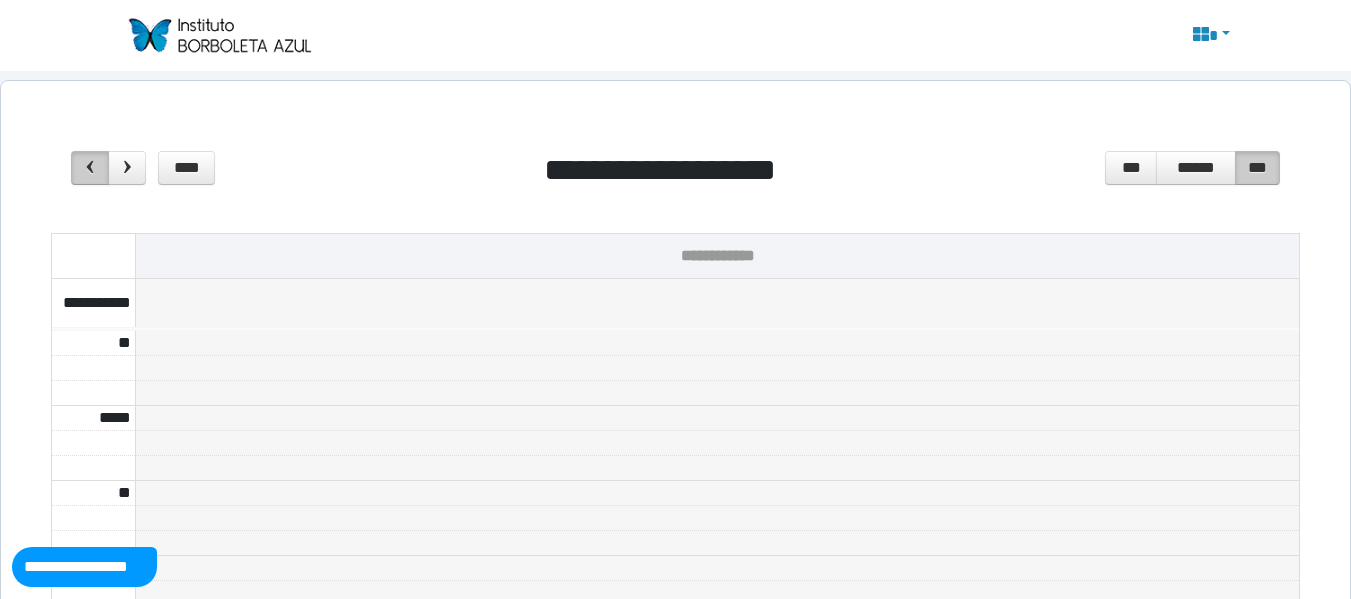 drag, startPoint x: 90, startPoint y: 181, endPoint x: 73, endPoint y: 163, distance: 24.758837 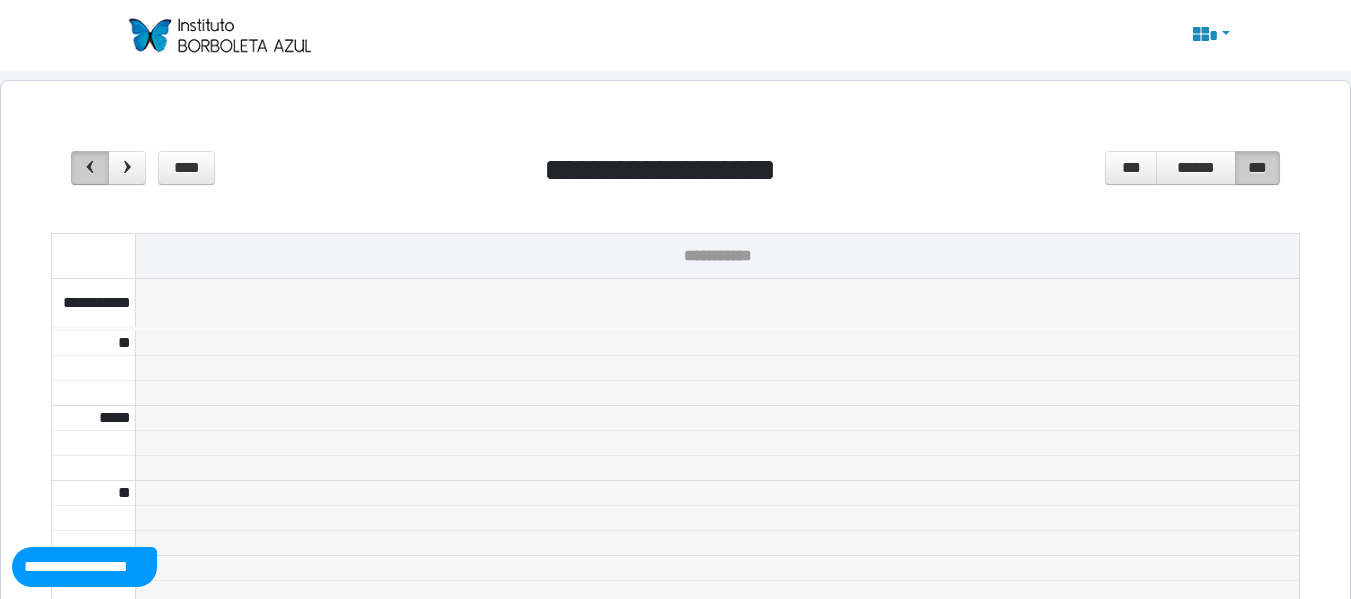 click at bounding box center [90, 168] 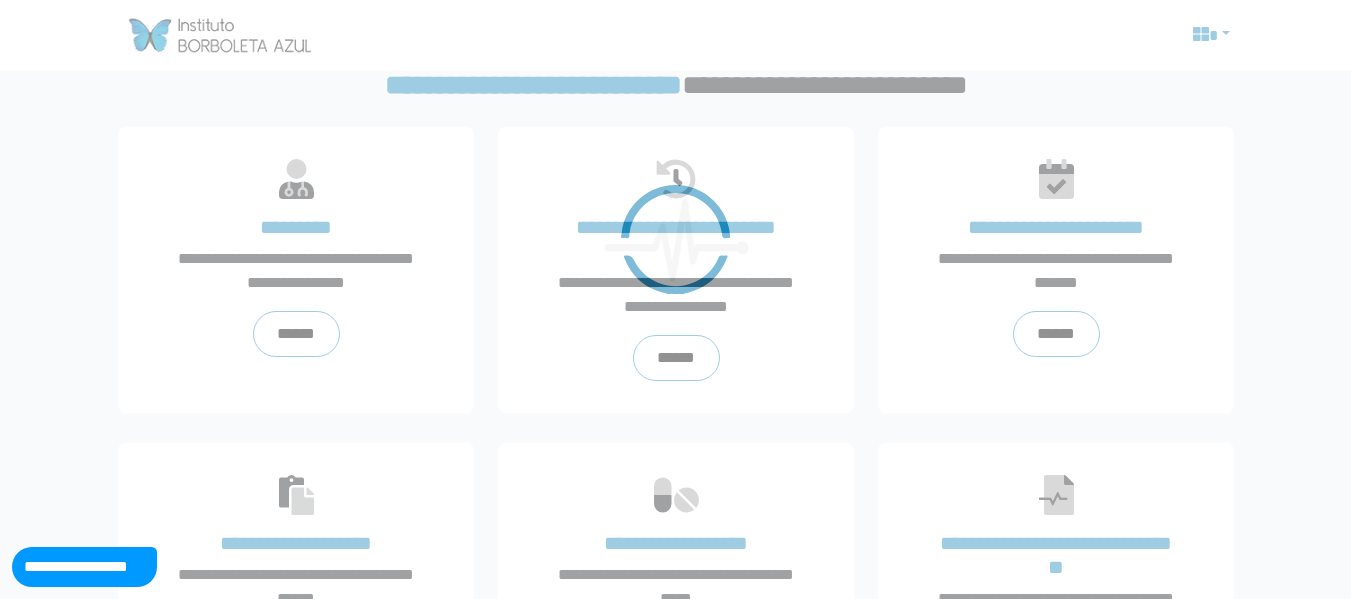 scroll, scrollTop: 31, scrollLeft: 0, axis: vertical 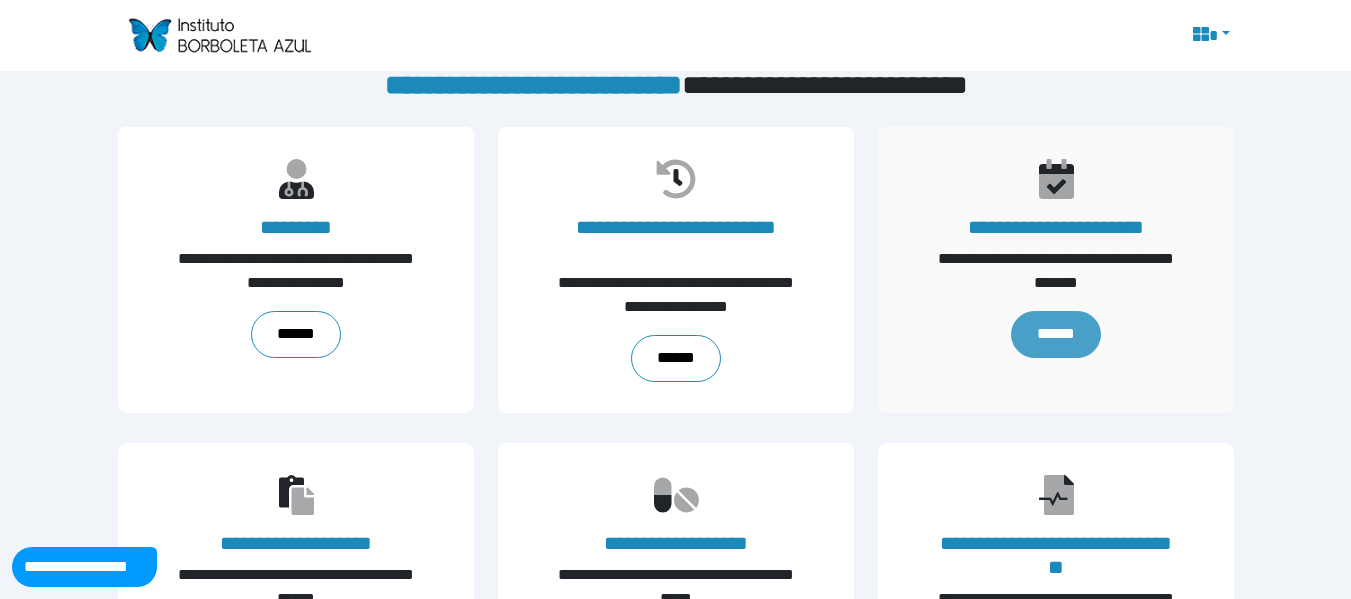 click on "******" at bounding box center [1055, 335] 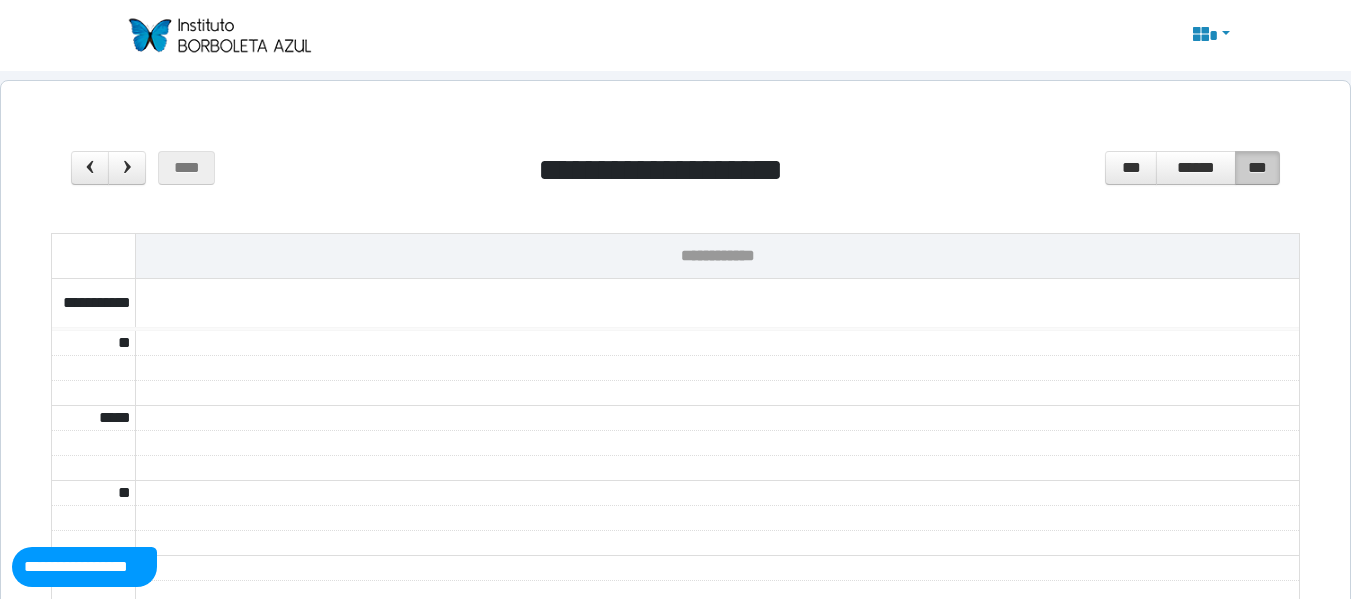 scroll, scrollTop: 0, scrollLeft: 0, axis: both 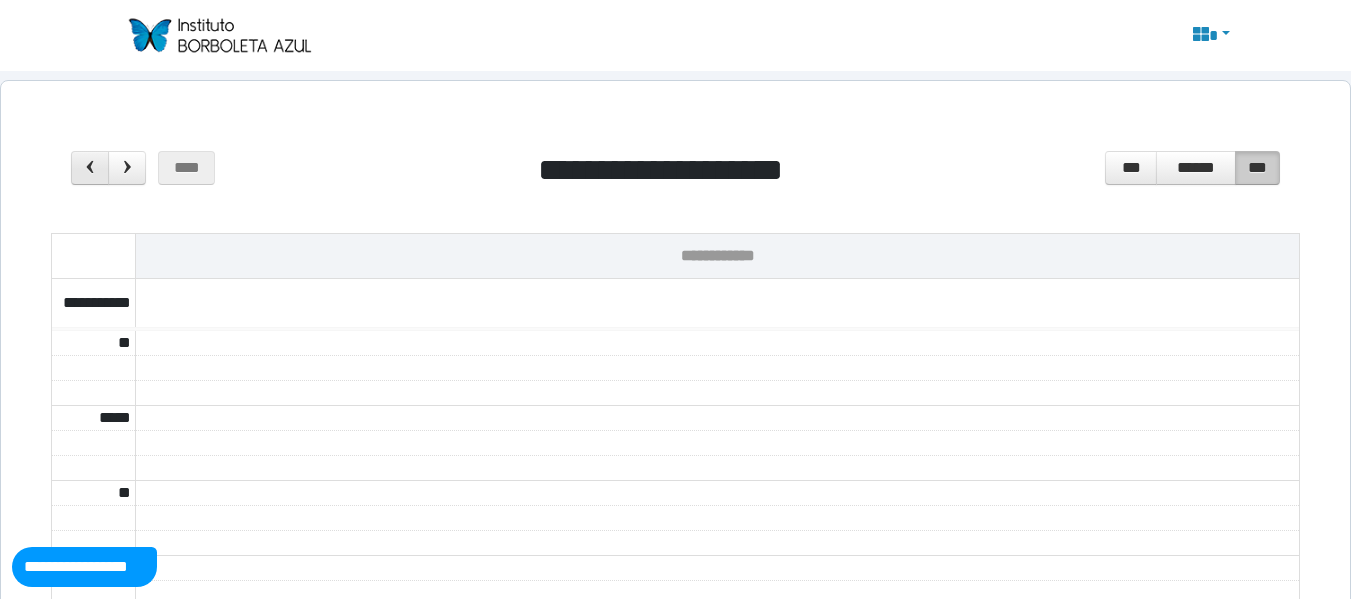 click at bounding box center [90, 168] 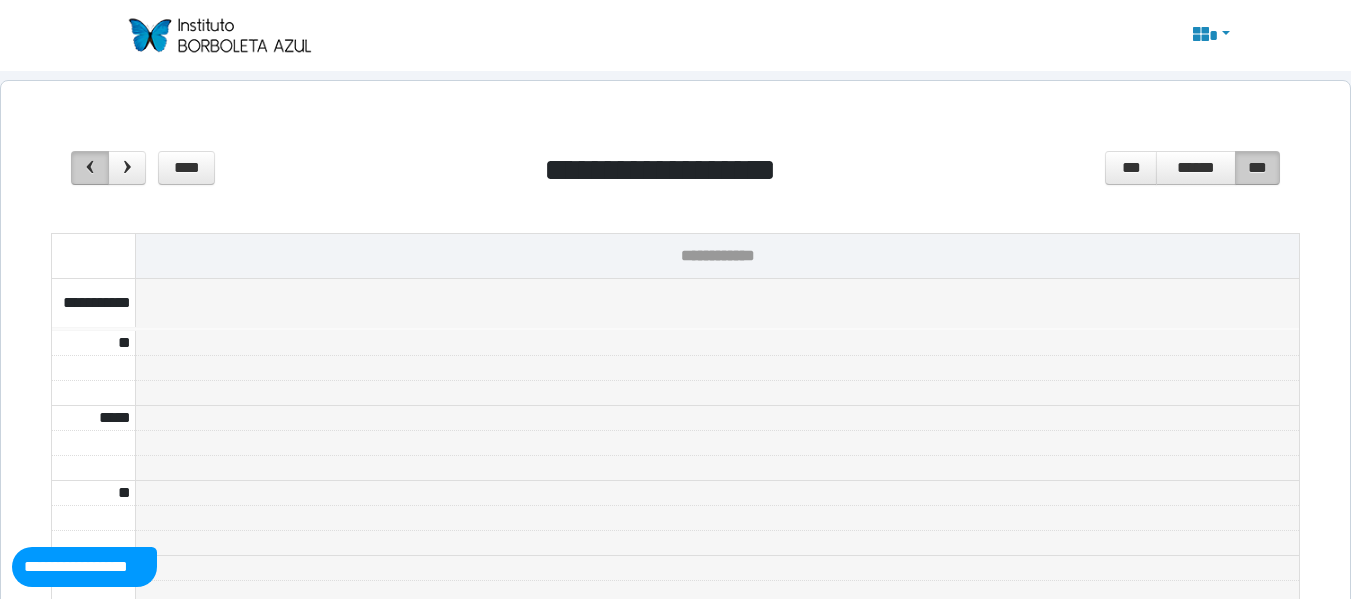 click at bounding box center (90, 168) 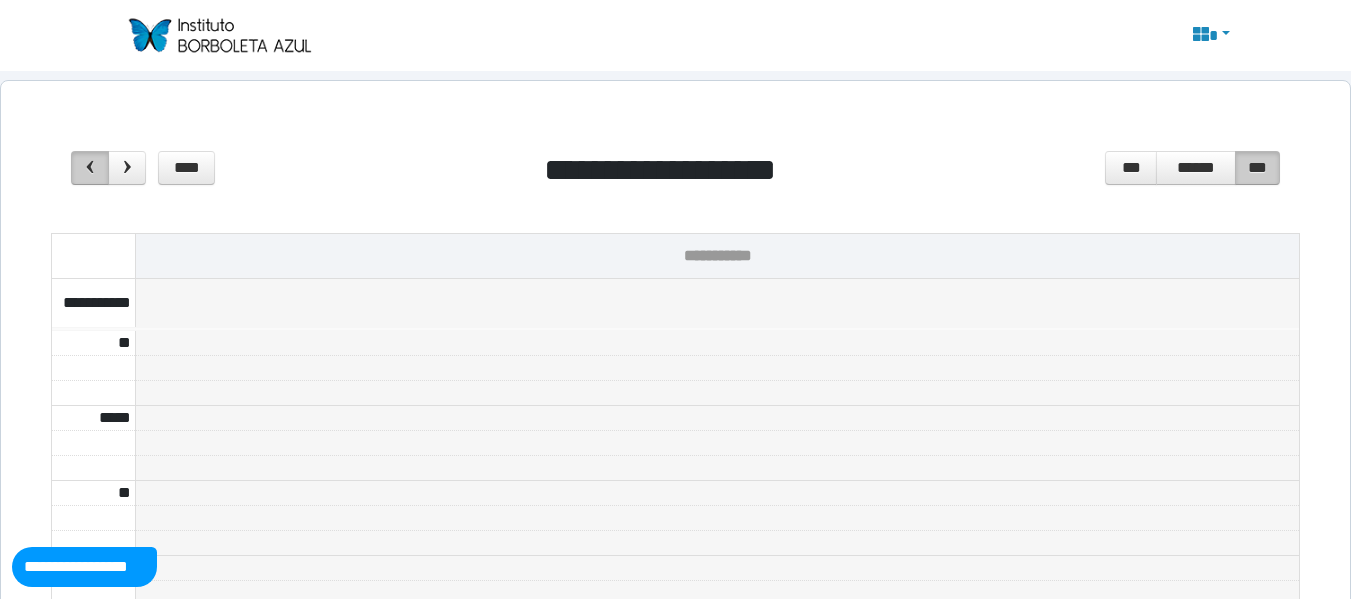 click at bounding box center (90, 168) 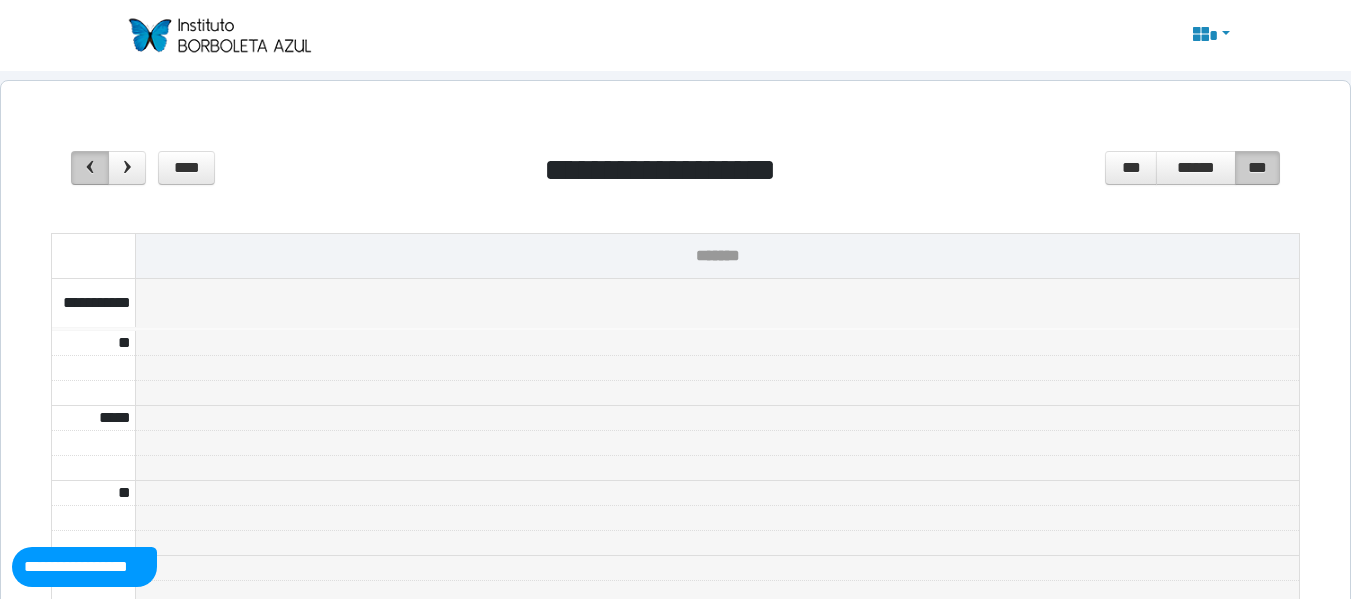 click at bounding box center [90, 168] 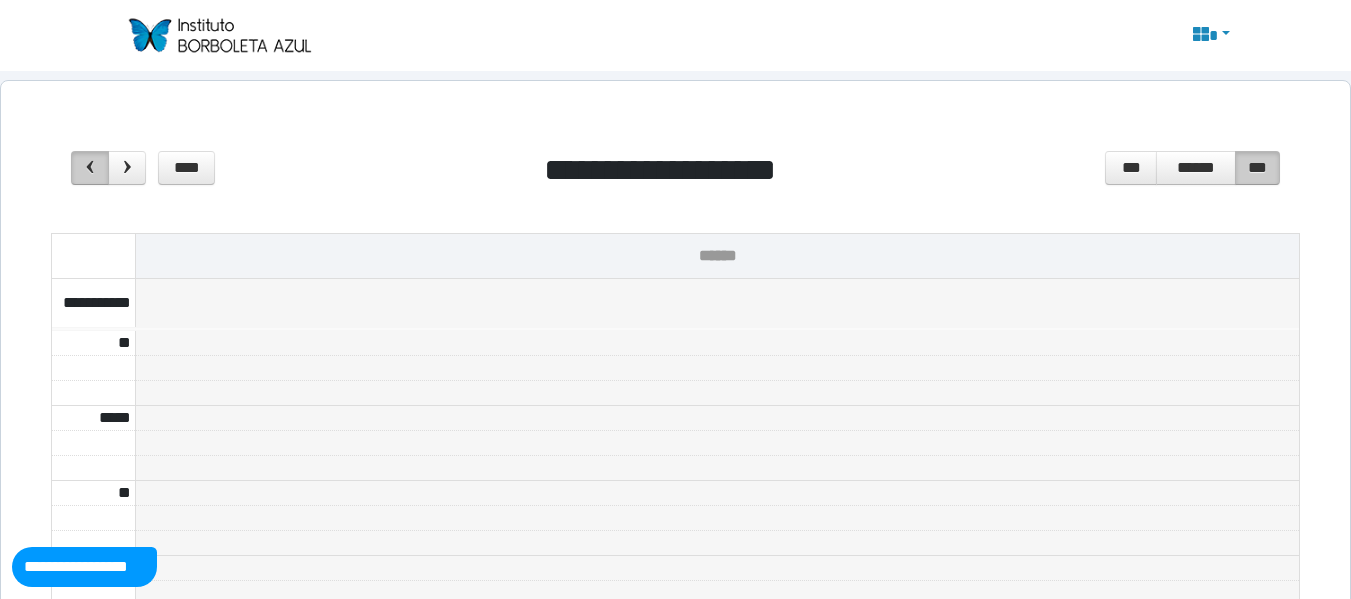 click at bounding box center [90, 168] 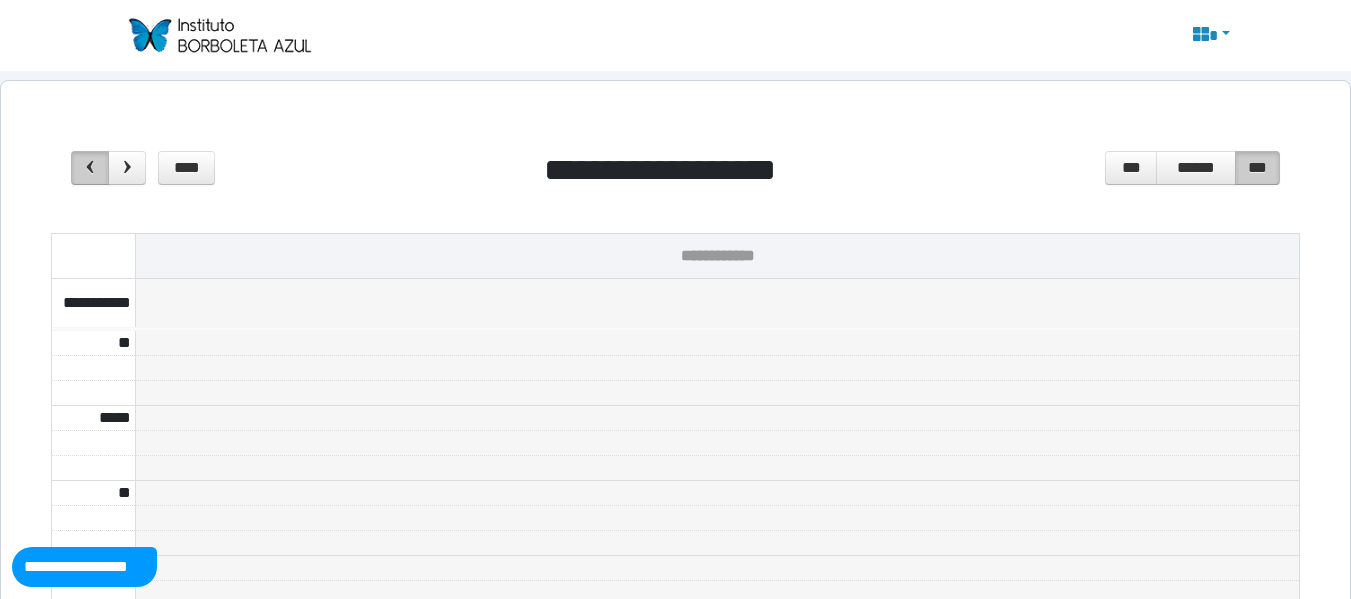 click at bounding box center (90, 168) 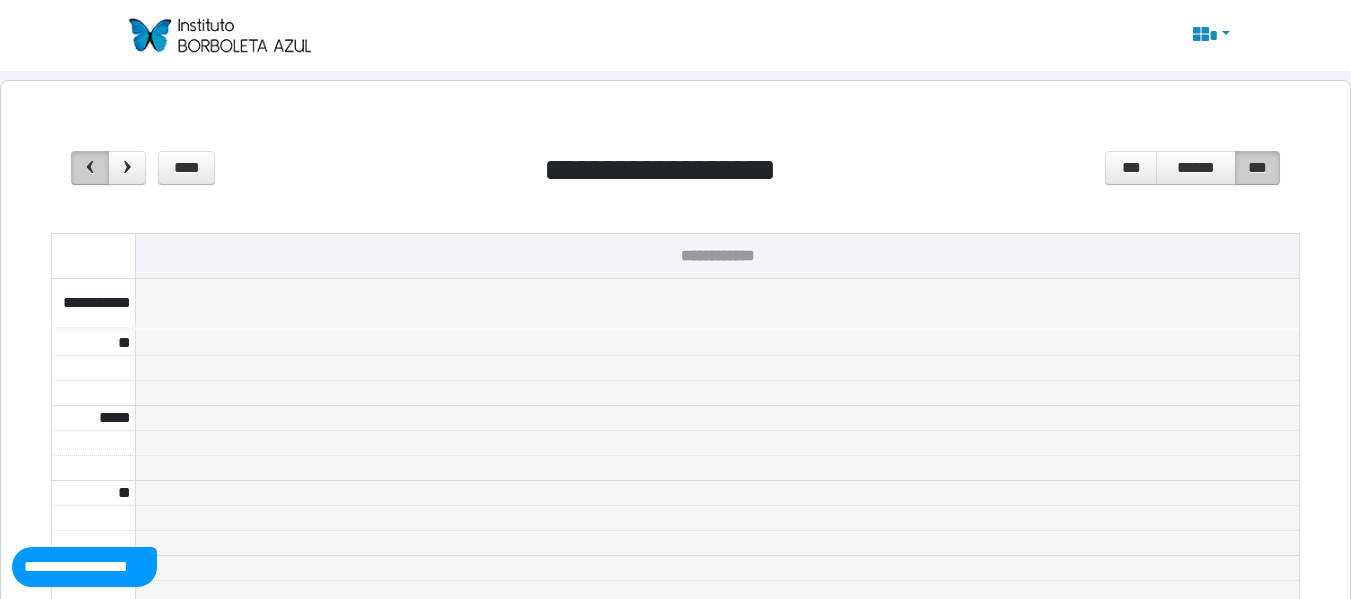 click at bounding box center [90, 168] 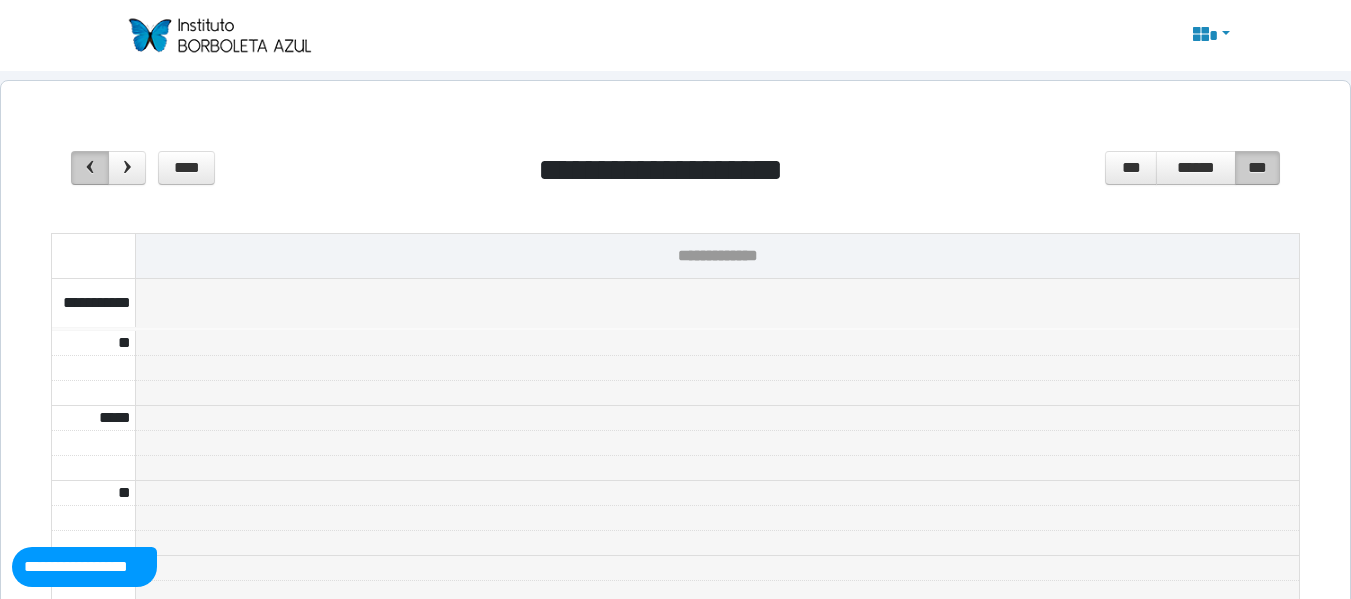 click at bounding box center [90, 168] 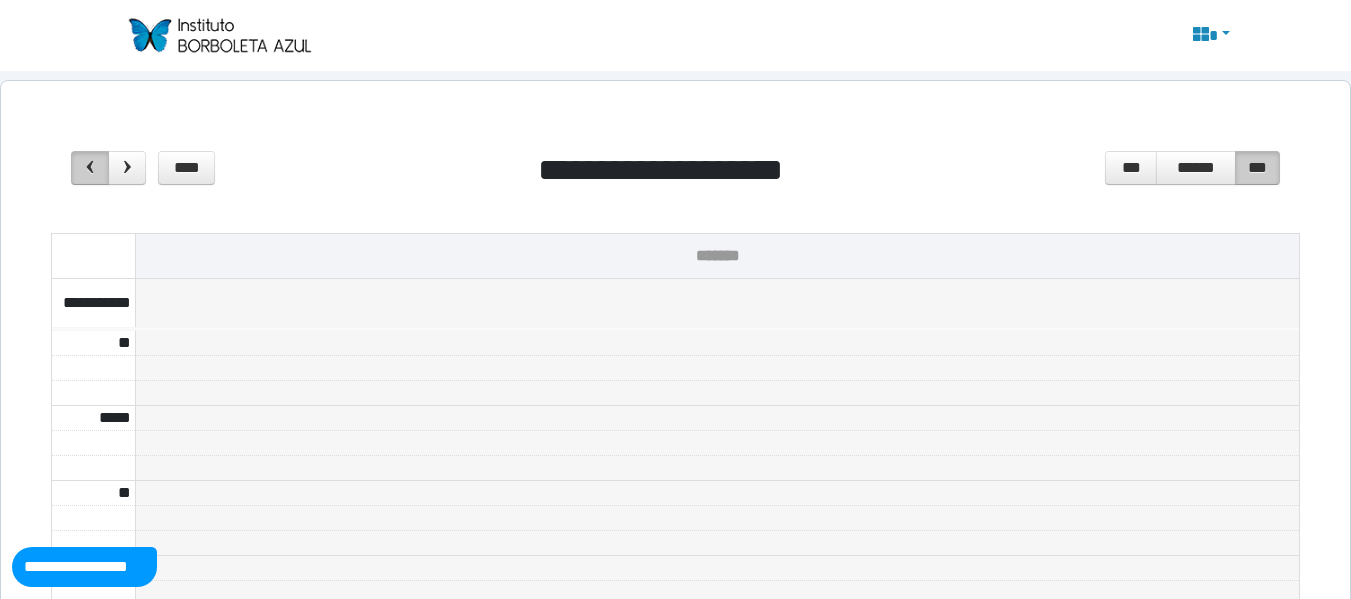 click at bounding box center (90, 168) 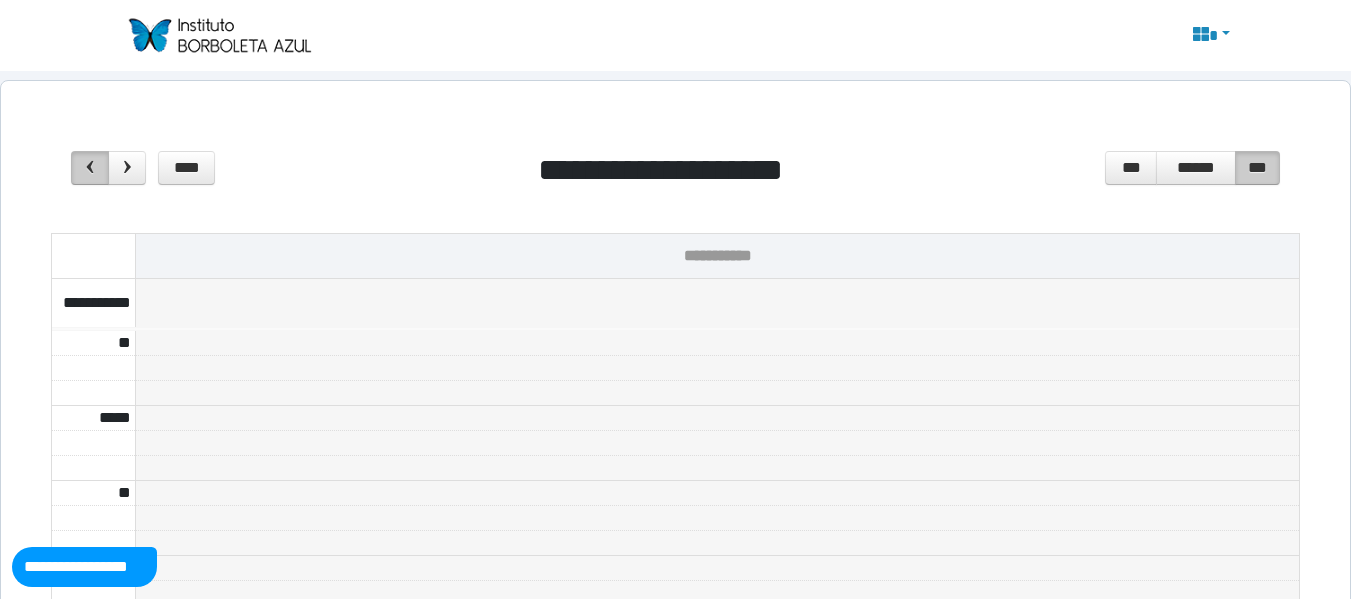 click at bounding box center (90, 168) 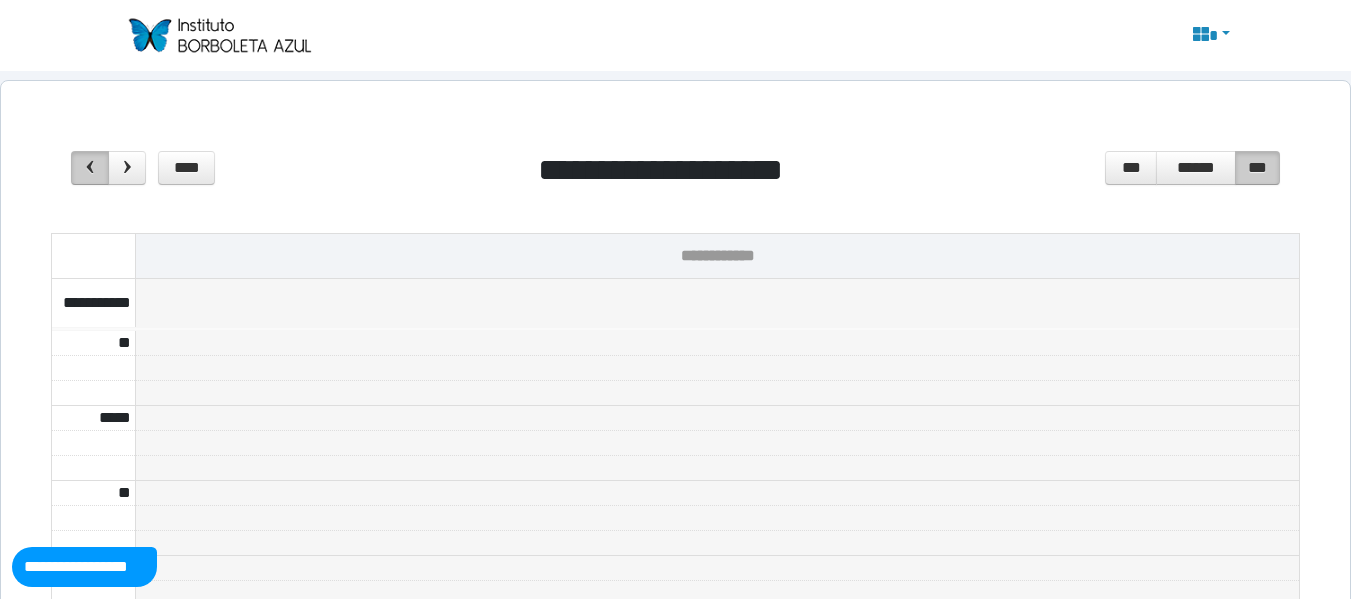 click at bounding box center [90, 168] 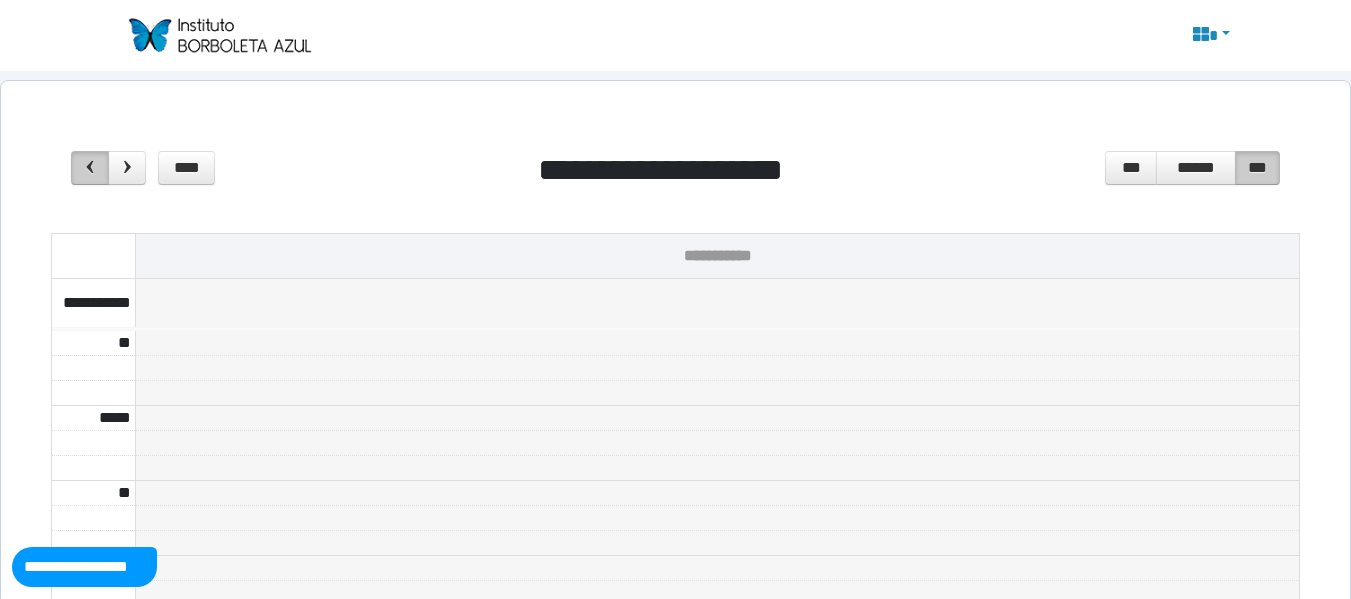 click at bounding box center (90, 168) 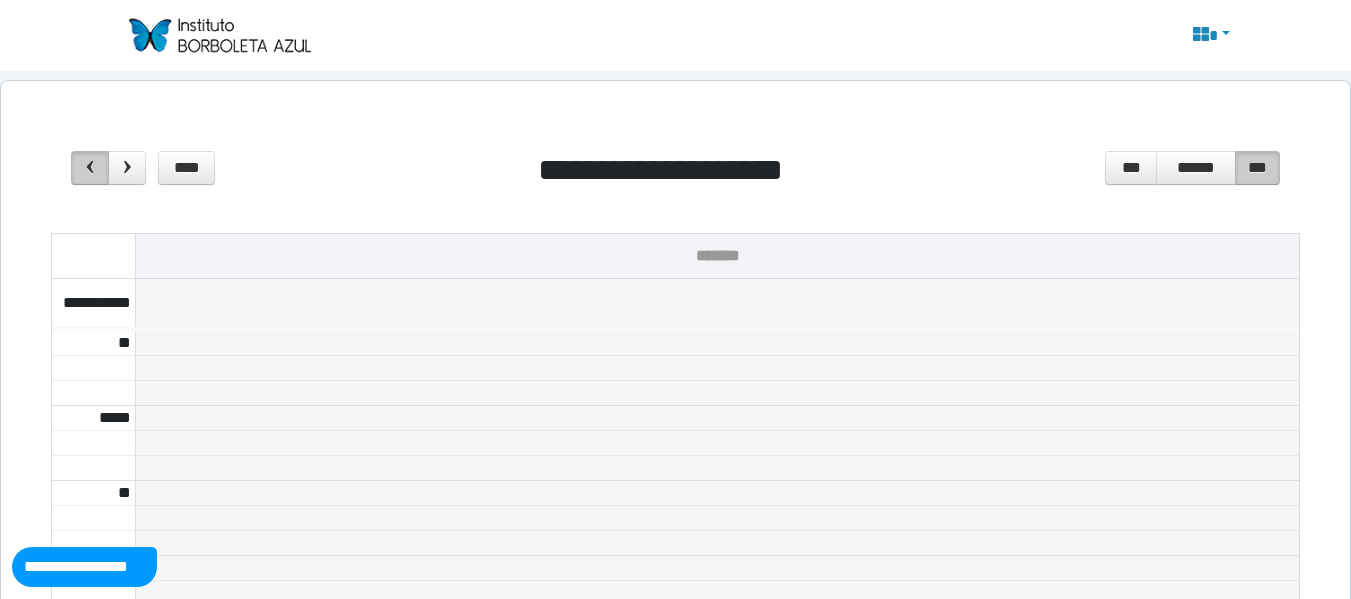 click at bounding box center [90, 168] 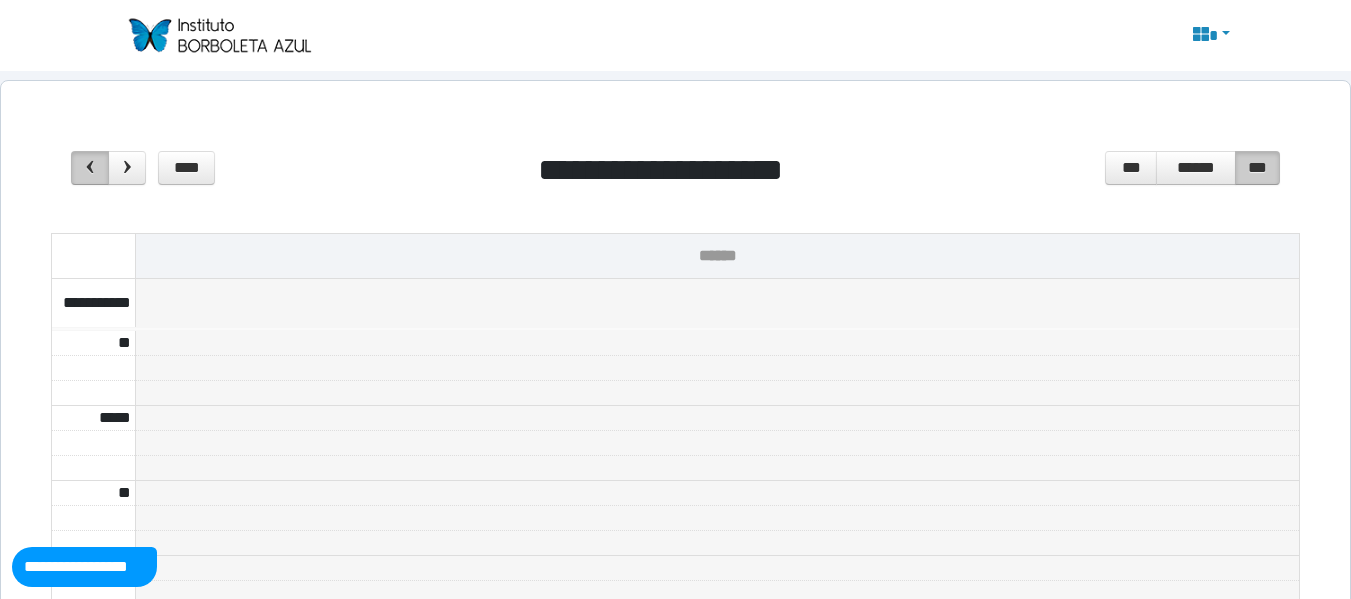 click at bounding box center (90, 168) 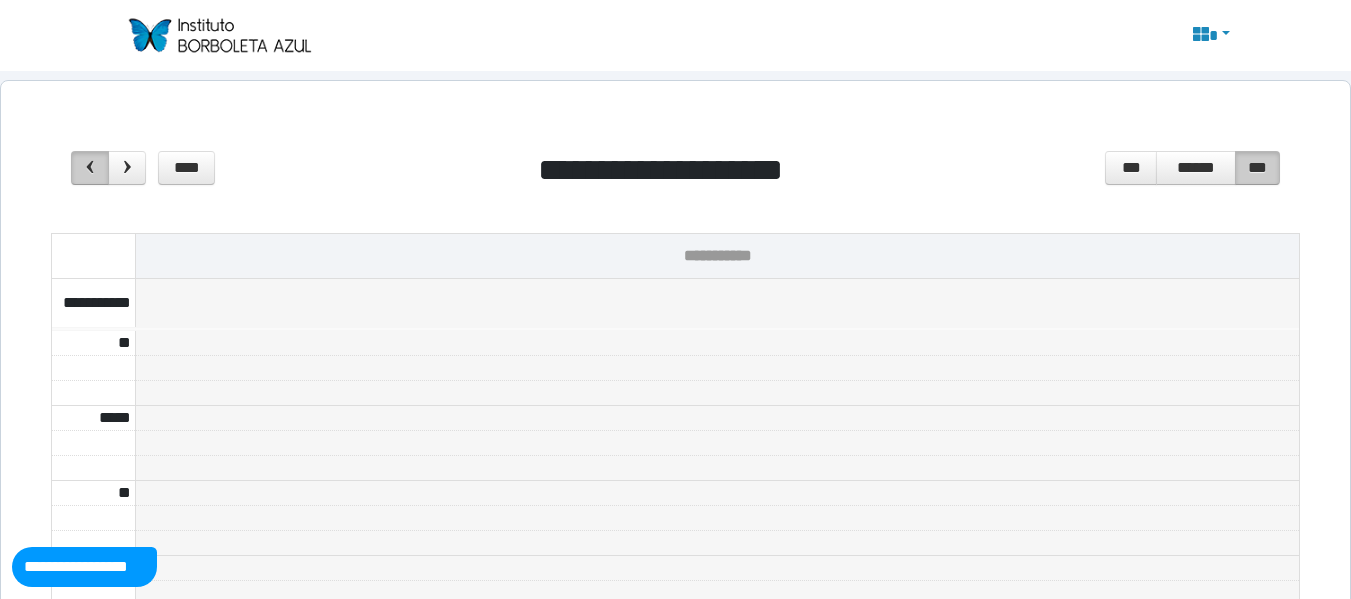 click at bounding box center [90, 168] 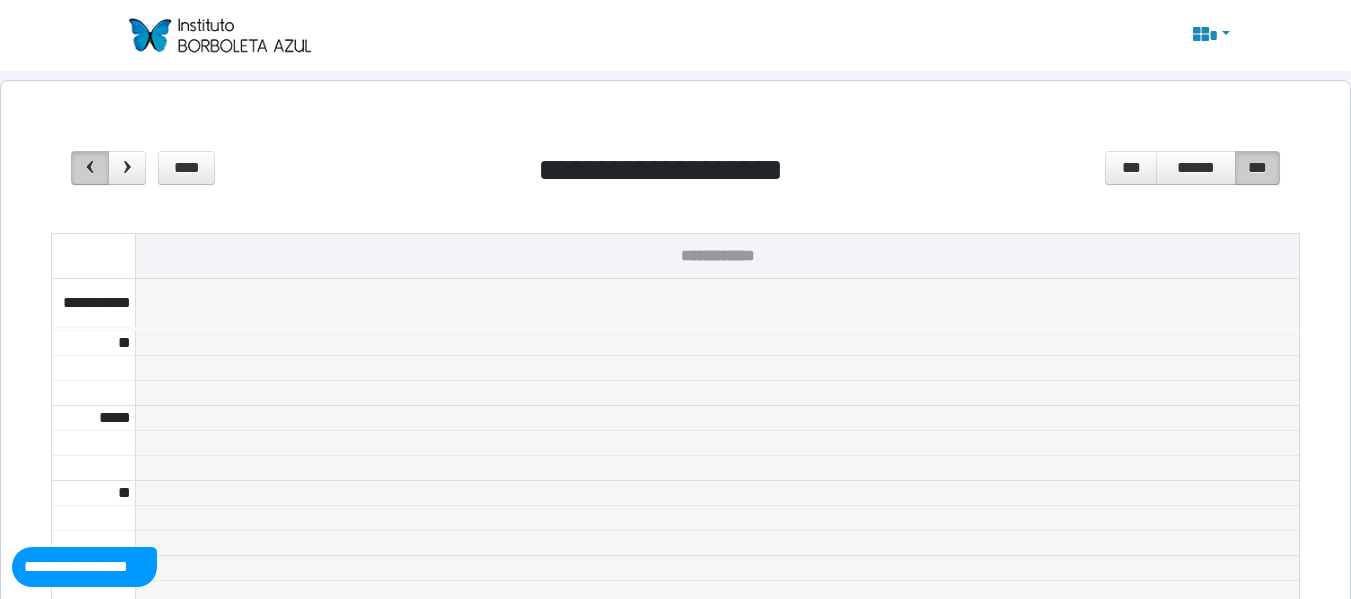 click at bounding box center [90, 168] 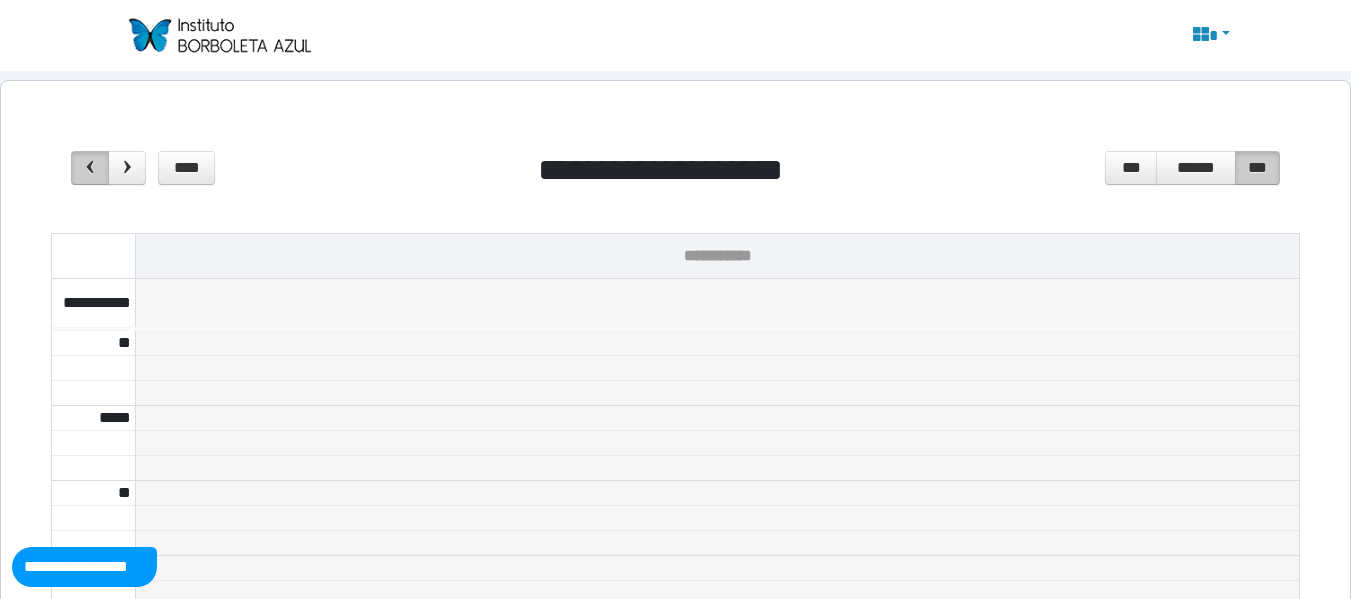 click at bounding box center [90, 168] 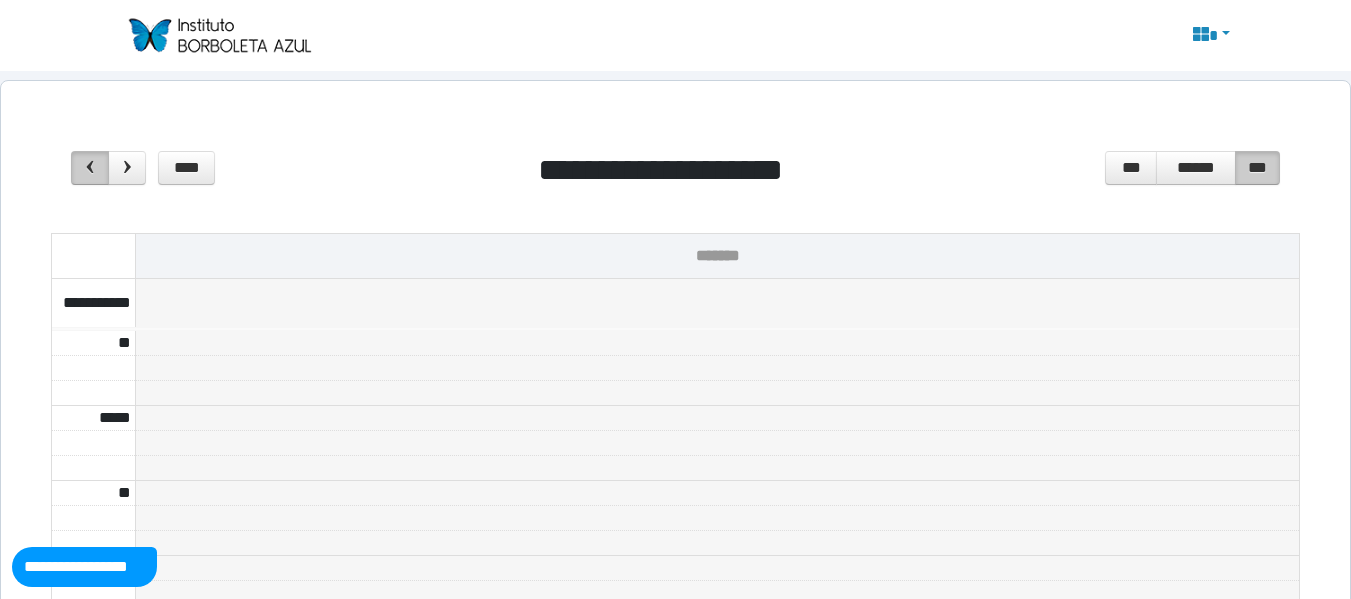 click at bounding box center [90, 168] 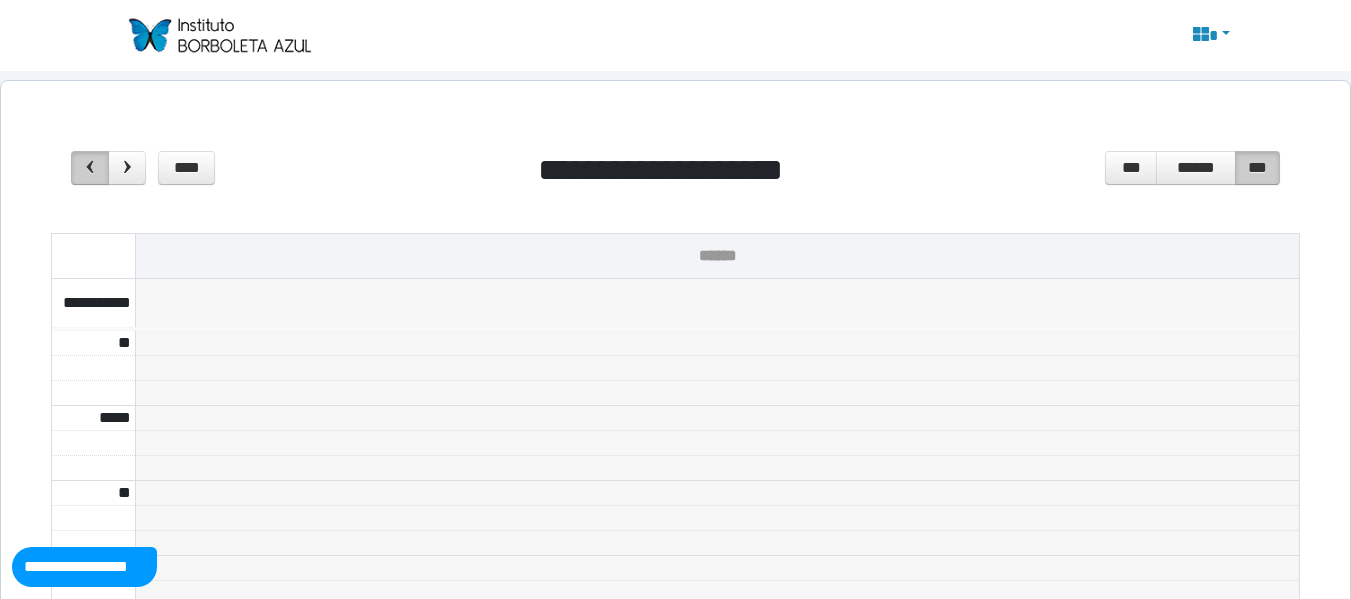 click at bounding box center [90, 168] 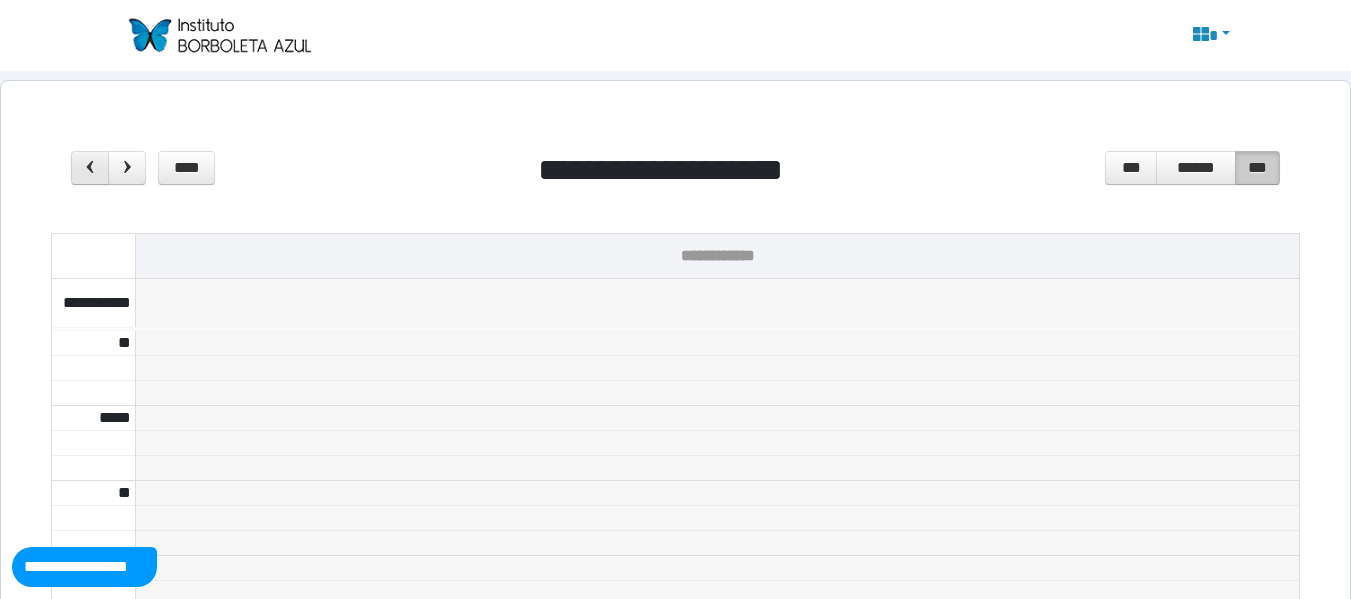 click at bounding box center [90, 168] 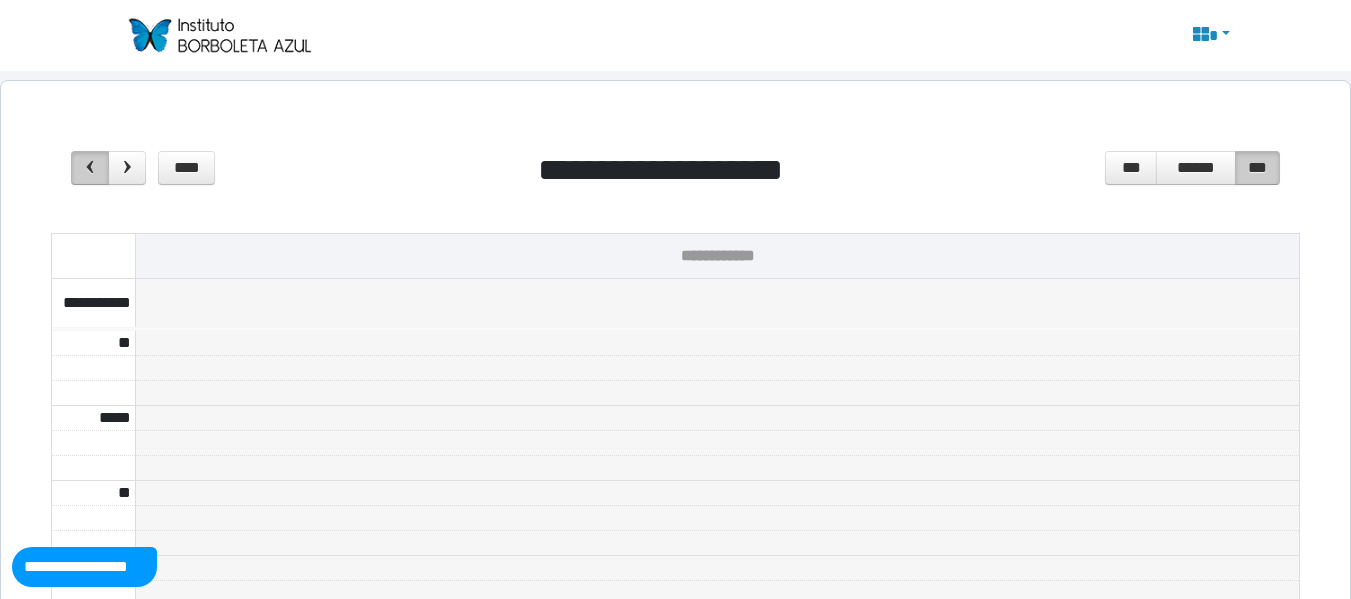 click at bounding box center [90, 168] 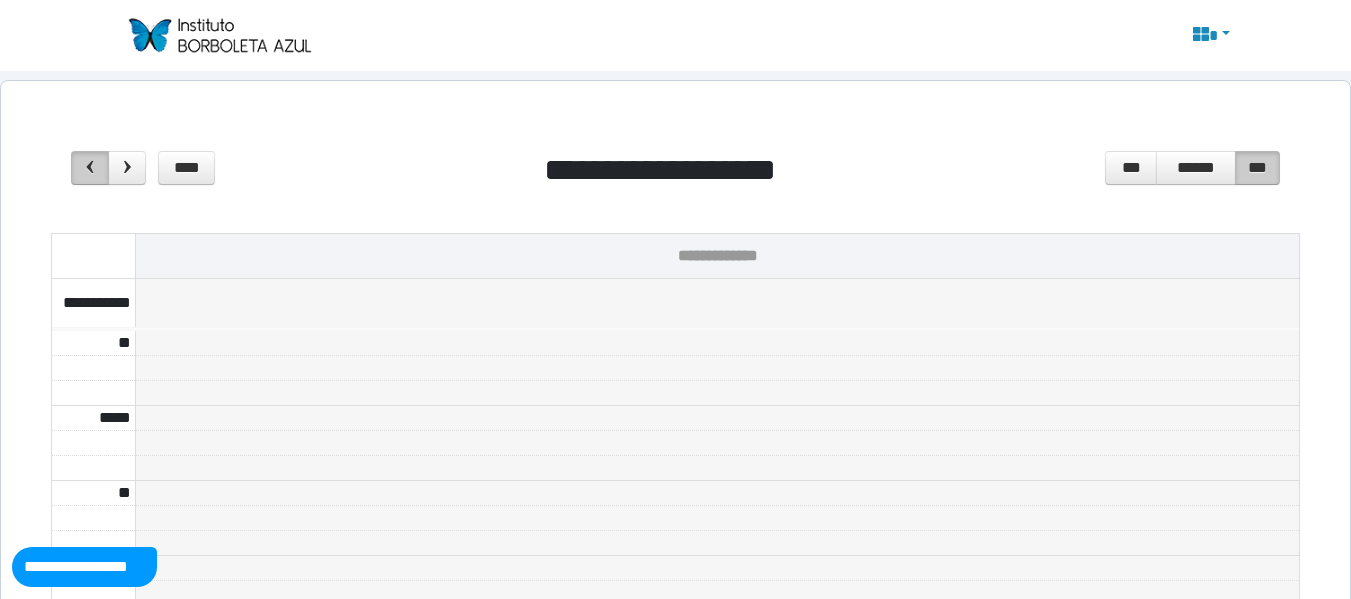 click at bounding box center [90, 168] 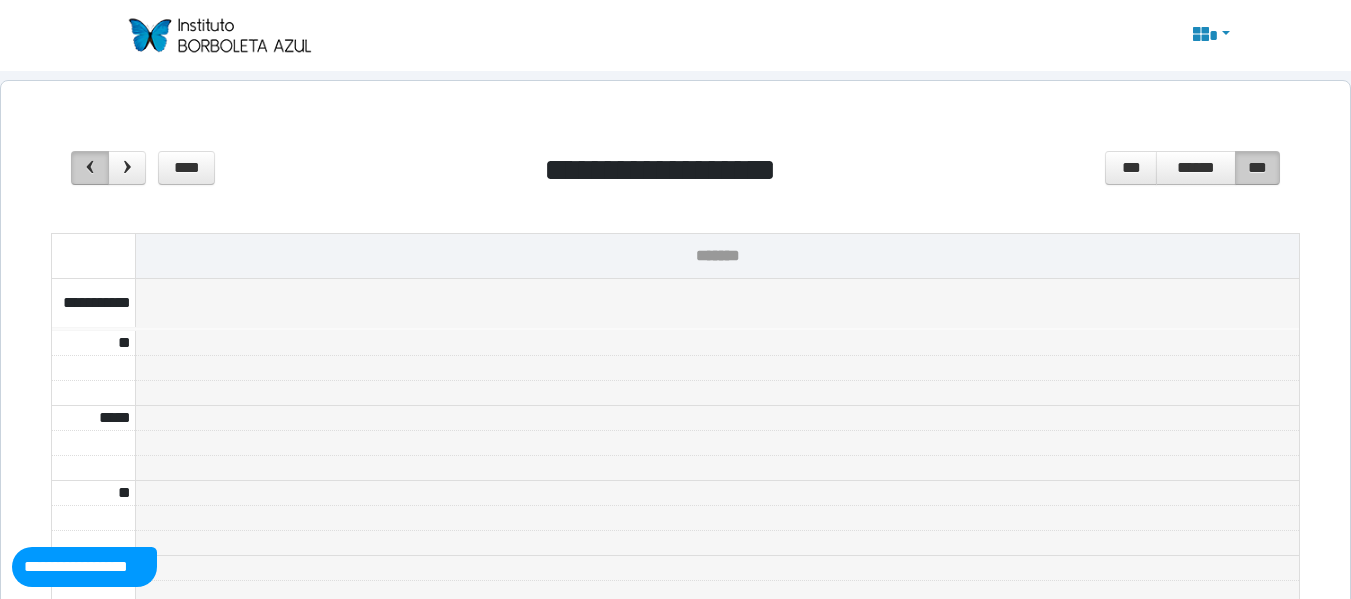 click at bounding box center (90, 168) 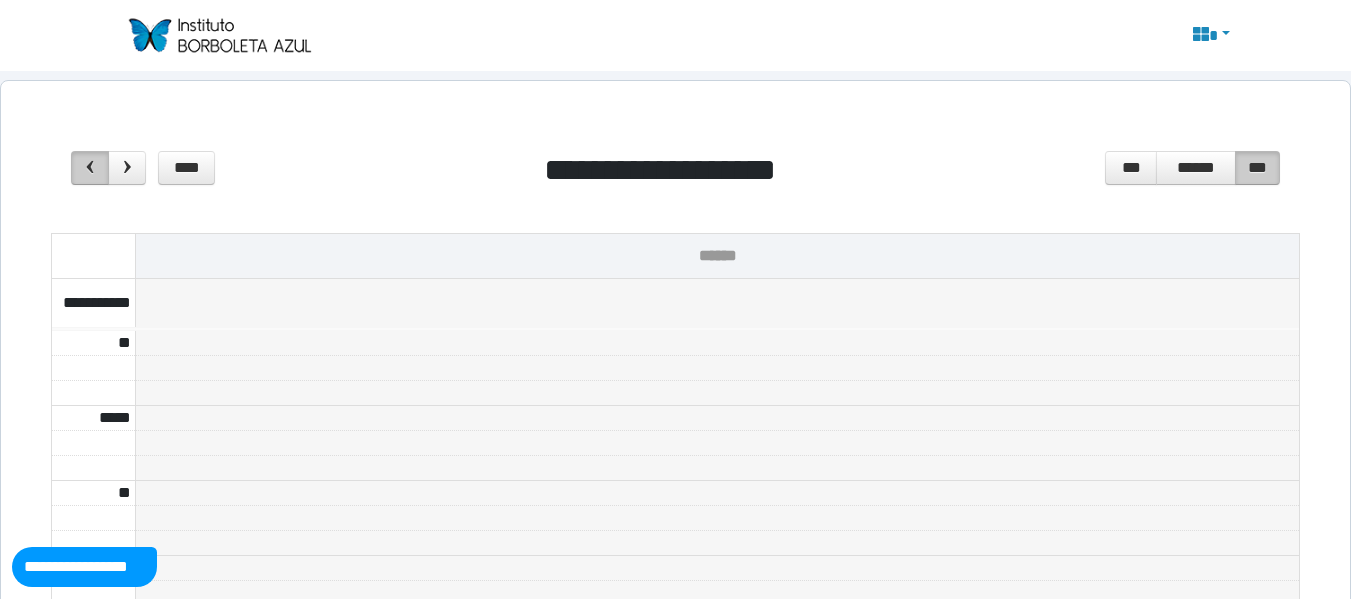 click at bounding box center [90, 168] 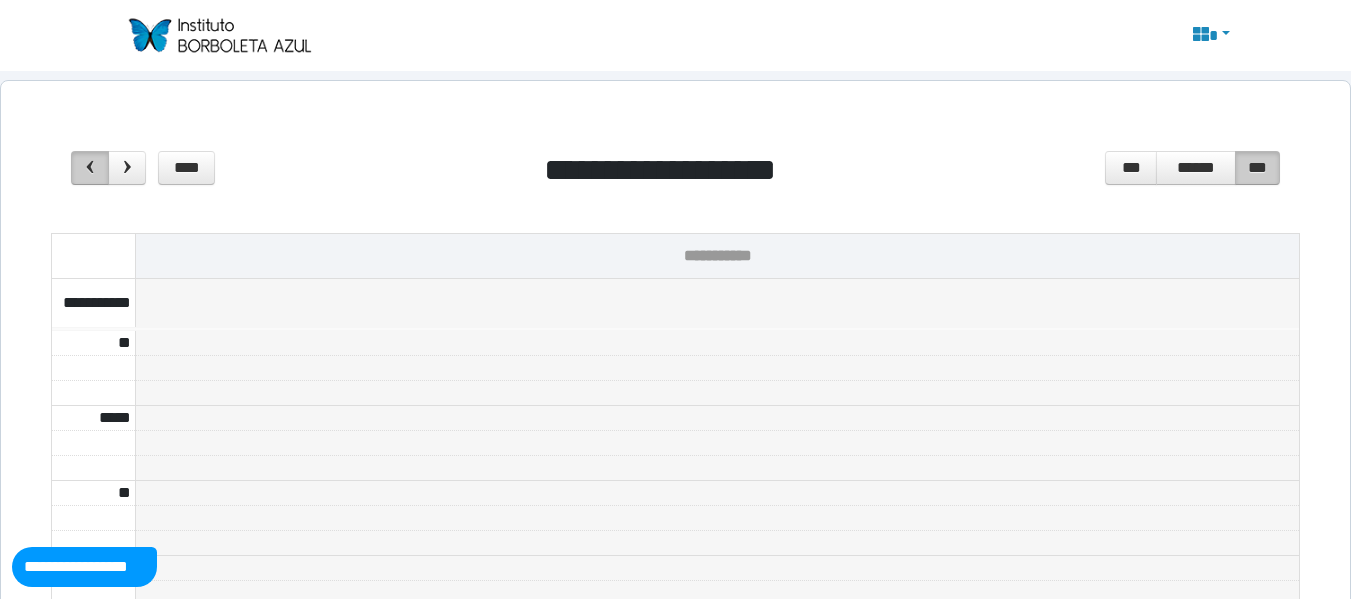 click at bounding box center (90, 168) 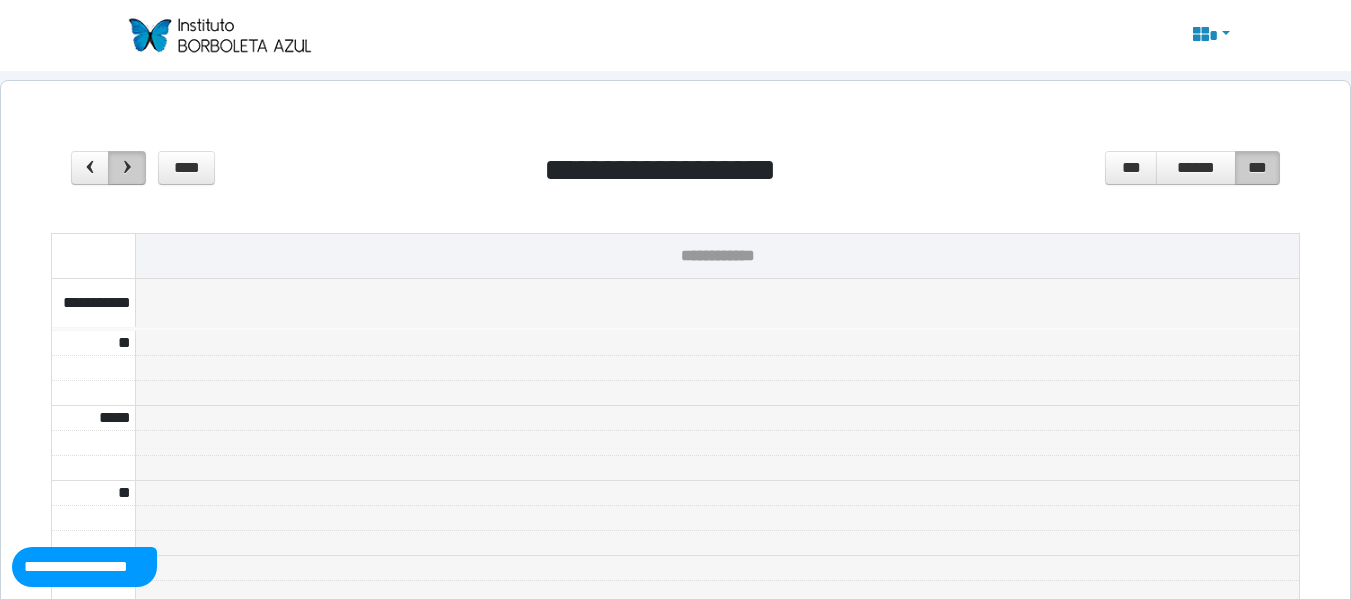 click at bounding box center [127, 167] 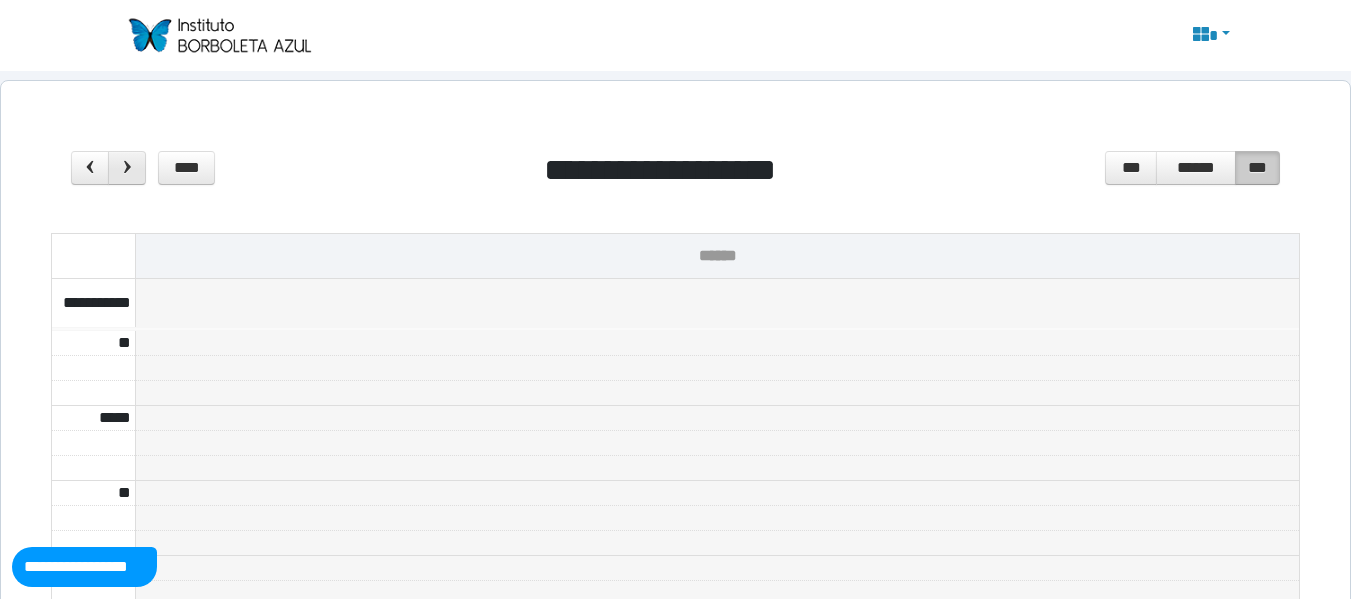 click at bounding box center [127, 167] 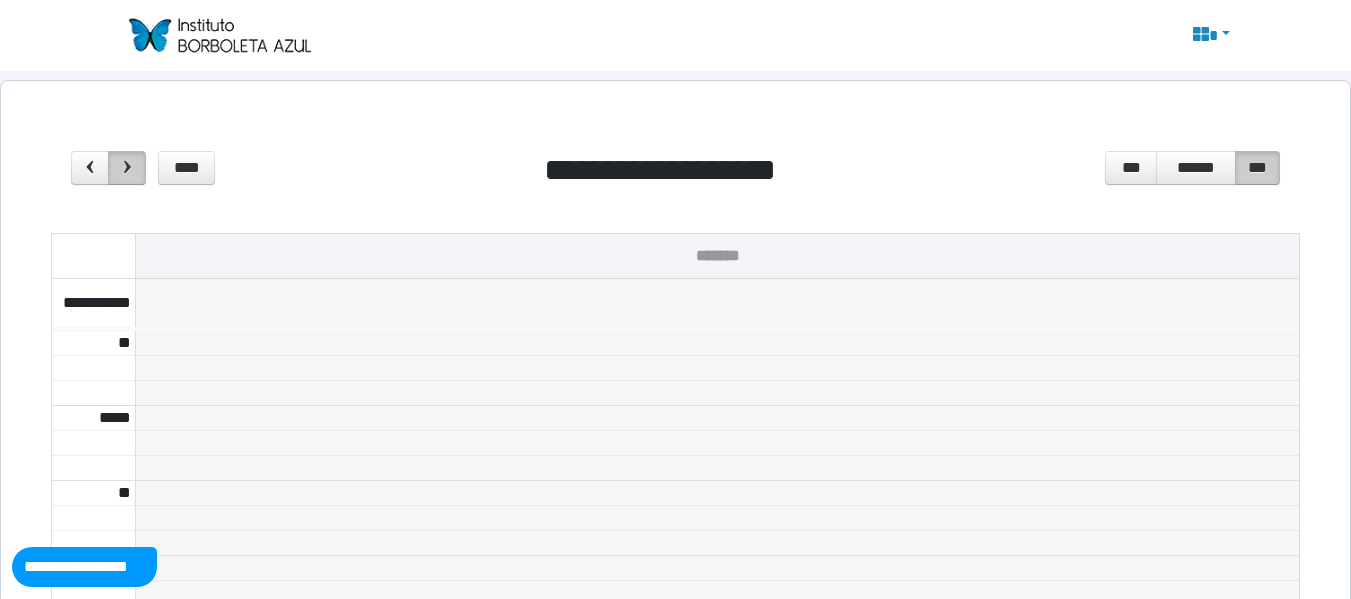 click at bounding box center (127, 167) 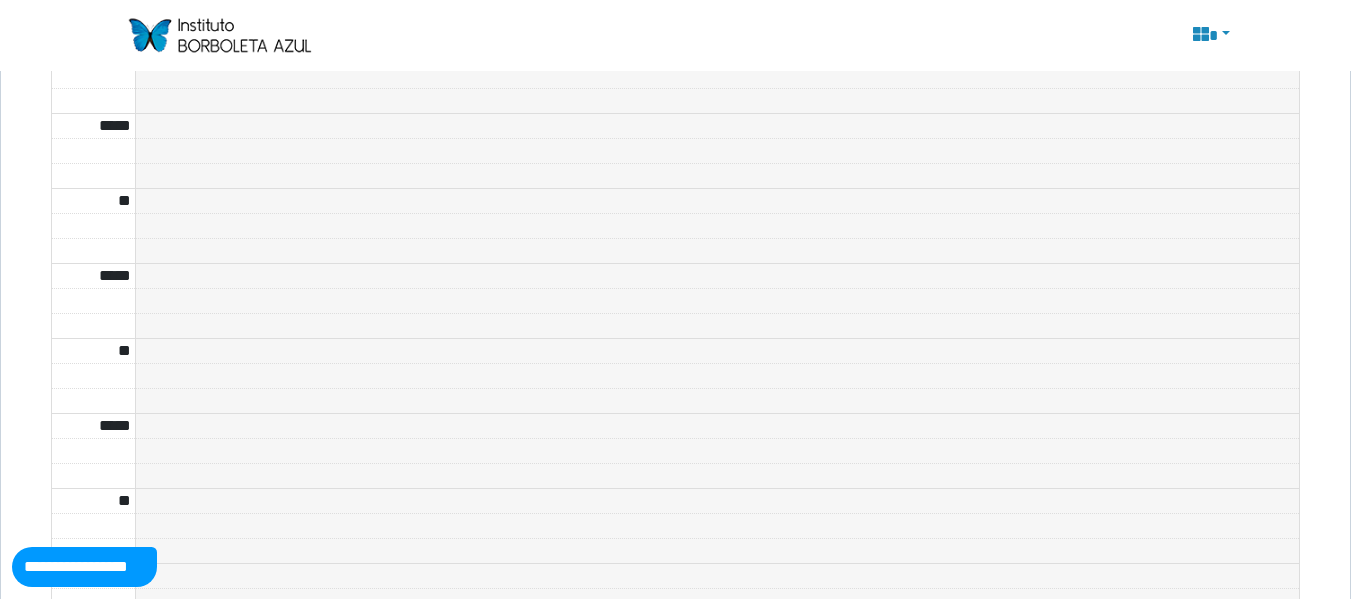 scroll, scrollTop: 0, scrollLeft: 0, axis: both 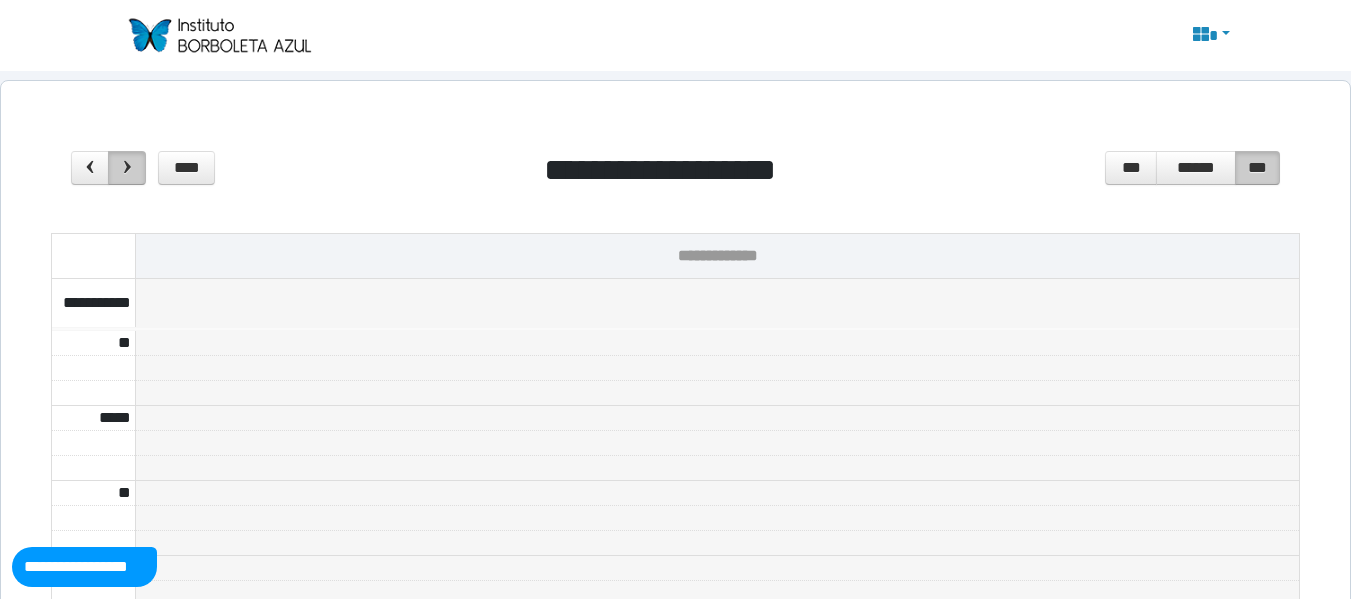 click at bounding box center [127, 167] 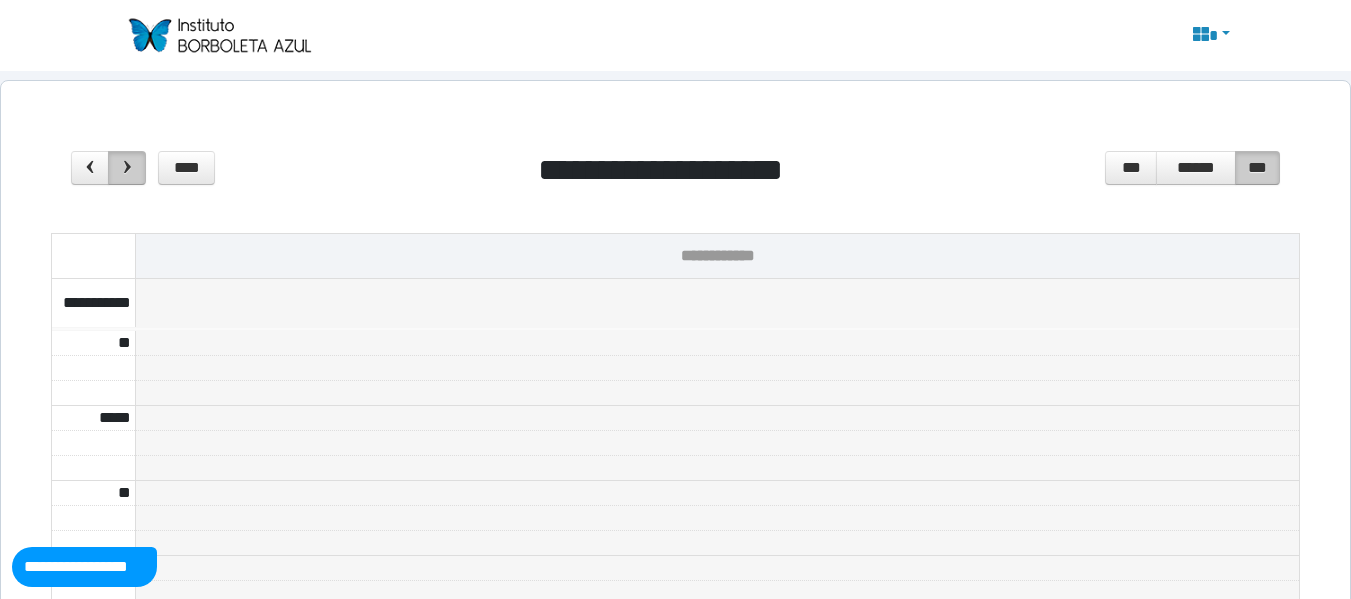 click at bounding box center [127, 167] 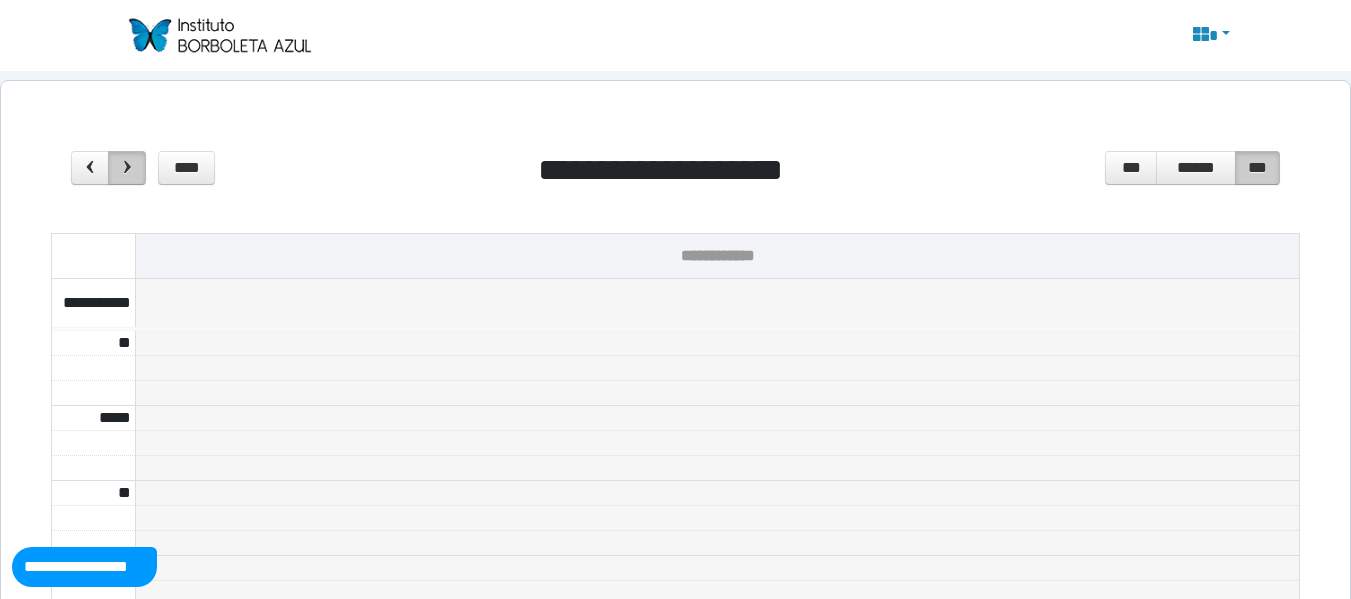 click at bounding box center [127, 167] 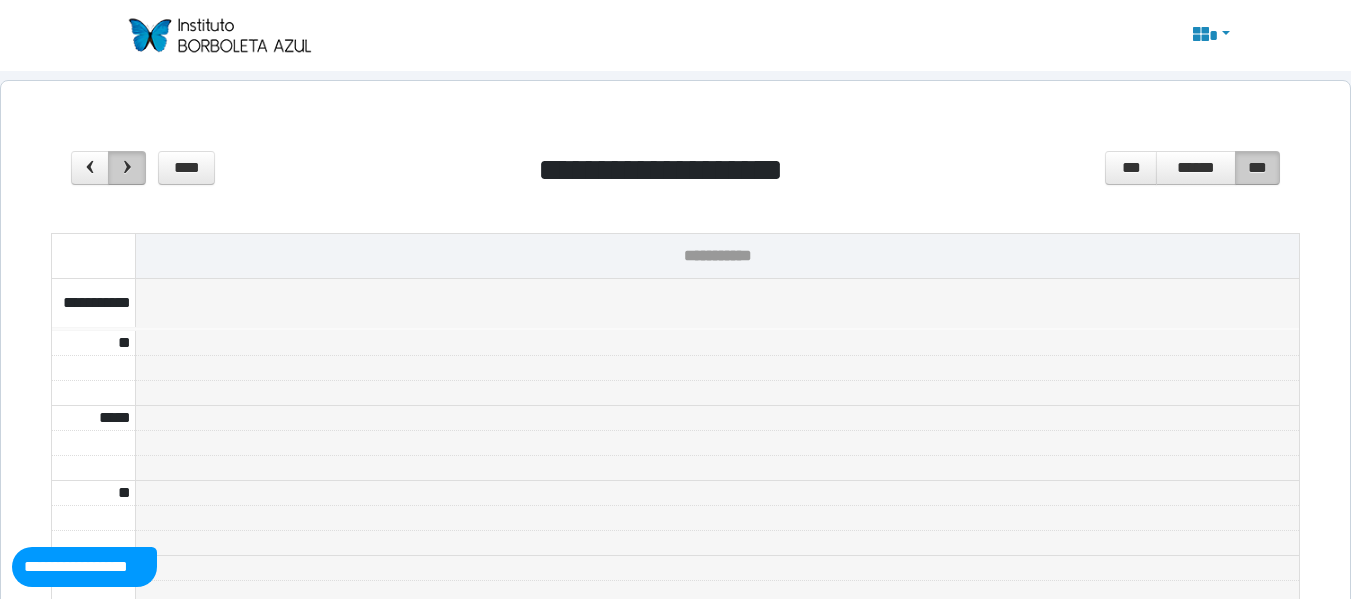 click at bounding box center (127, 167) 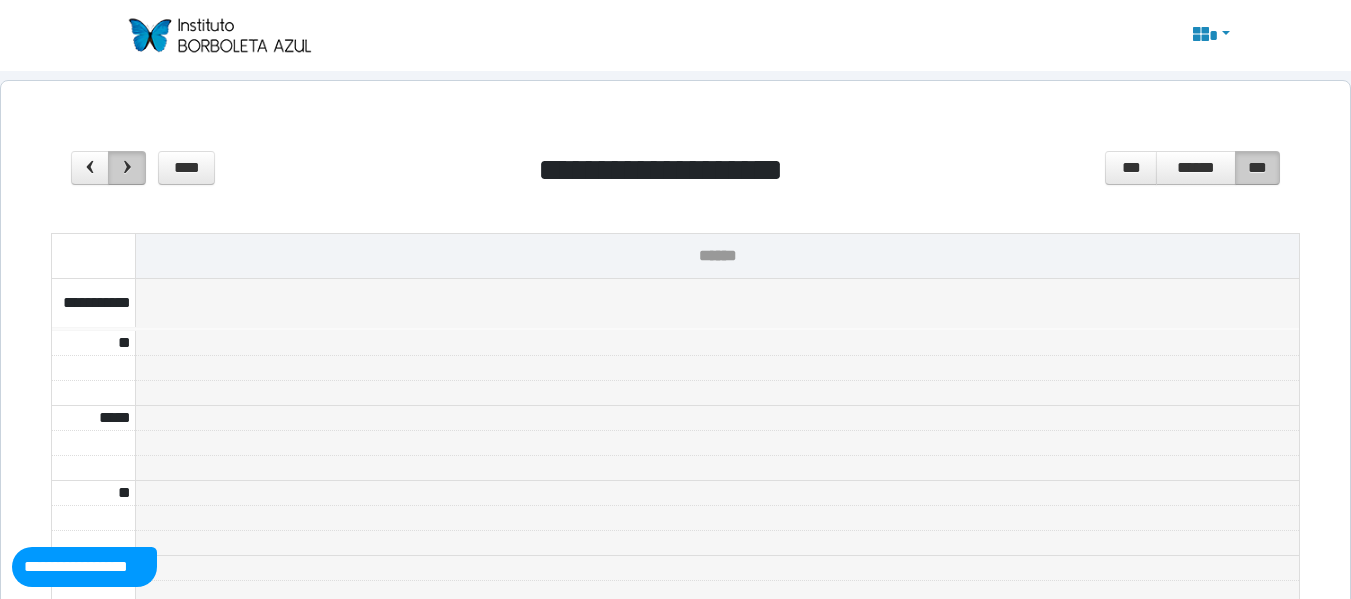click at bounding box center [127, 167] 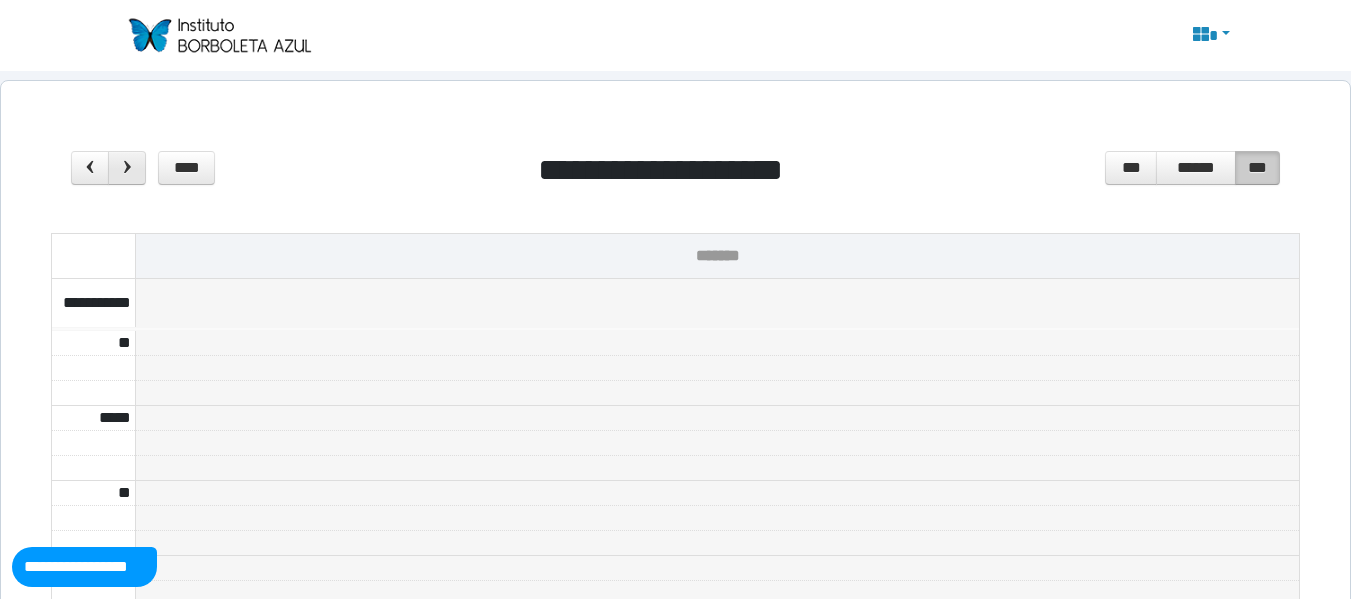 click at bounding box center [127, 167] 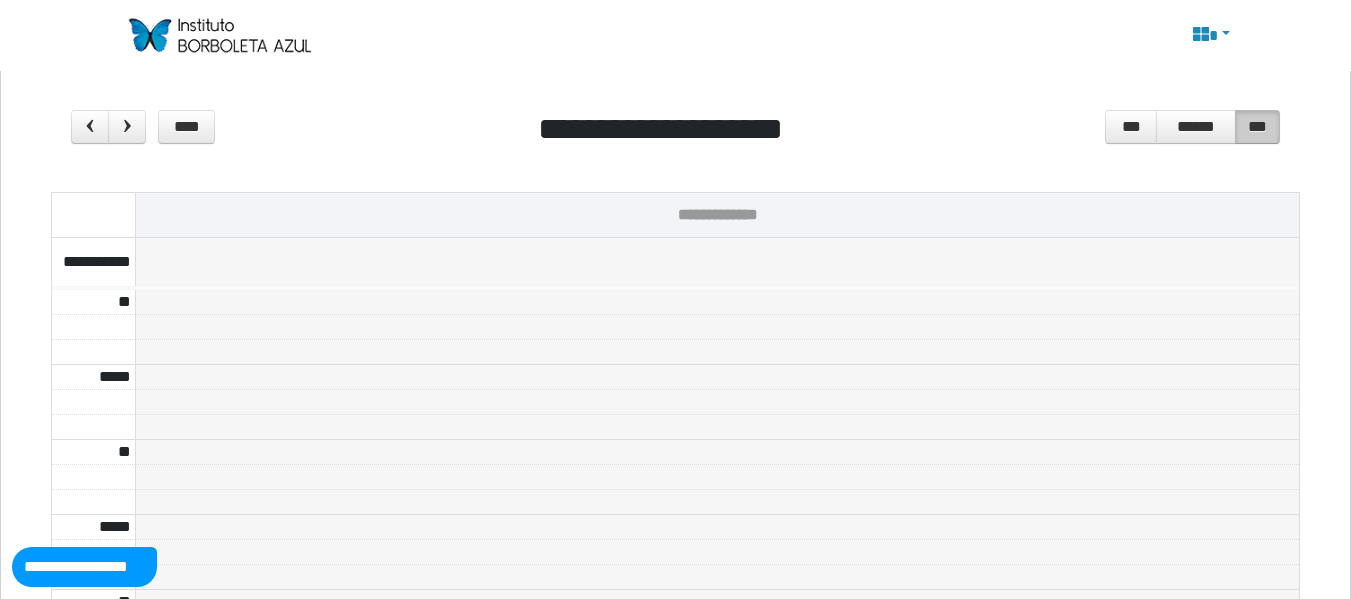 scroll, scrollTop: 0, scrollLeft: 0, axis: both 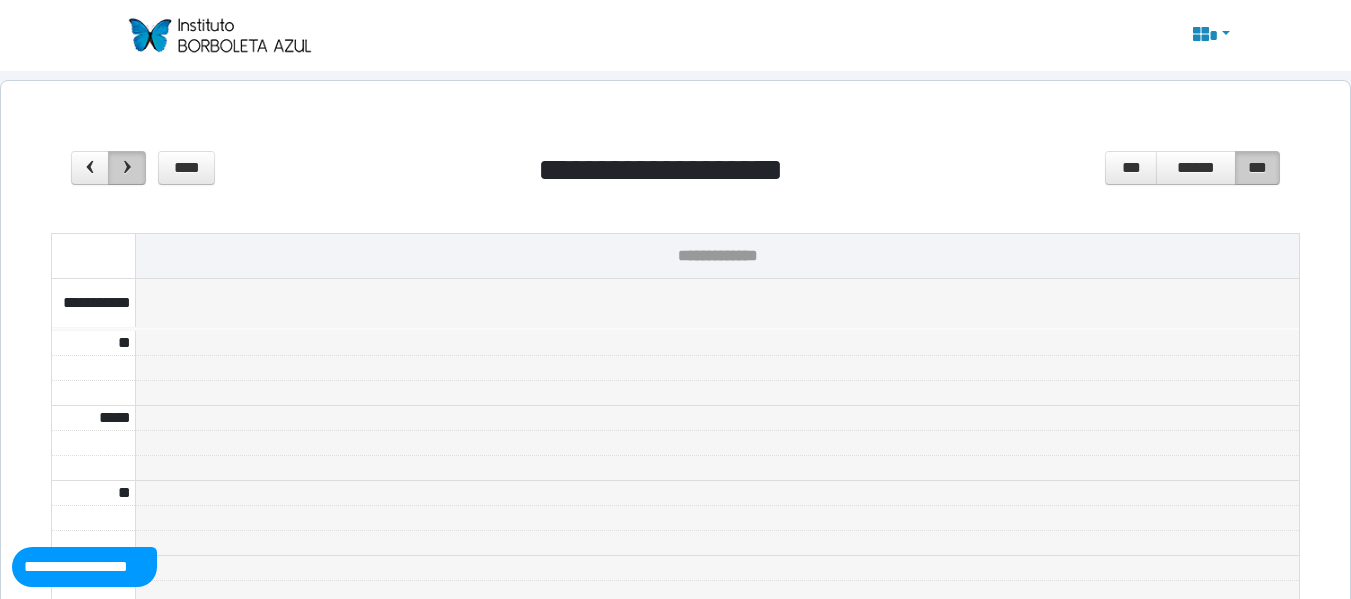 click at bounding box center (127, 168) 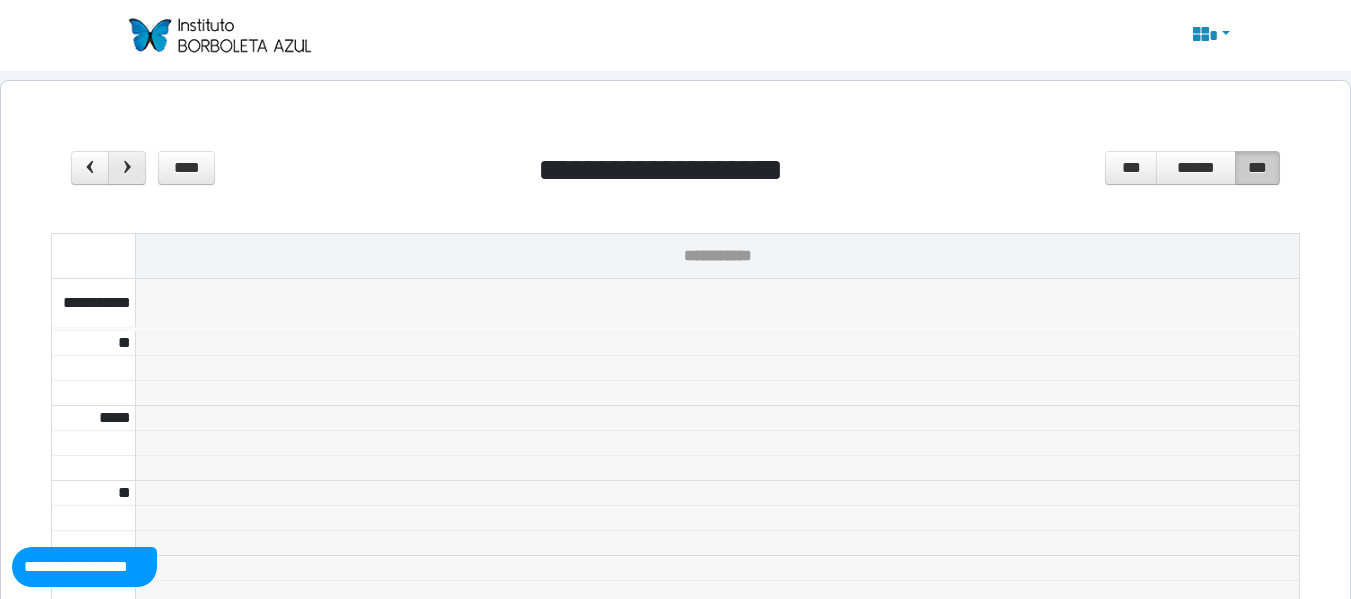 click at bounding box center (127, 168) 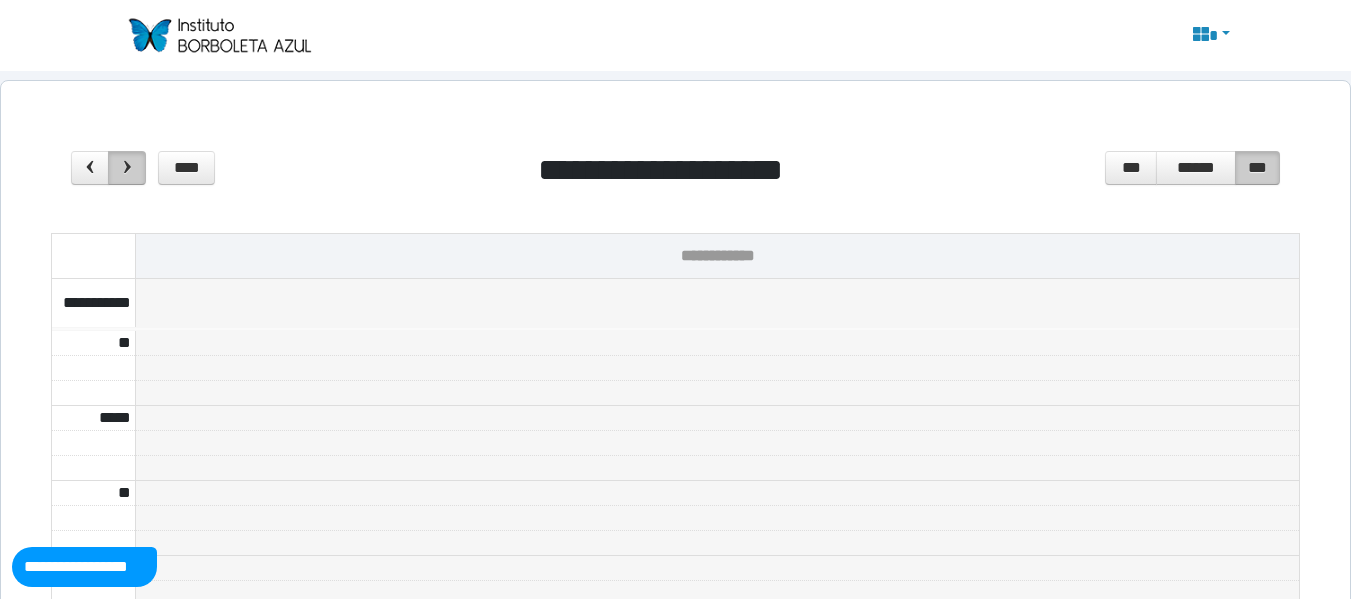 click at bounding box center (127, 168) 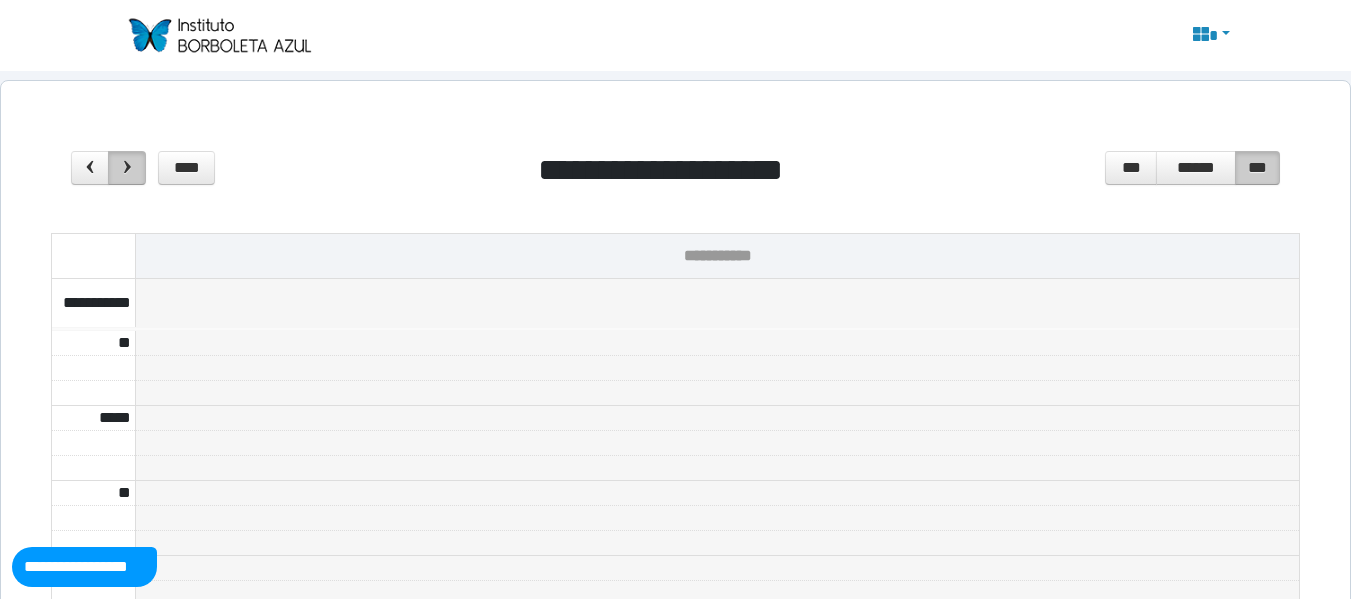 click at bounding box center [127, 168] 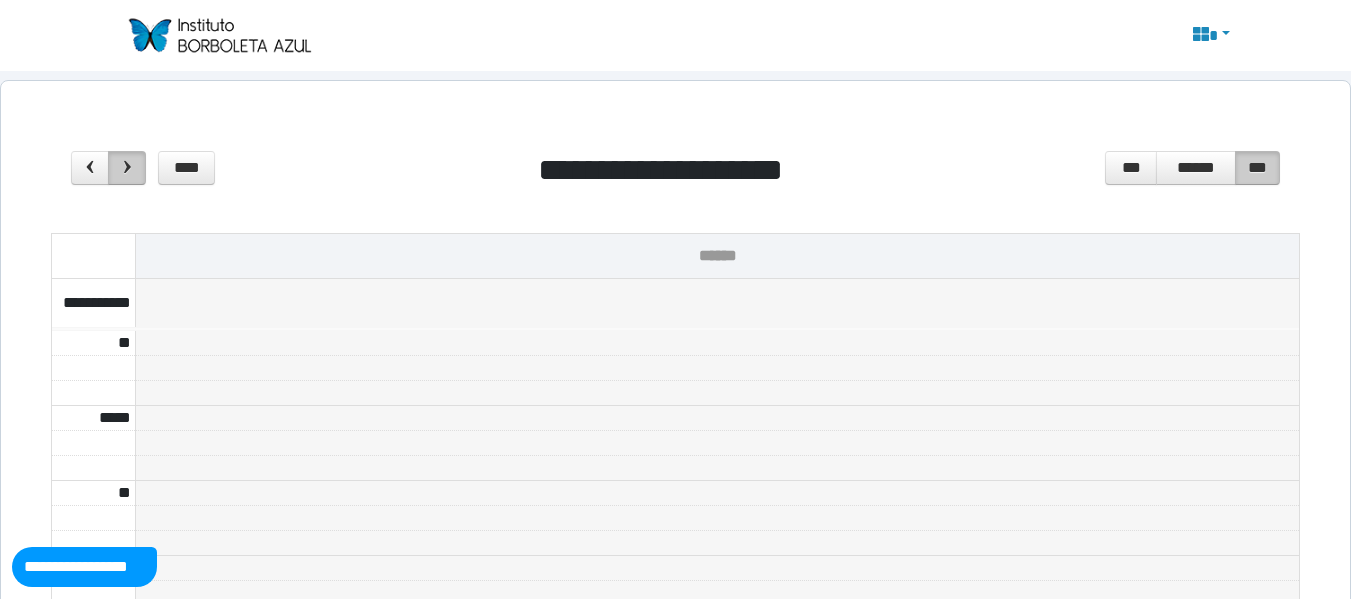 click at bounding box center [127, 168] 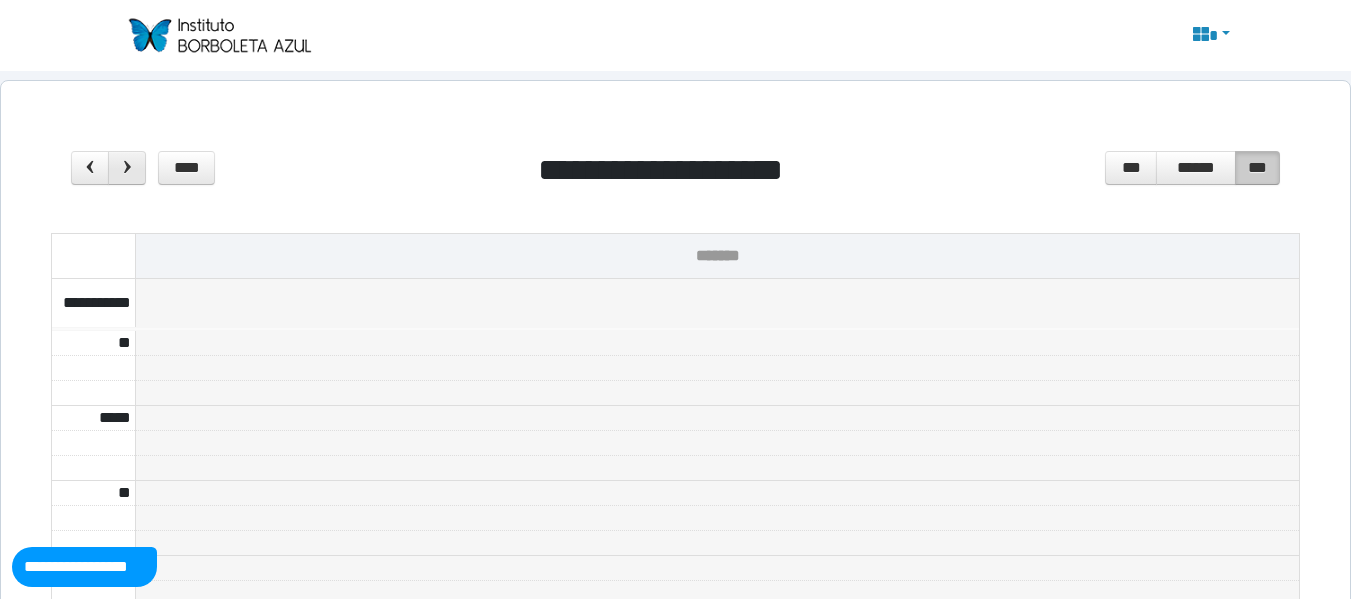 click at bounding box center [127, 168] 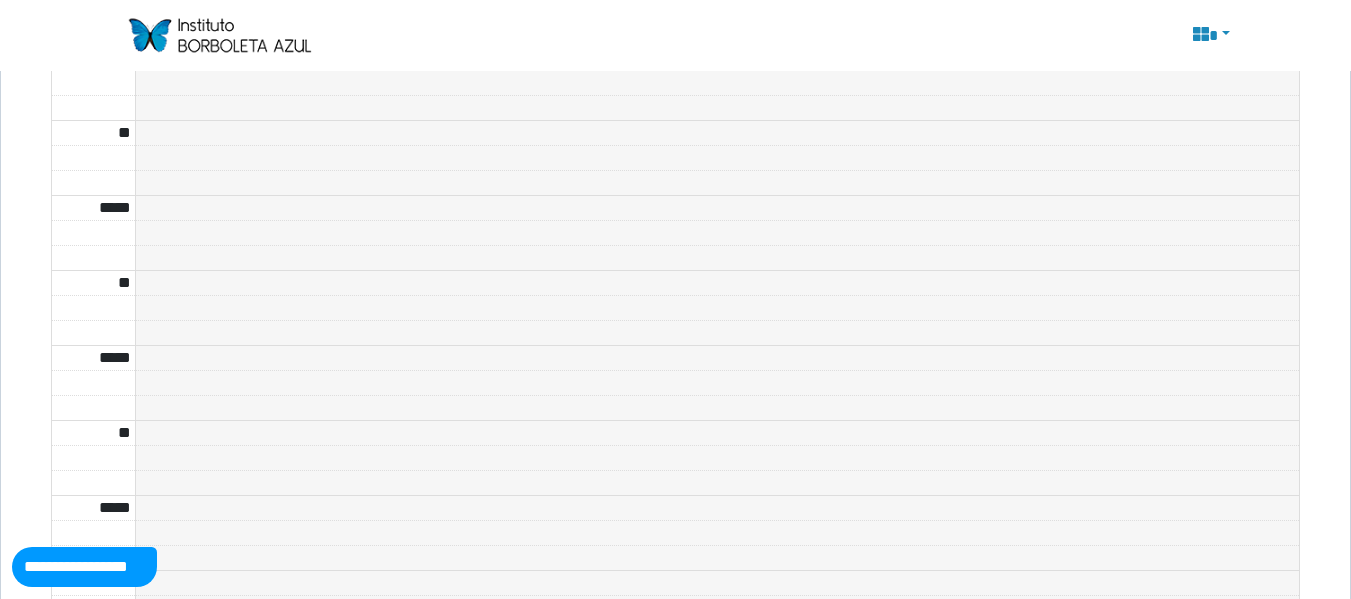 scroll, scrollTop: 0, scrollLeft: 0, axis: both 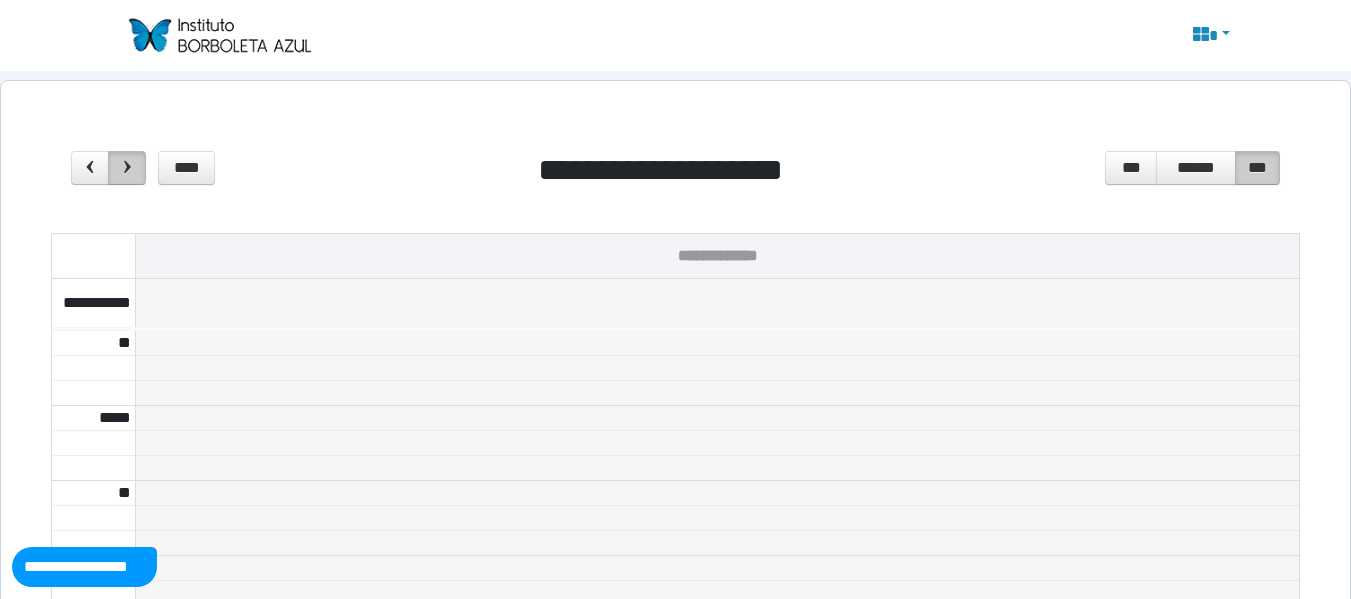 click at bounding box center [127, 167] 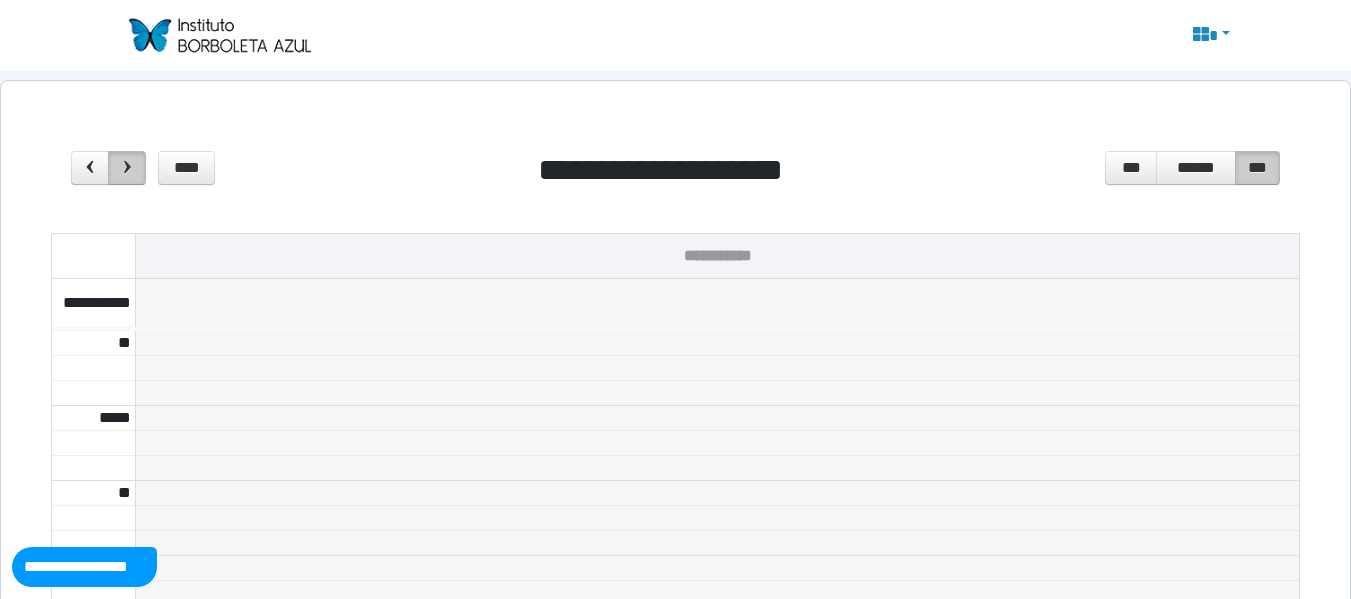 click at bounding box center [127, 167] 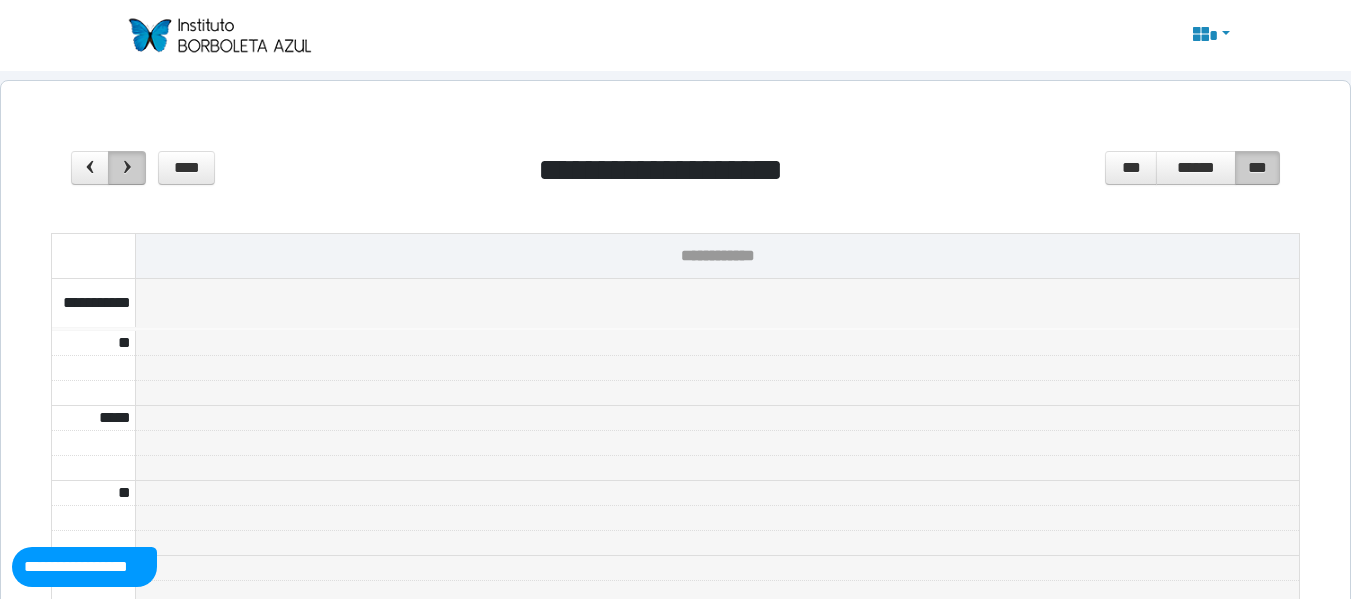 click at bounding box center [127, 167] 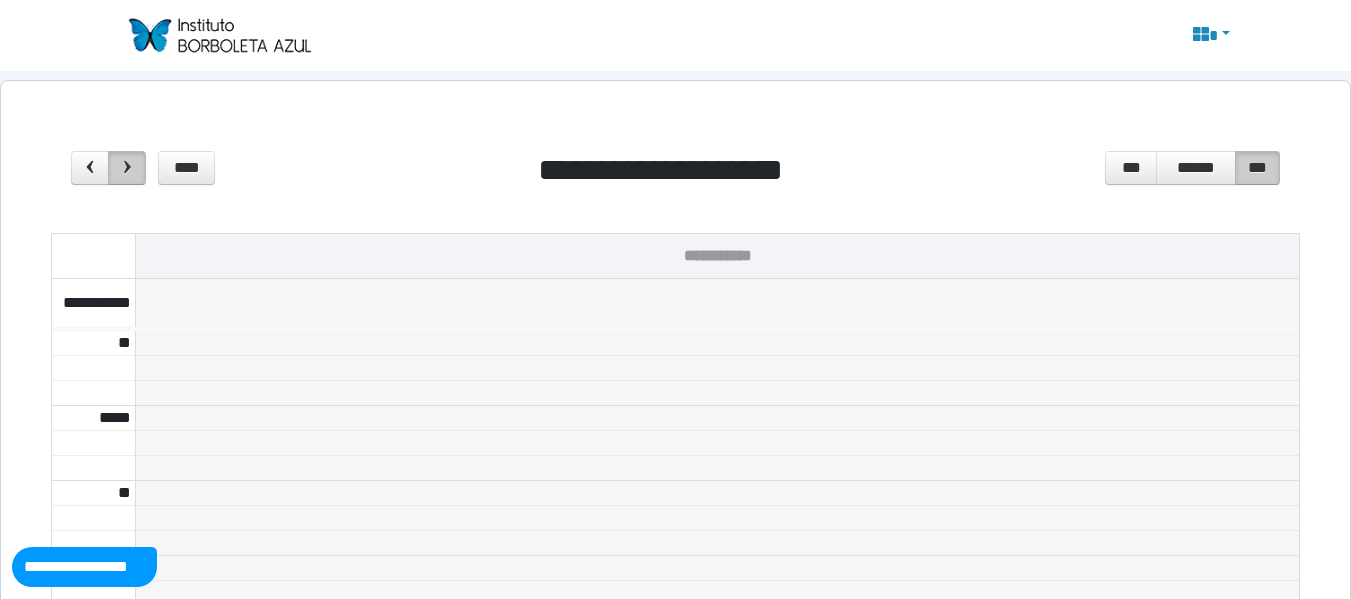 click at bounding box center (127, 167) 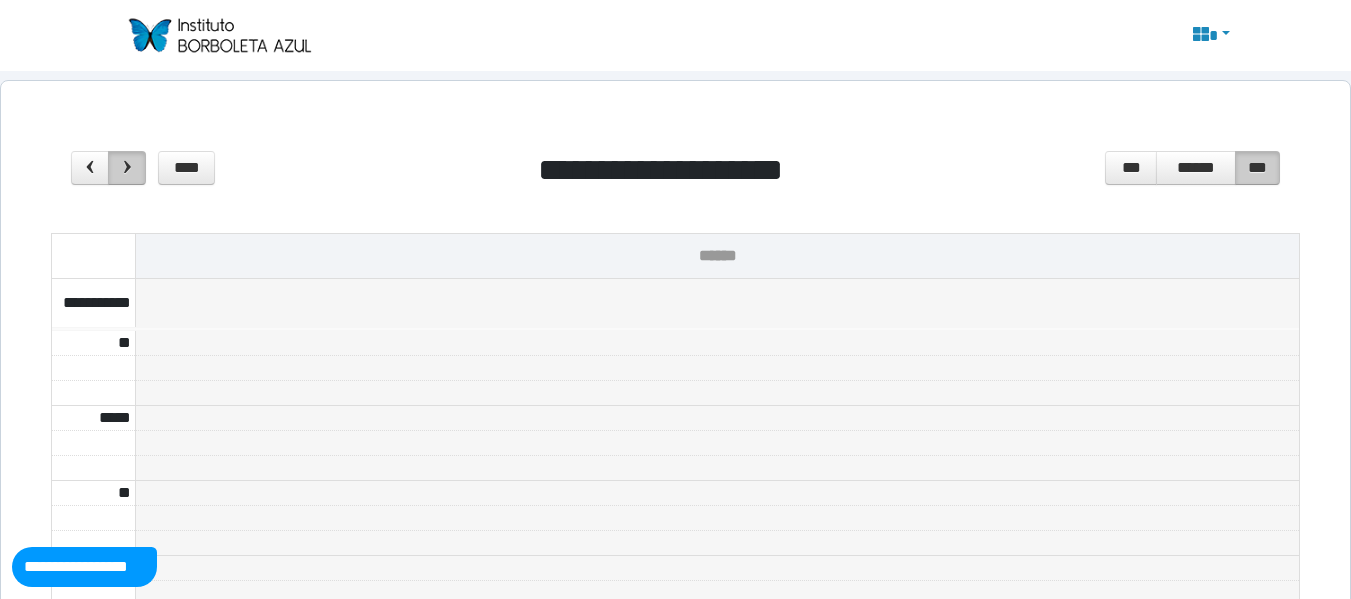 click at bounding box center [127, 167] 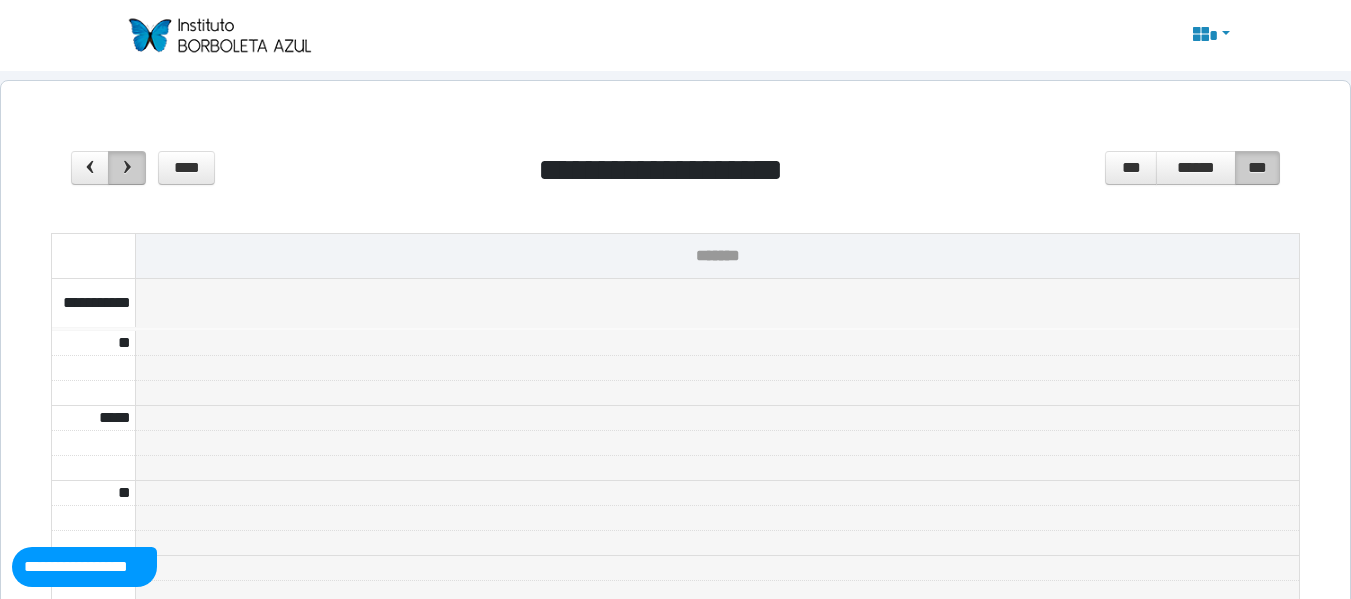 click at bounding box center (127, 167) 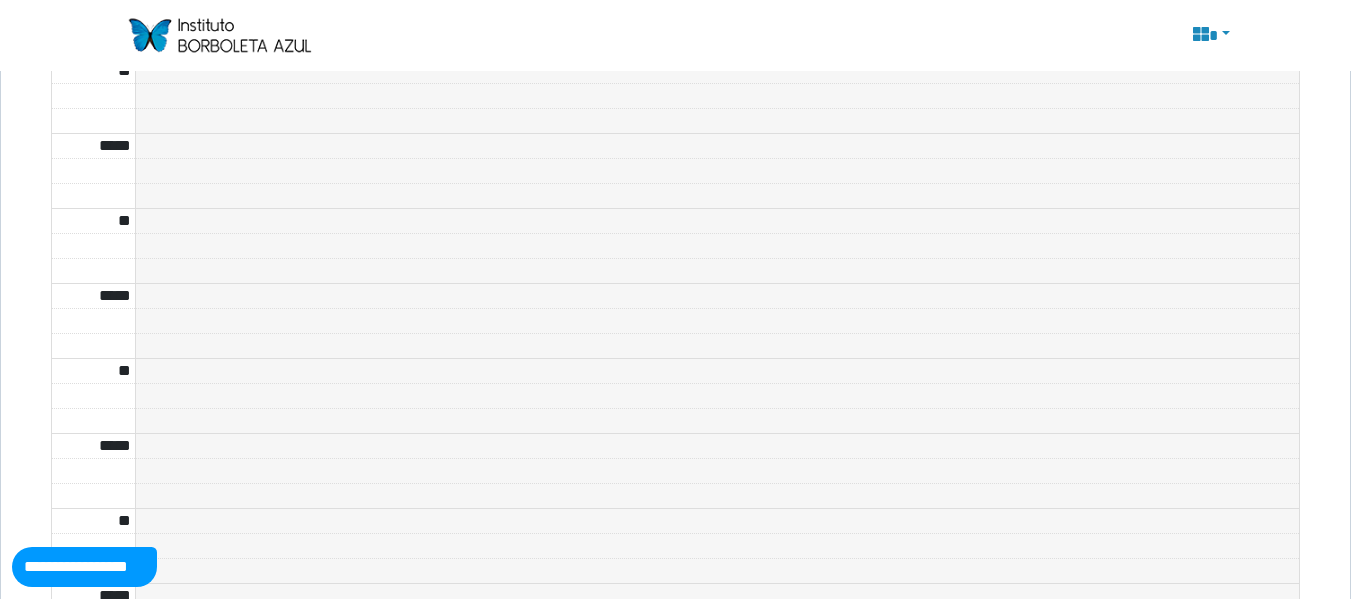 scroll, scrollTop: 3402, scrollLeft: 0, axis: vertical 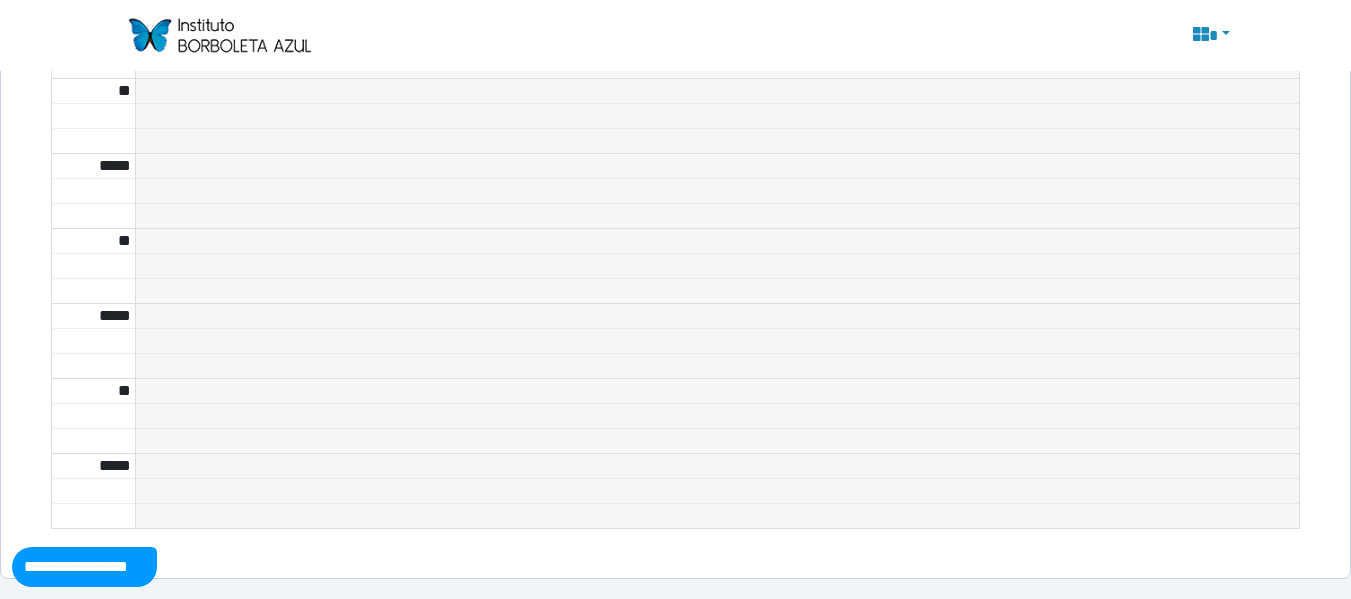 click at bounding box center (219, 35) 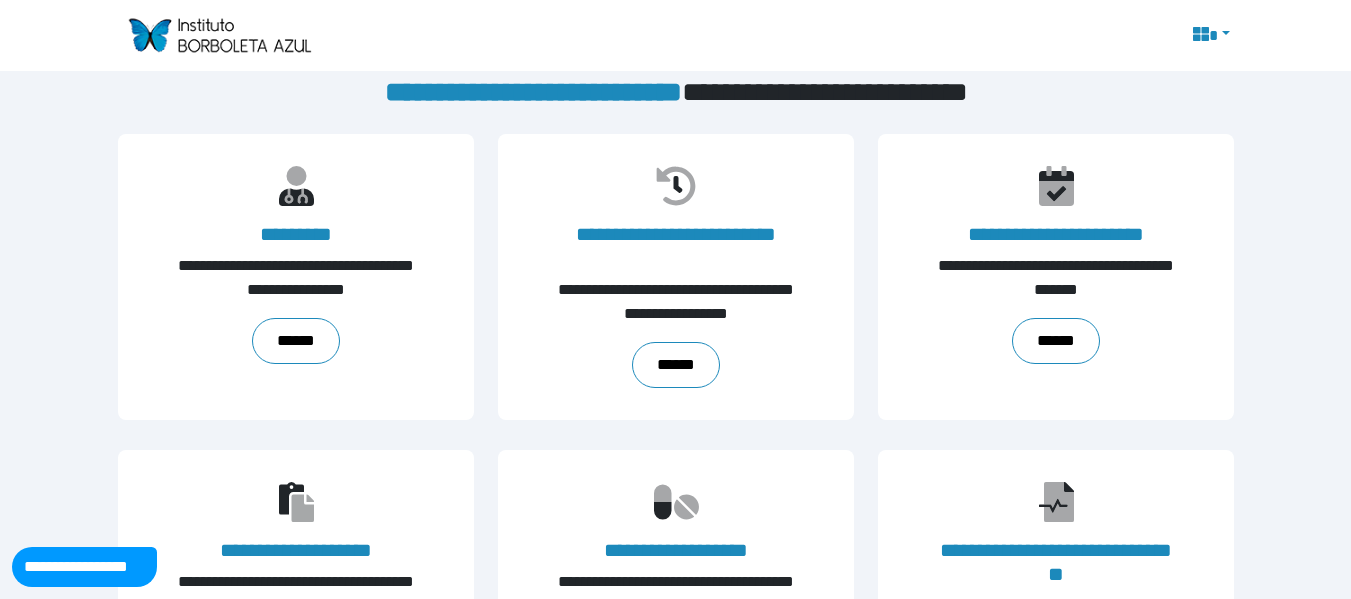scroll, scrollTop: 32, scrollLeft: 0, axis: vertical 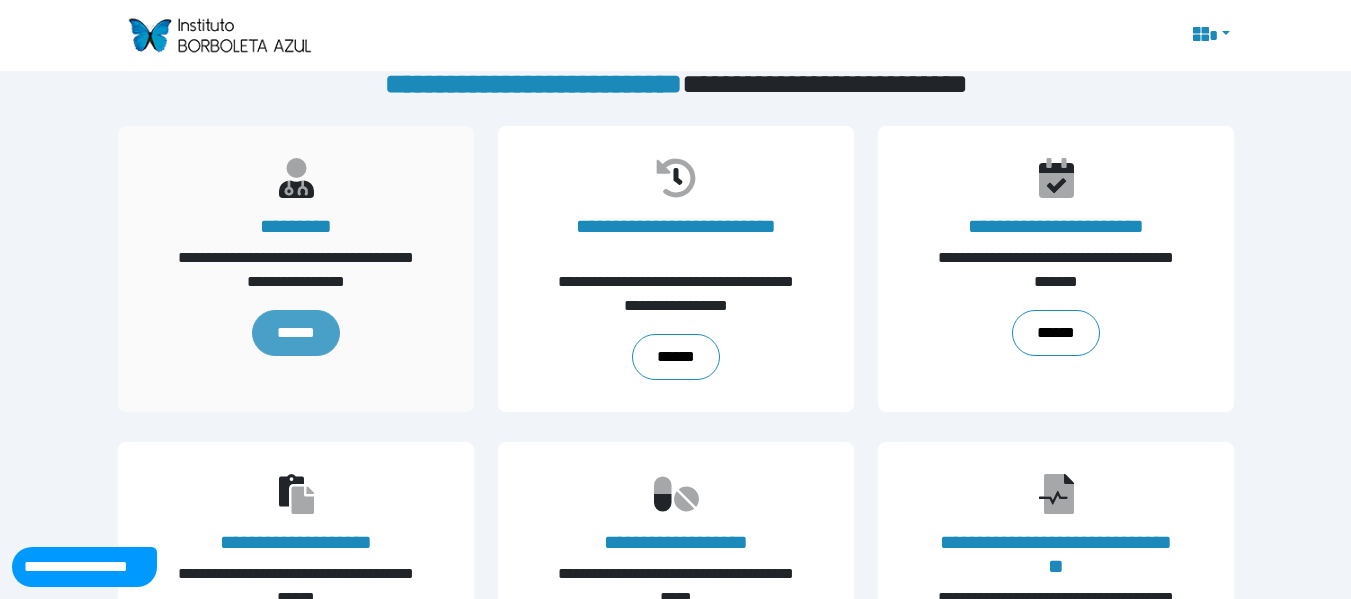 click on "******" at bounding box center (295, 333) 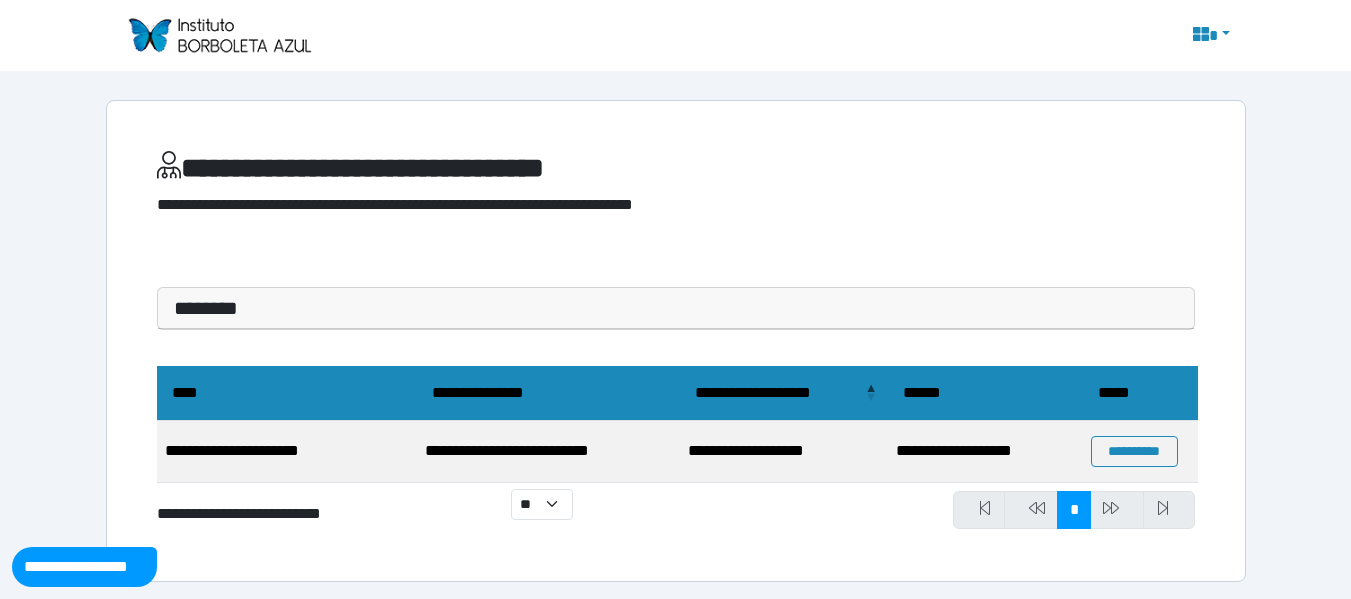scroll, scrollTop: 3, scrollLeft: 0, axis: vertical 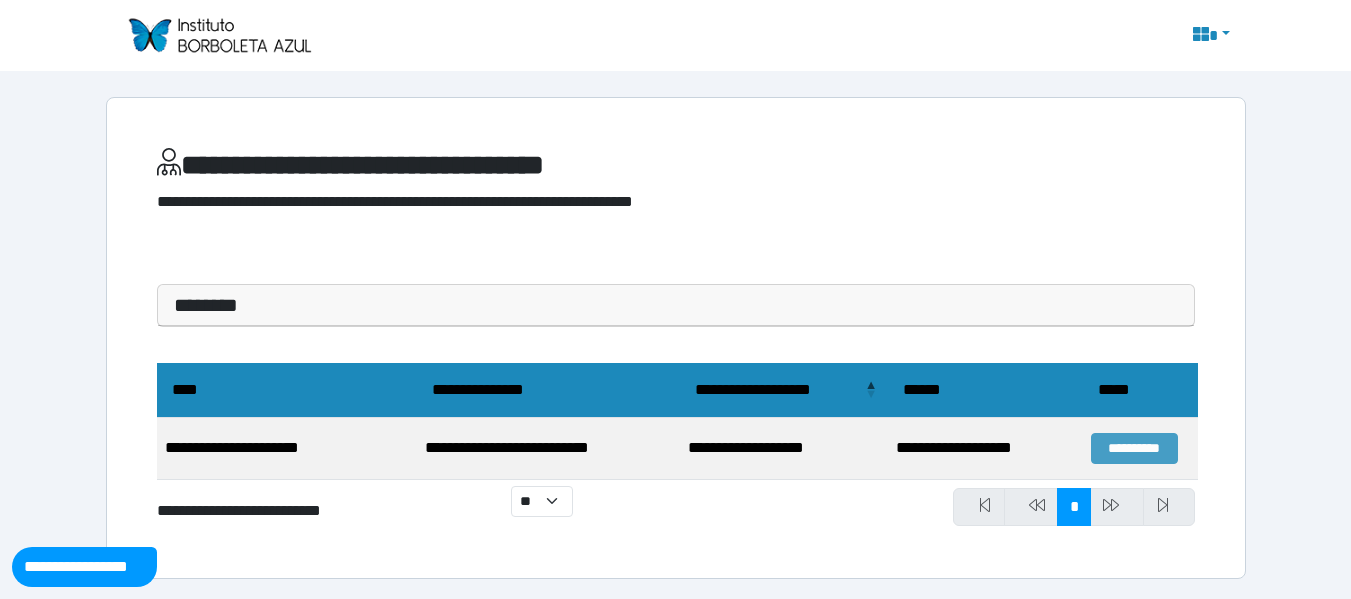click on "**********" at bounding box center [1134, 448] 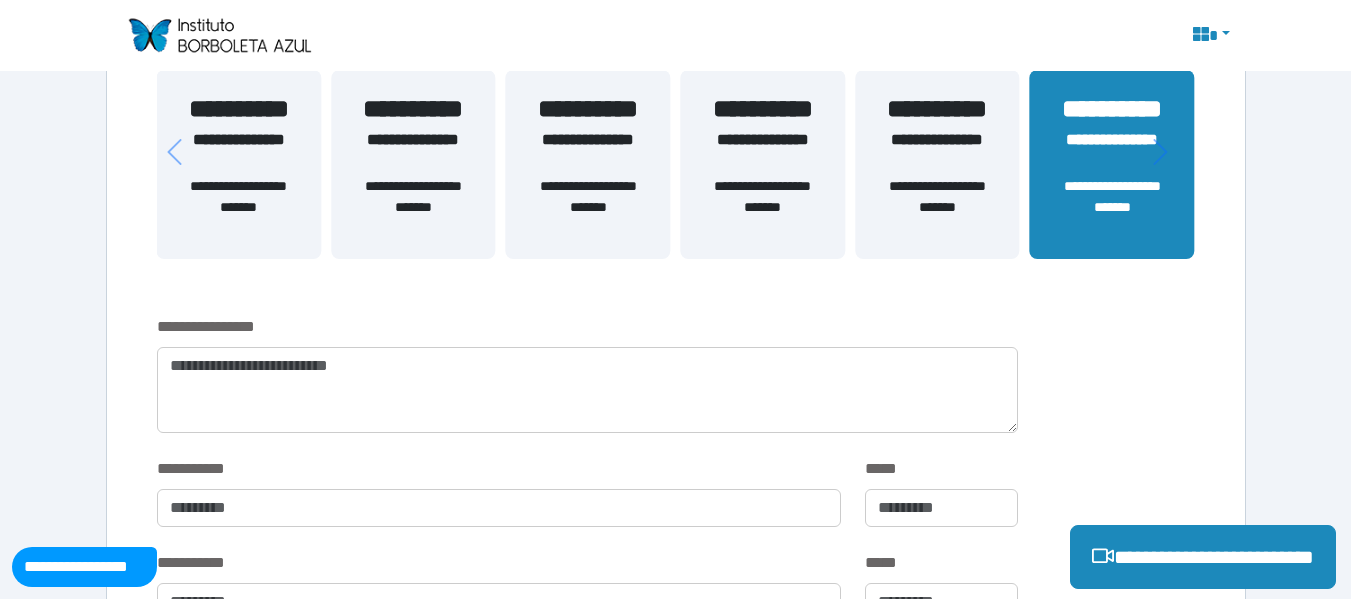 scroll, scrollTop: 453, scrollLeft: 0, axis: vertical 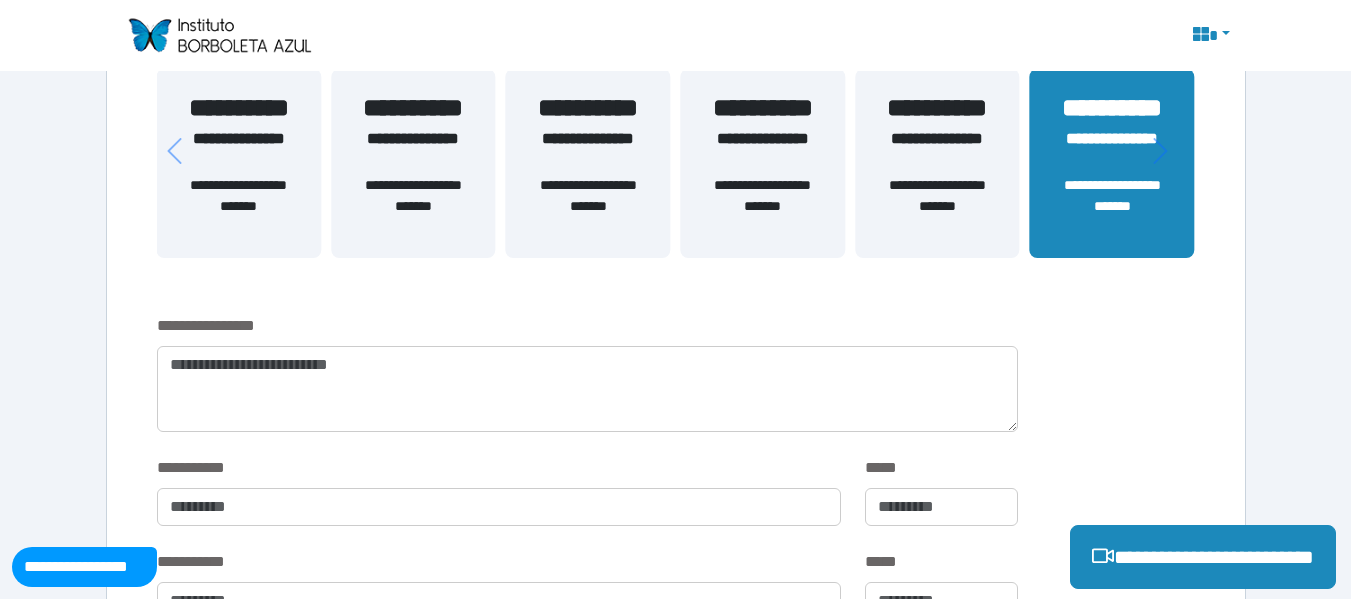 click on "**********" at bounding box center [238, 163] 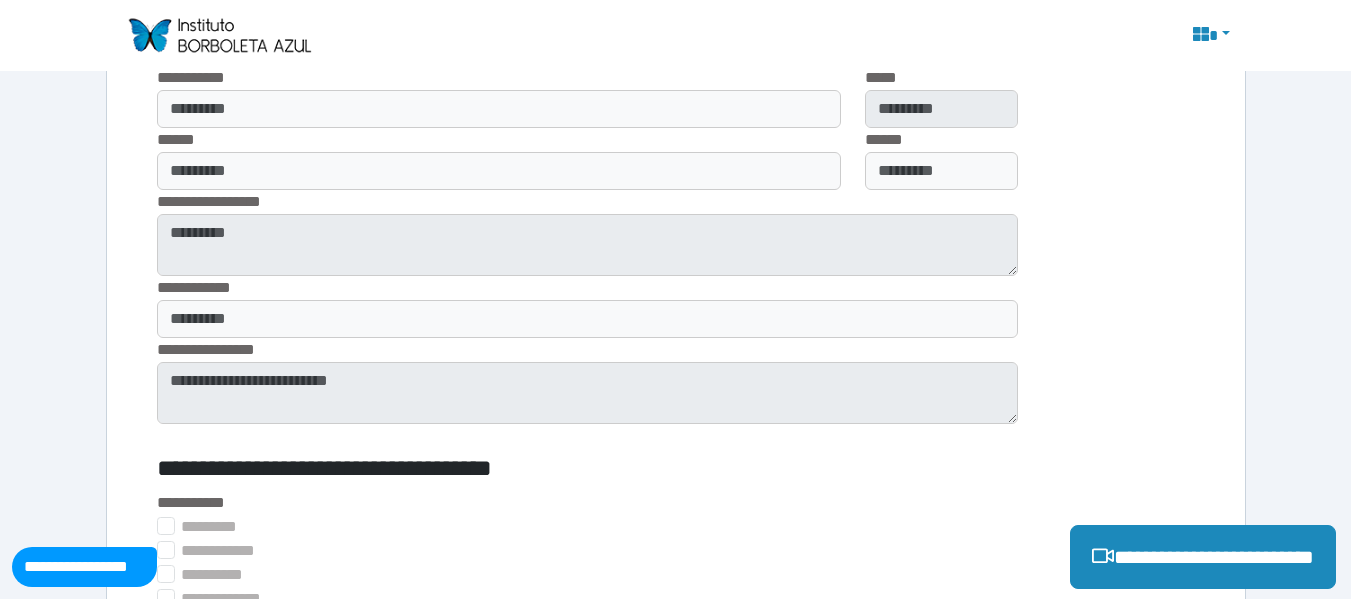scroll, scrollTop: 1572, scrollLeft: 0, axis: vertical 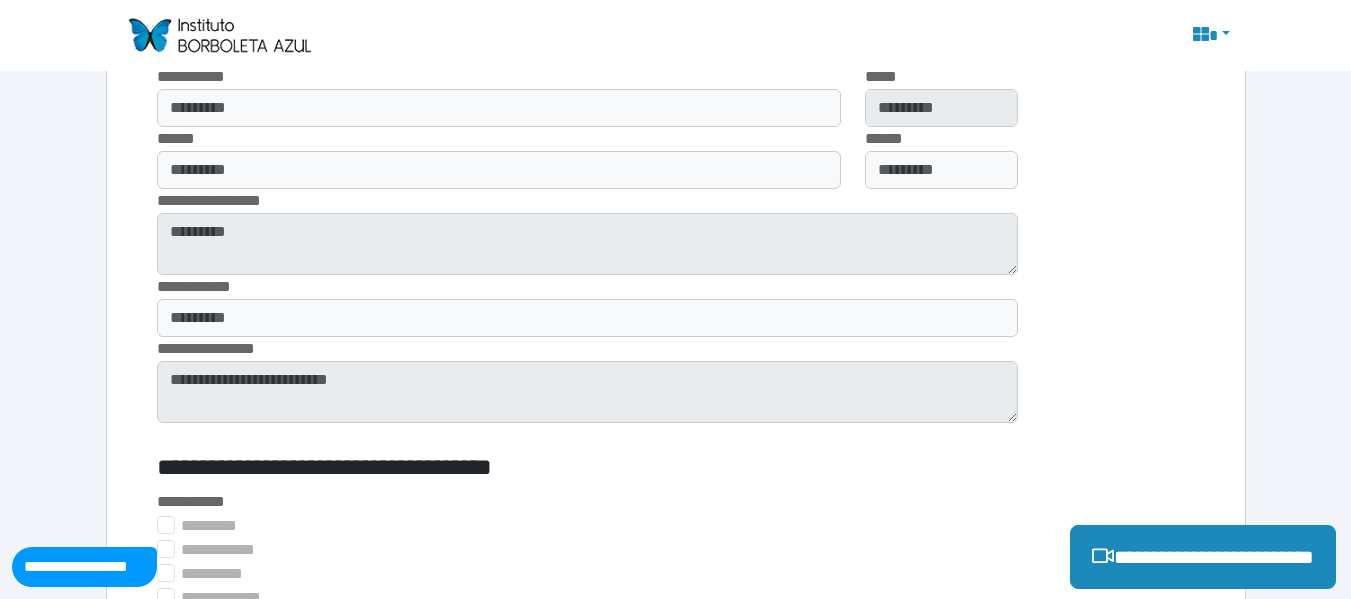 click on "**********" at bounding box center (675, 467) 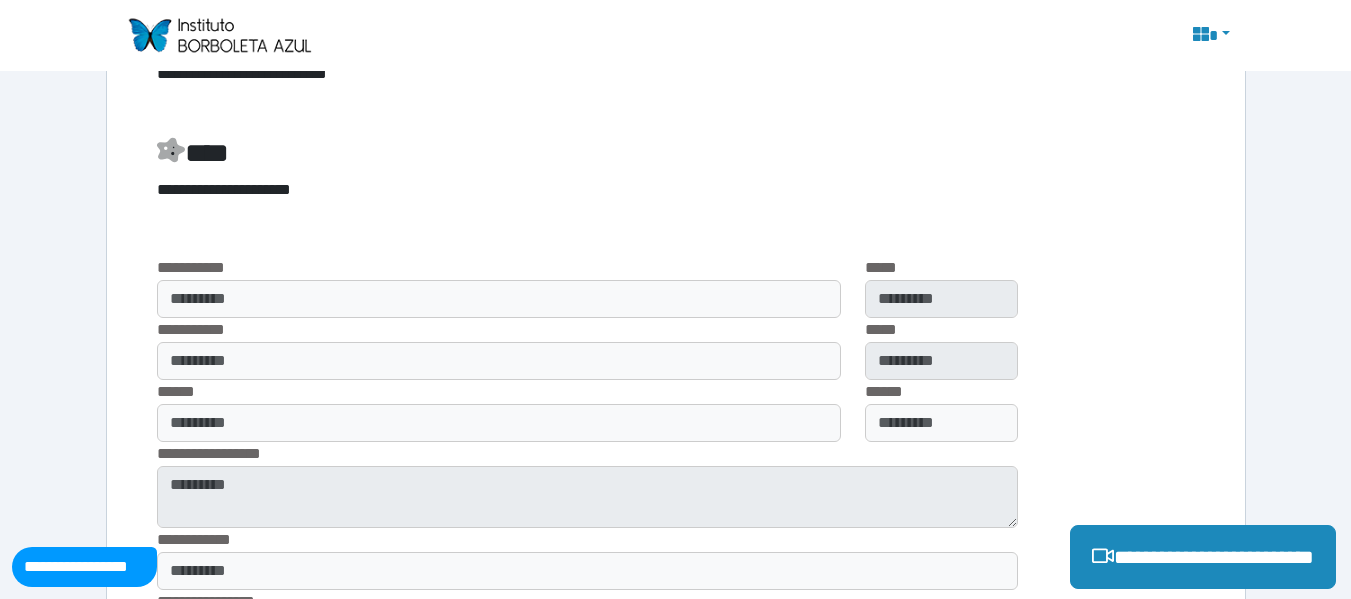 scroll, scrollTop: 1318, scrollLeft: 0, axis: vertical 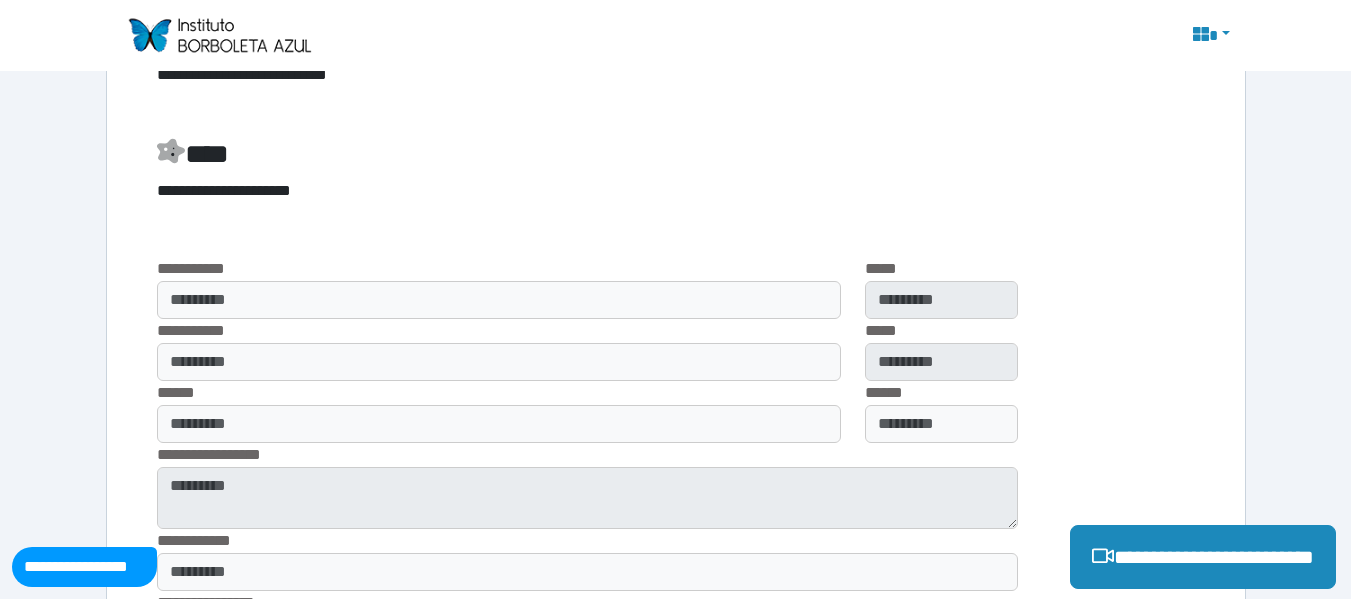click on "**********" at bounding box center (676, 467) 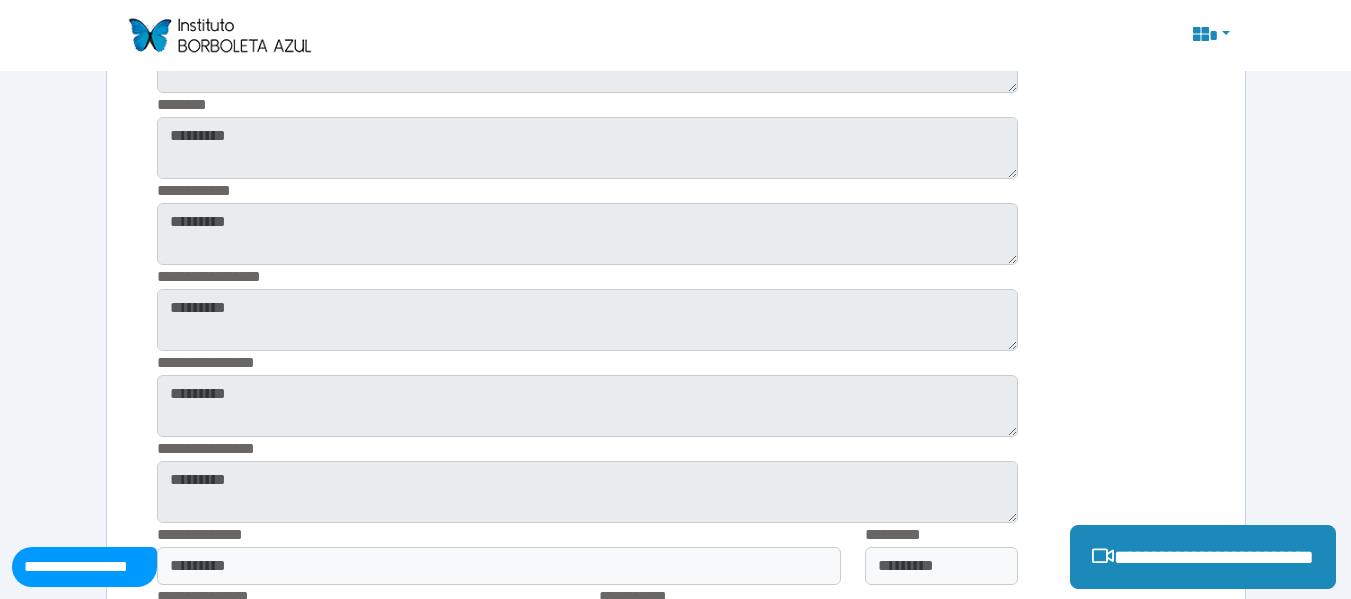 scroll, scrollTop: 3480, scrollLeft: 0, axis: vertical 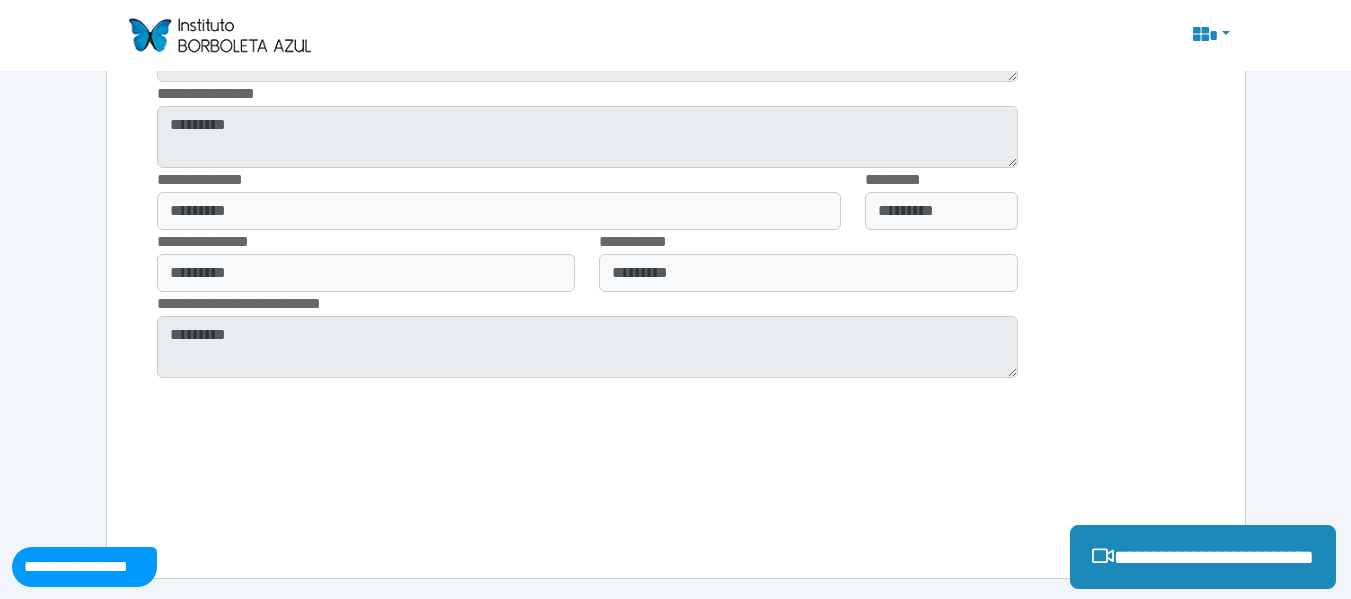 click on "**********" at bounding box center (676, -114) 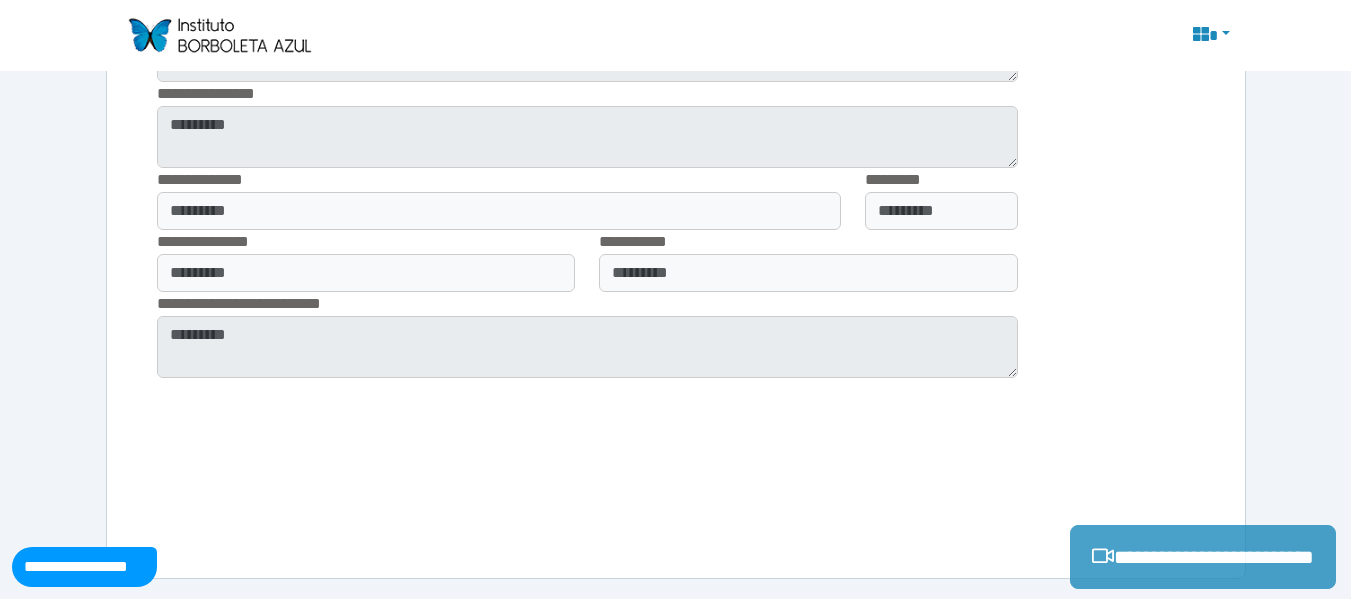 click on "**********" at bounding box center (1203, 557) 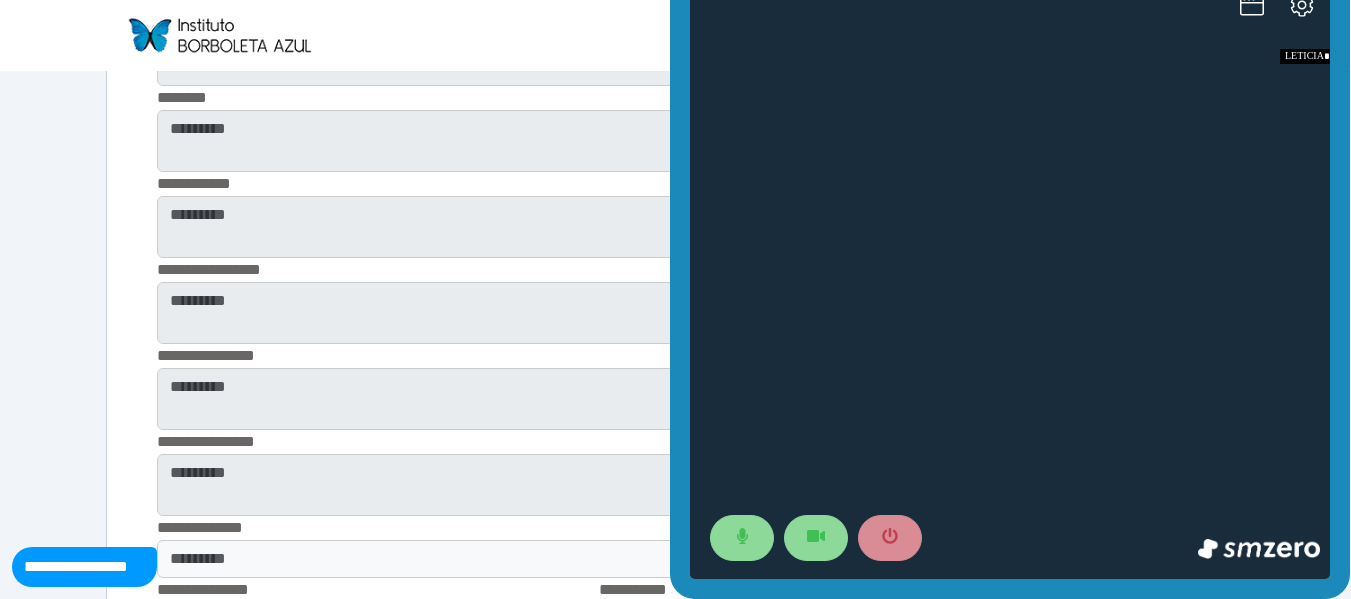 scroll, scrollTop: 3131, scrollLeft: 0, axis: vertical 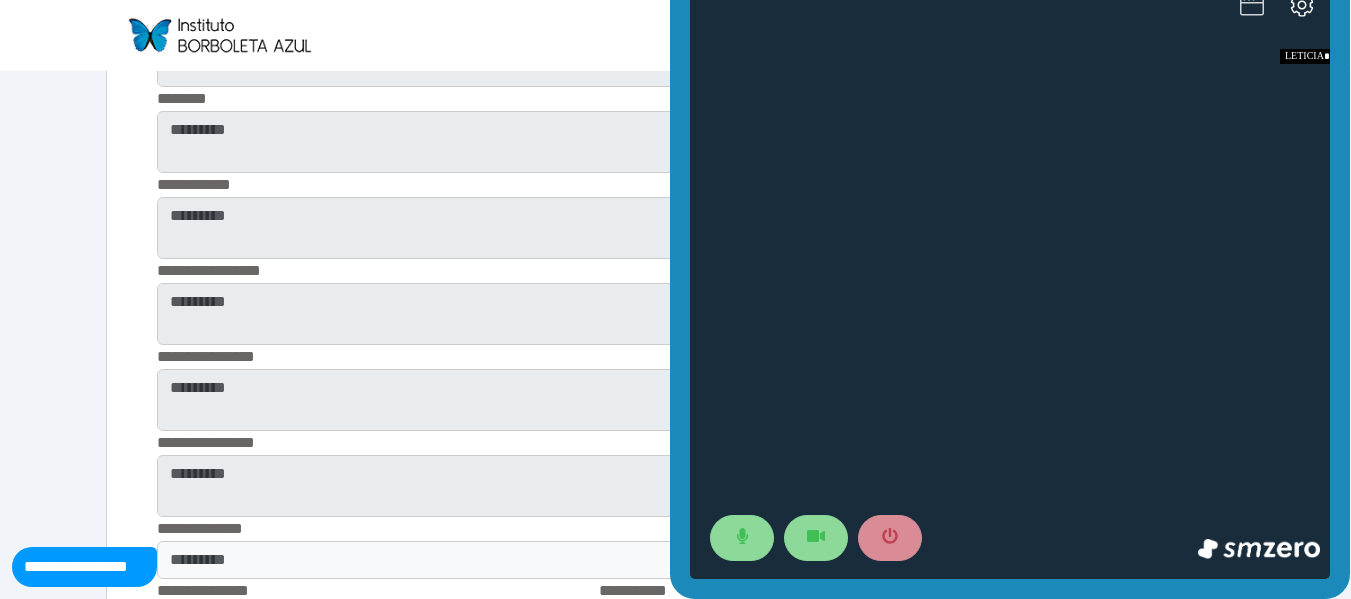 click 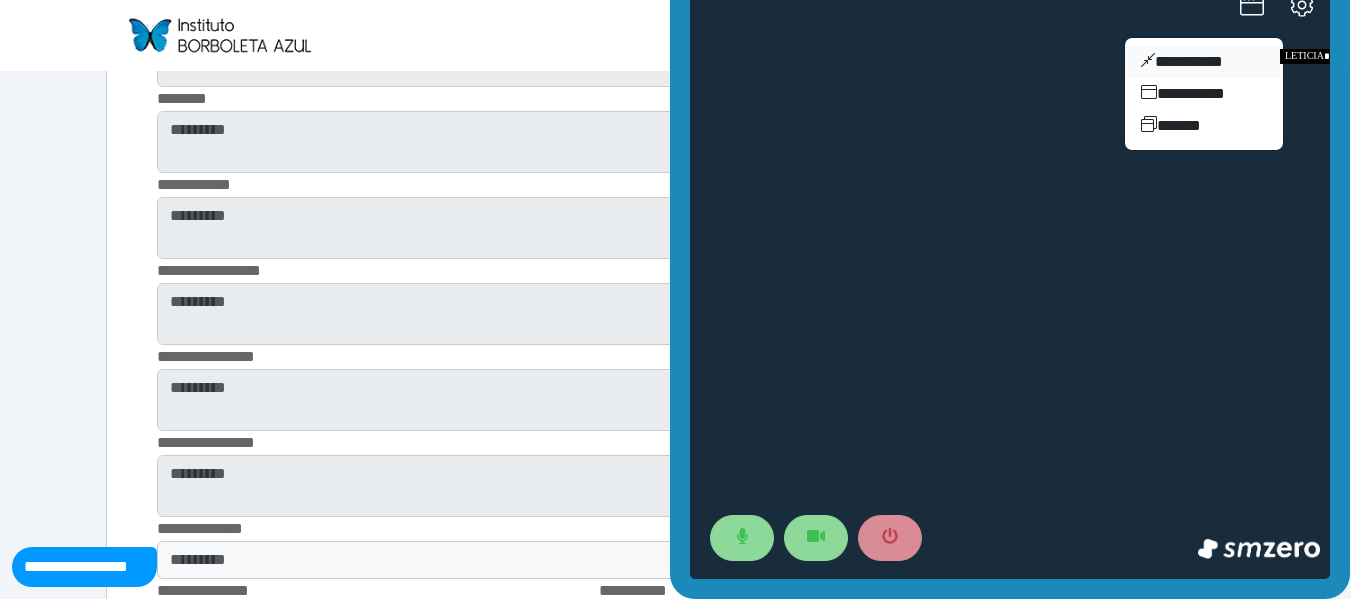 click on "**********" at bounding box center [1204, 62] 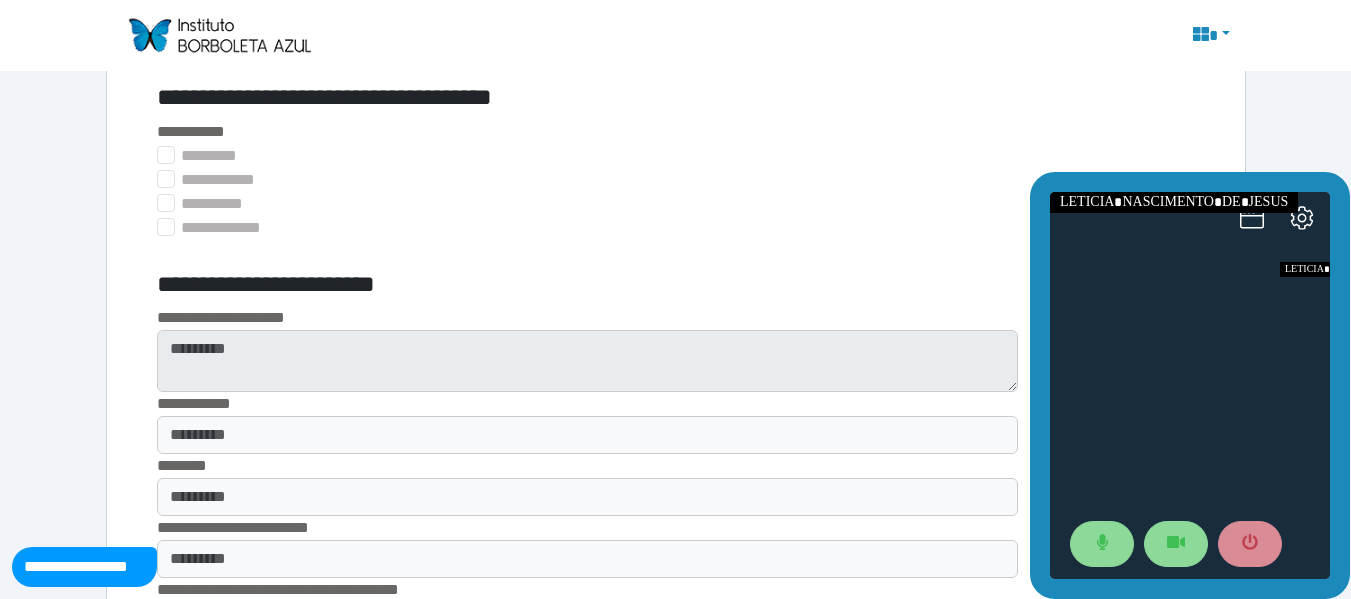 scroll, scrollTop: 1941, scrollLeft: 0, axis: vertical 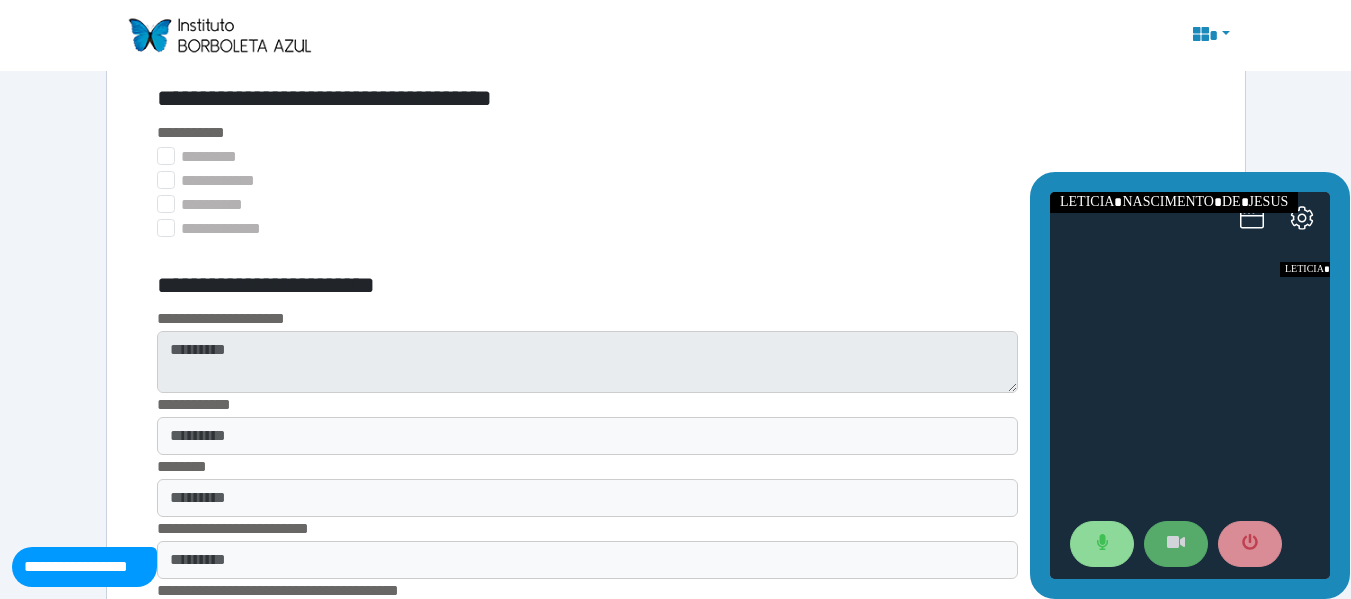 click 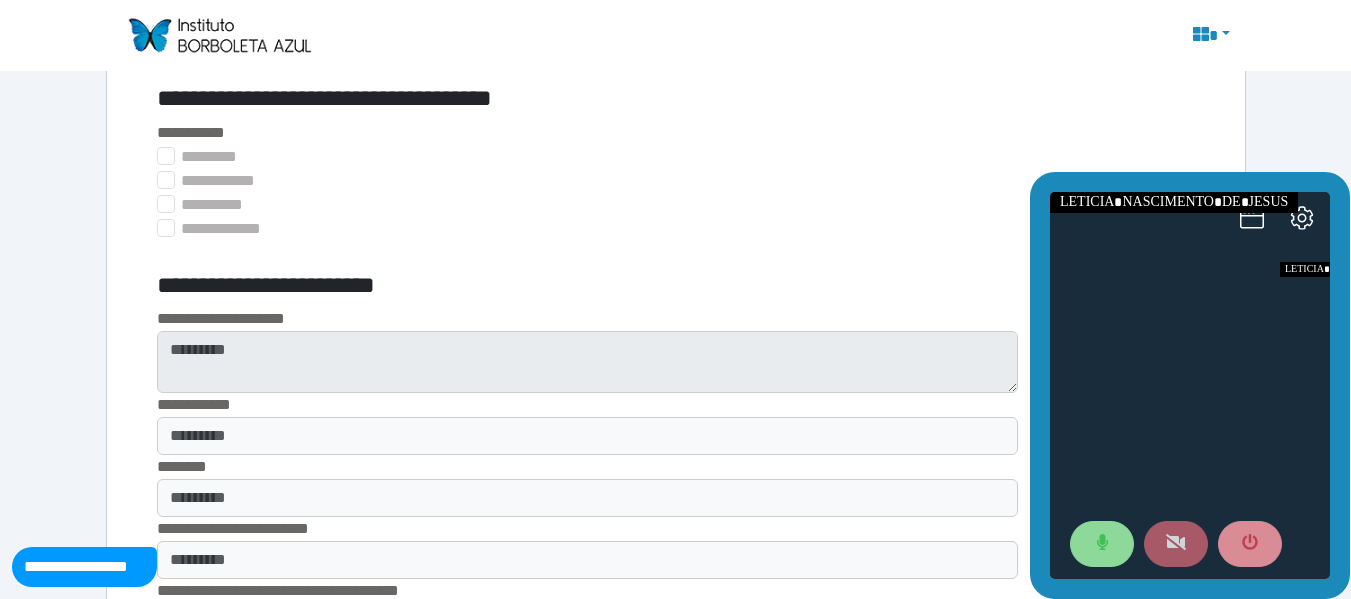 click 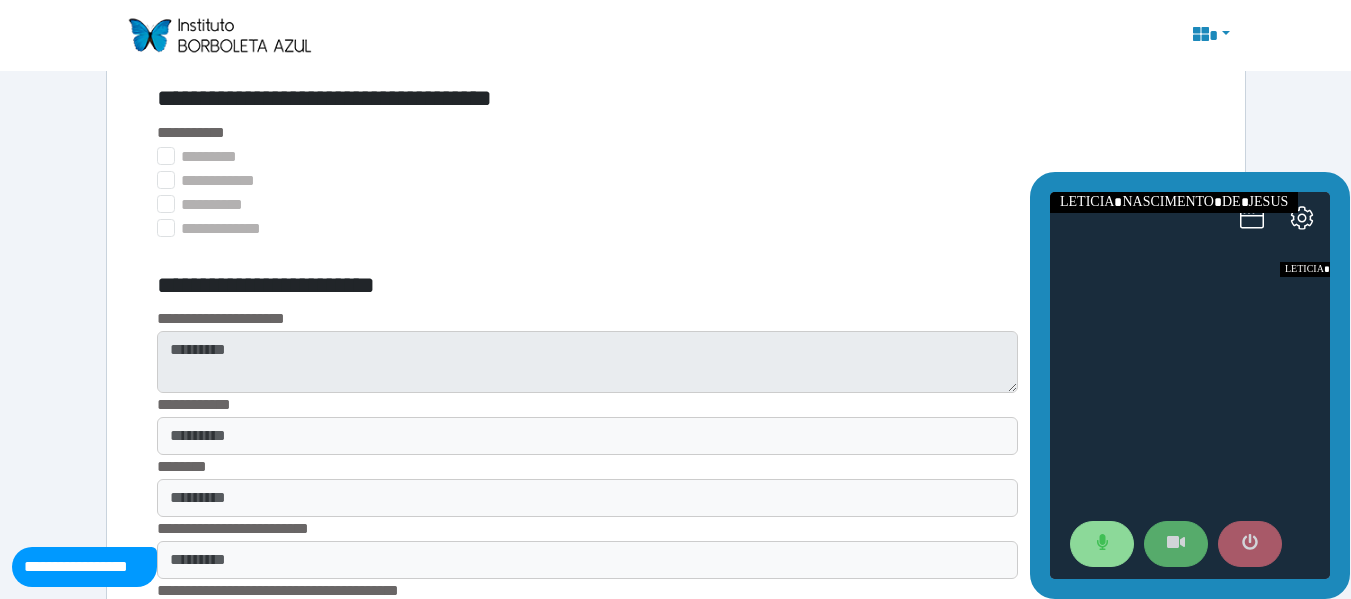 click at bounding box center [1250, 544] 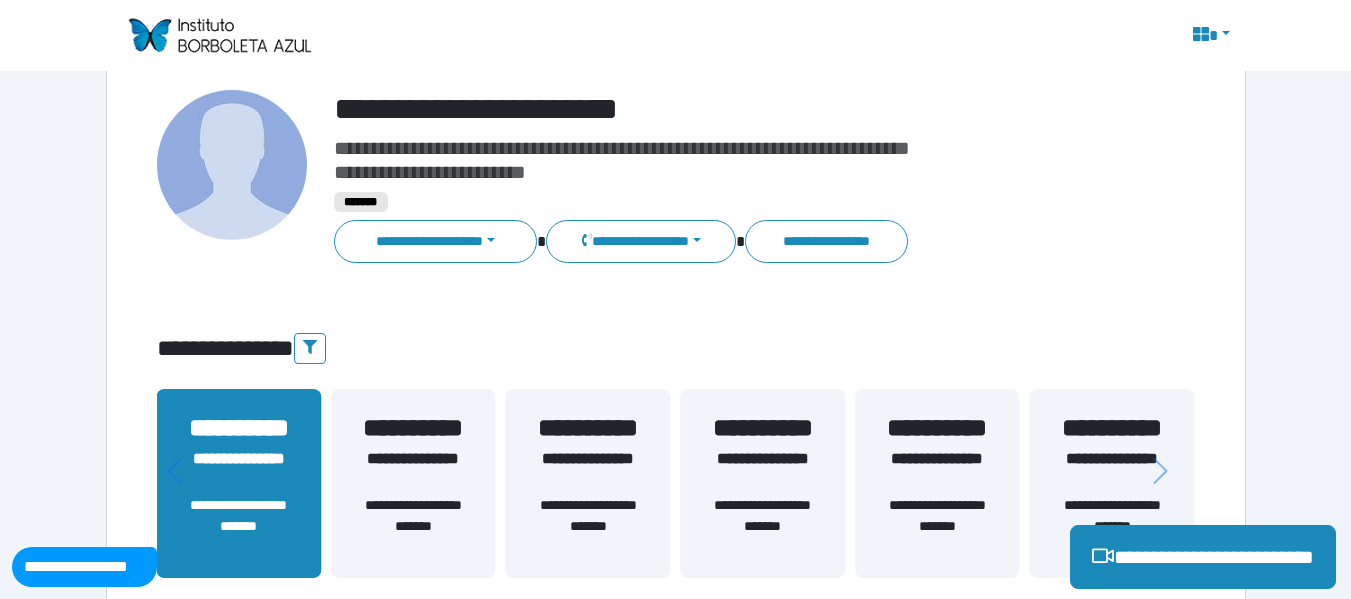 scroll, scrollTop: 131, scrollLeft: 0, axis: vertical 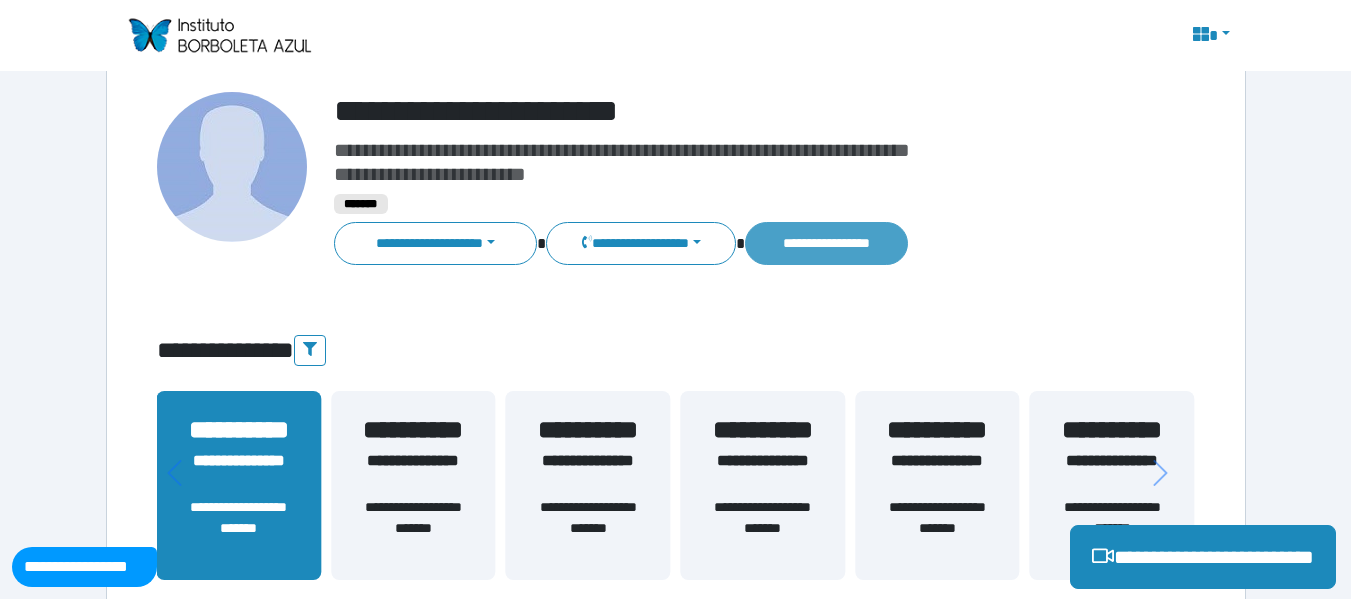 click on "**********" at bounding box center (826, 243) 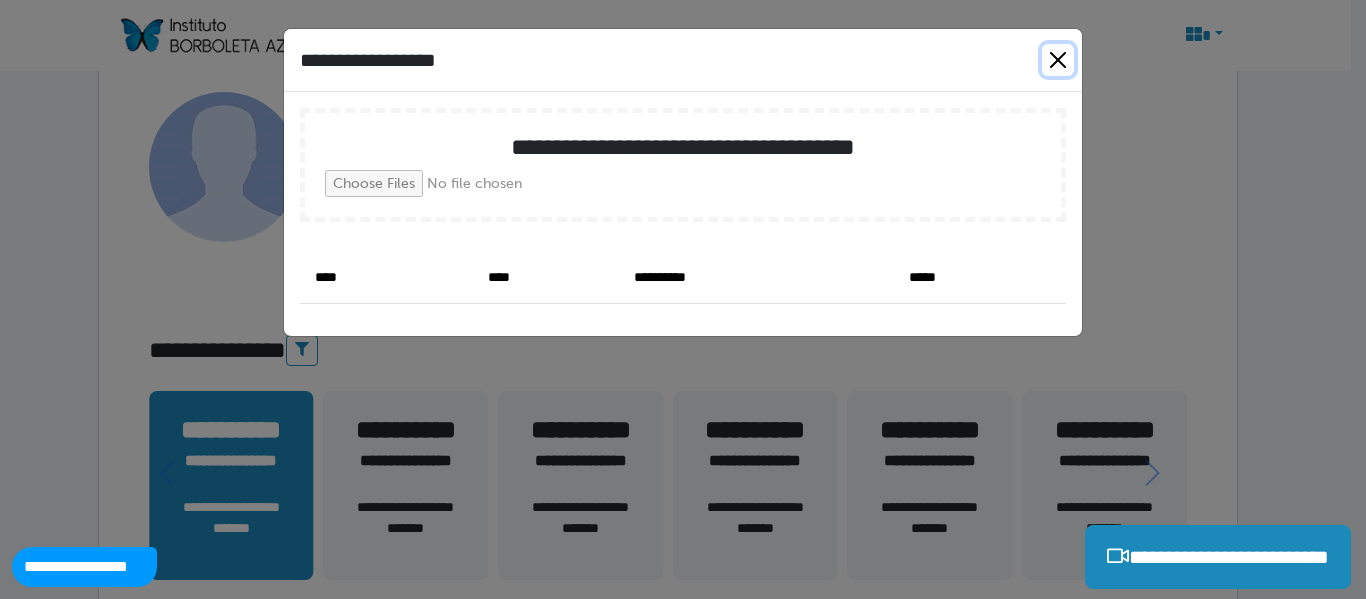 click at bounding box center [1058, 60] 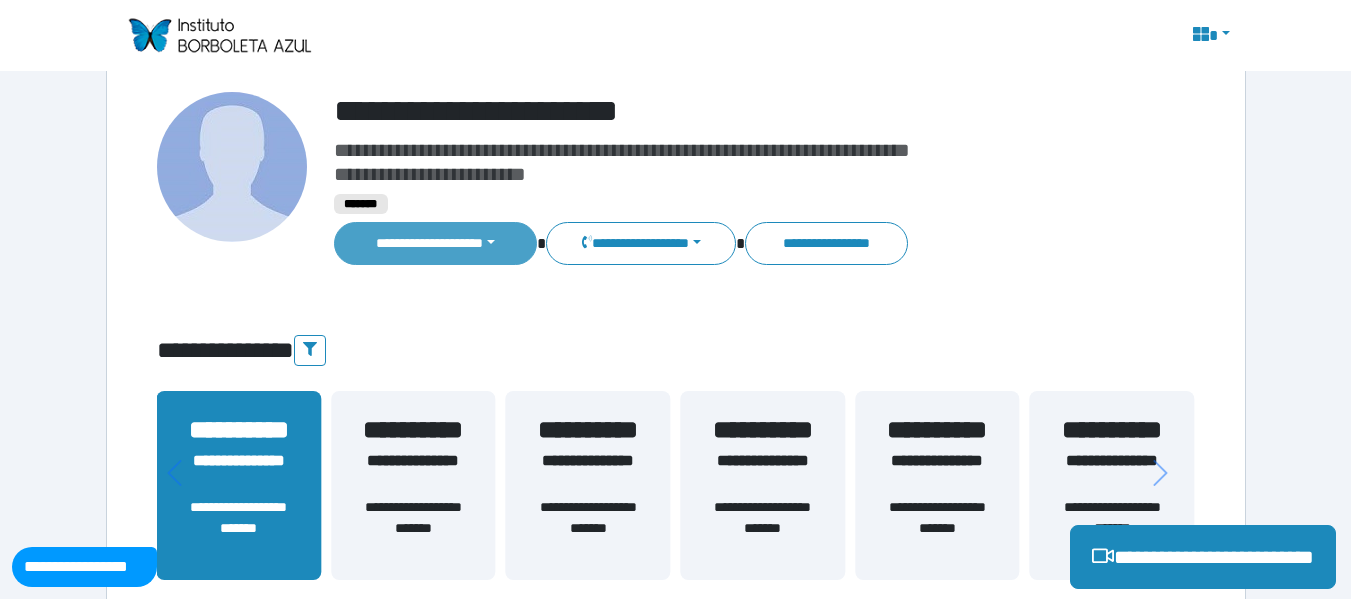 click on "**********" at bounding box center [436, 243] 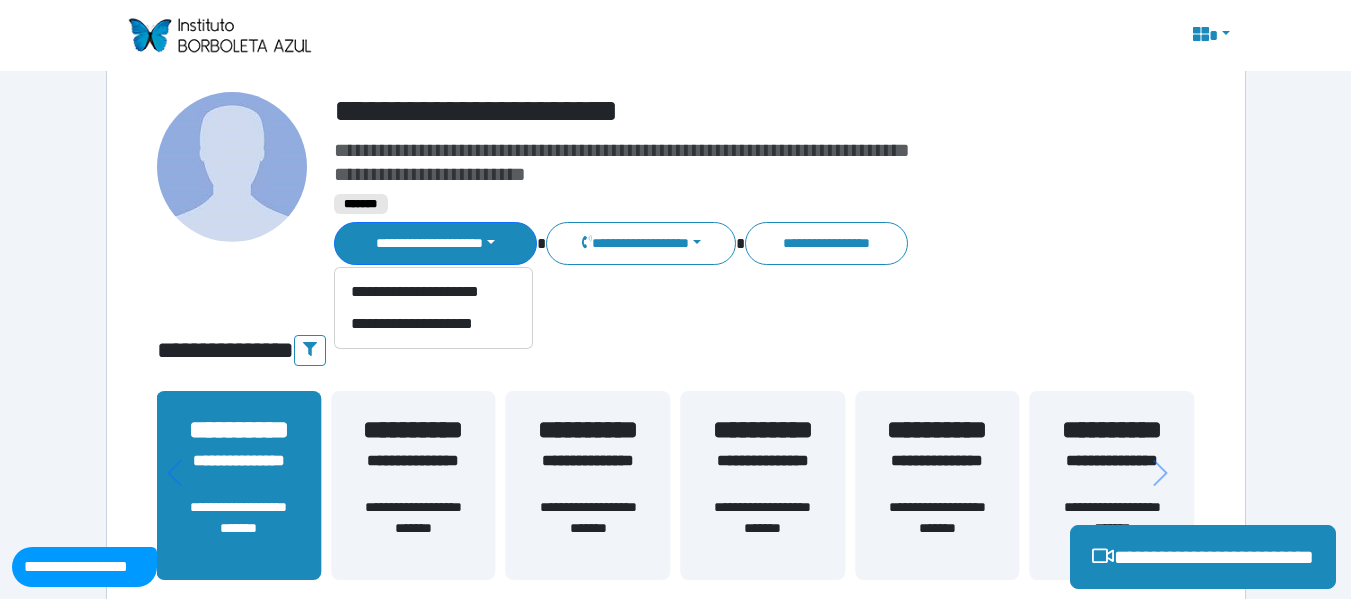 click on "**********" at bounding box center (676, 1948) 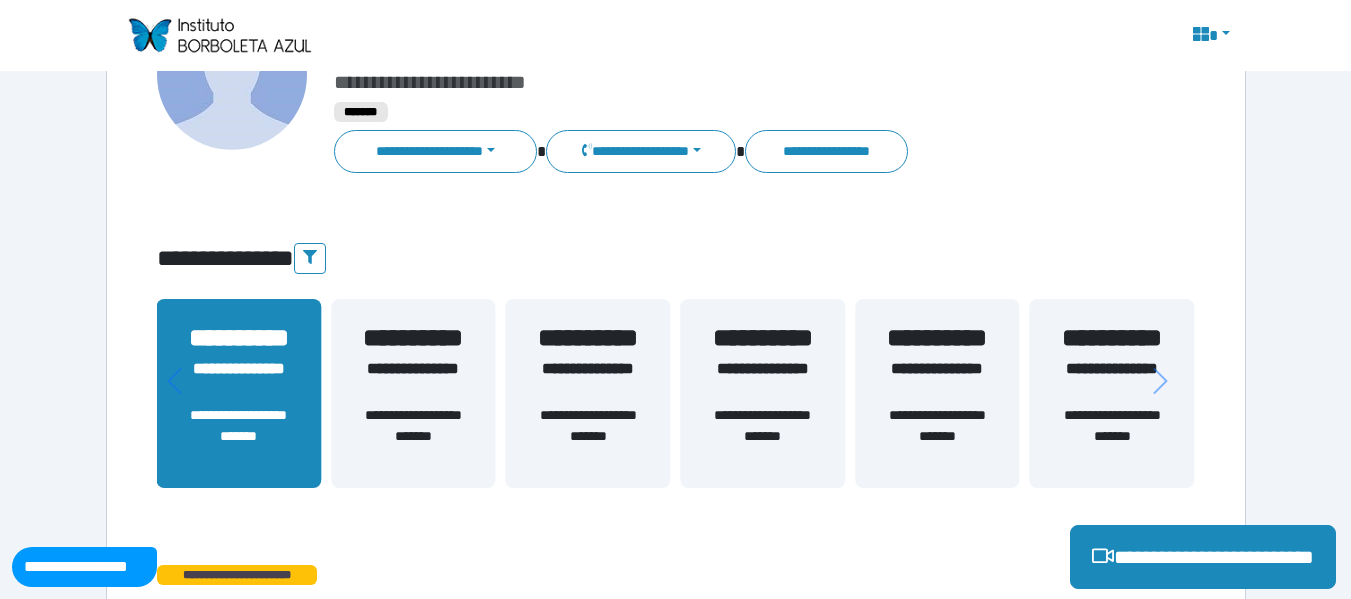 scroll, scrollTop: 227, scrollLeft: 0, axis: vertical 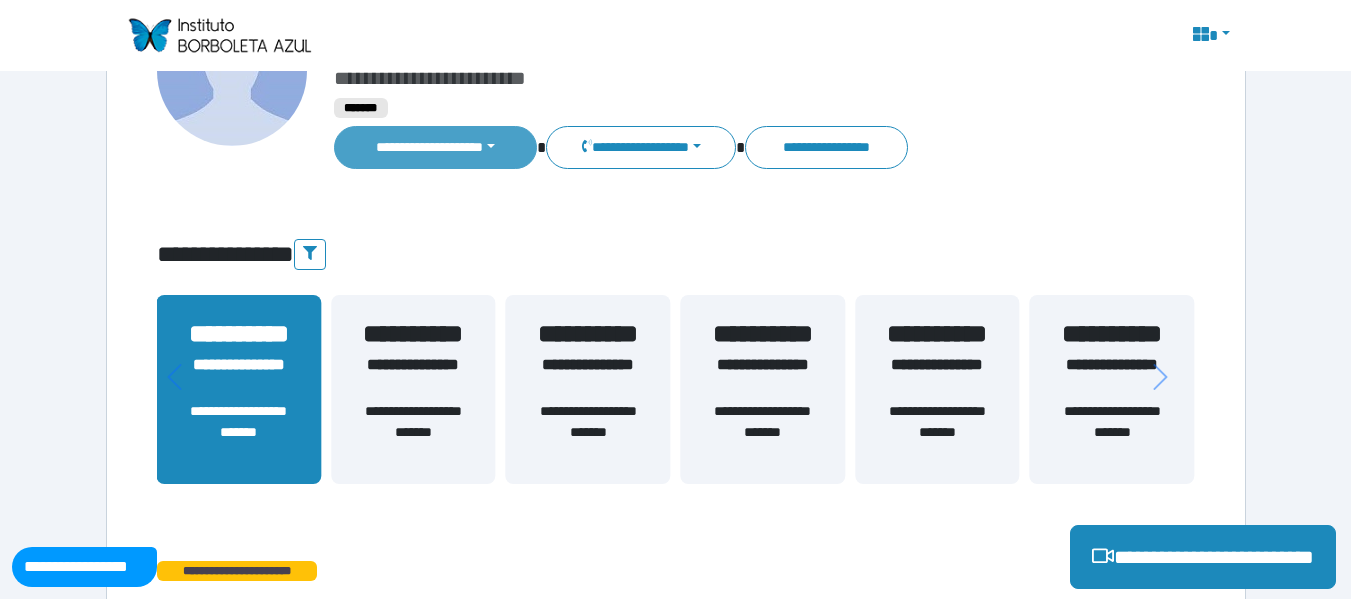 click on "**********" at bounding box center [436, 147] 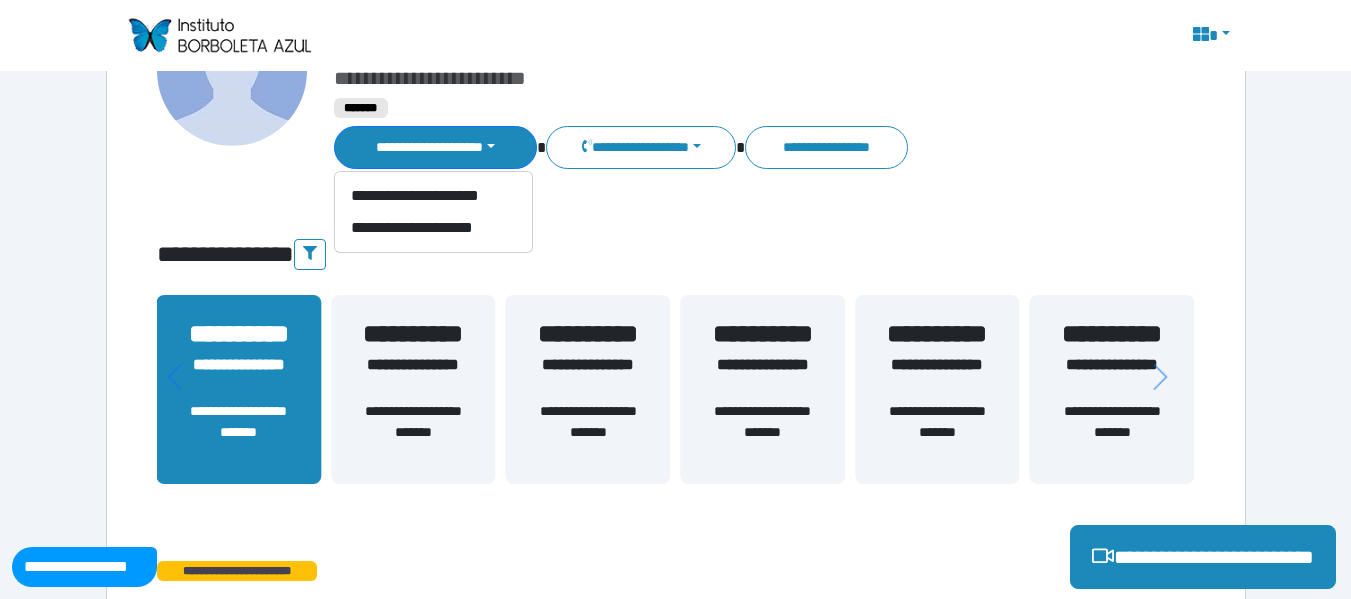 drag, startPoint x: 586, startPoint y: 228, endPoint x: 523, endPoint y: 277, distance: 79.81228 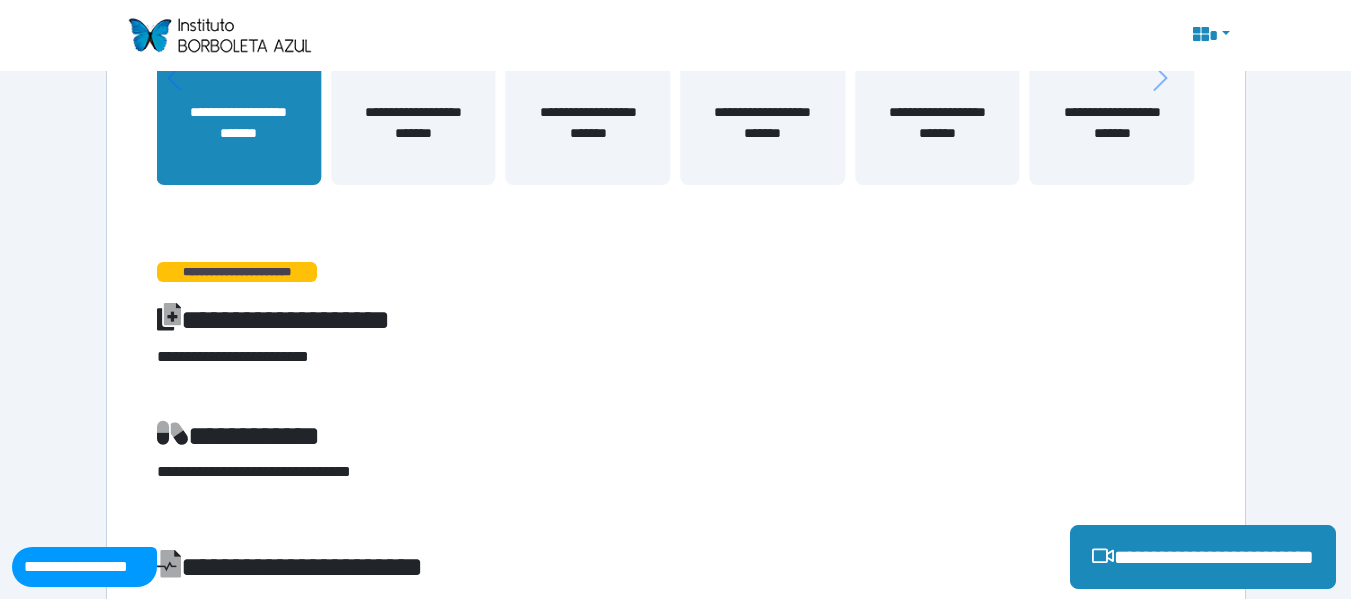 scroll, scrollTop: 534, scrollLeft: 0, axis: vertical 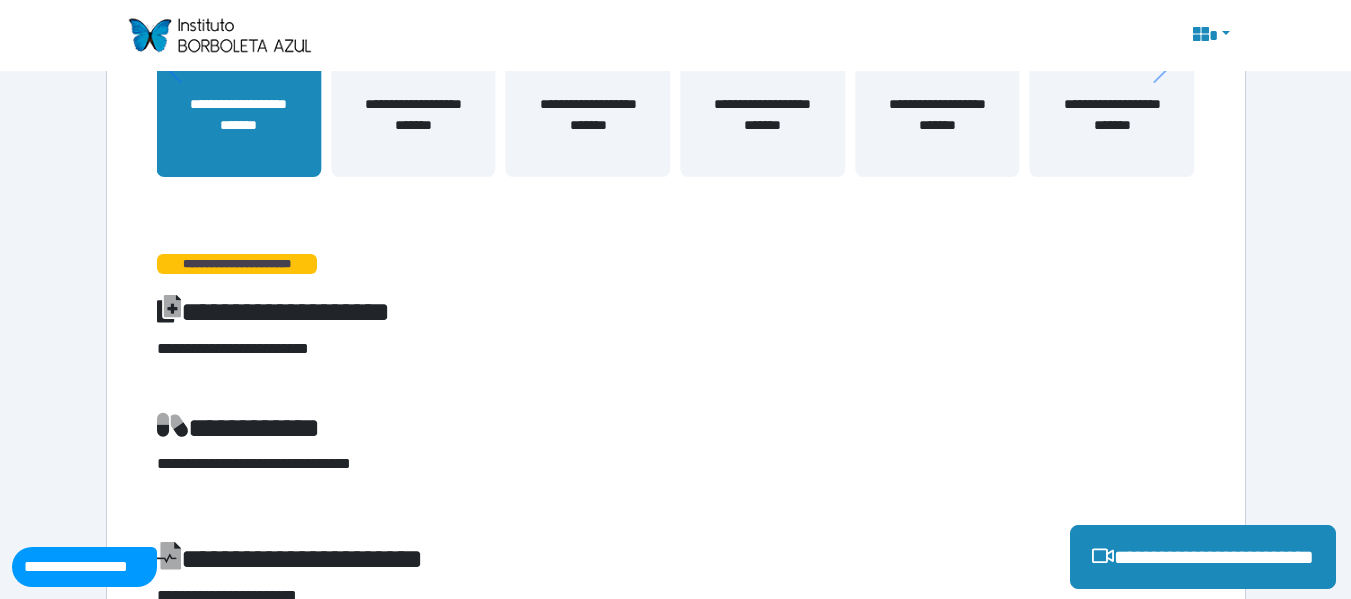 click on "**********" at bounding box center [676, 312] 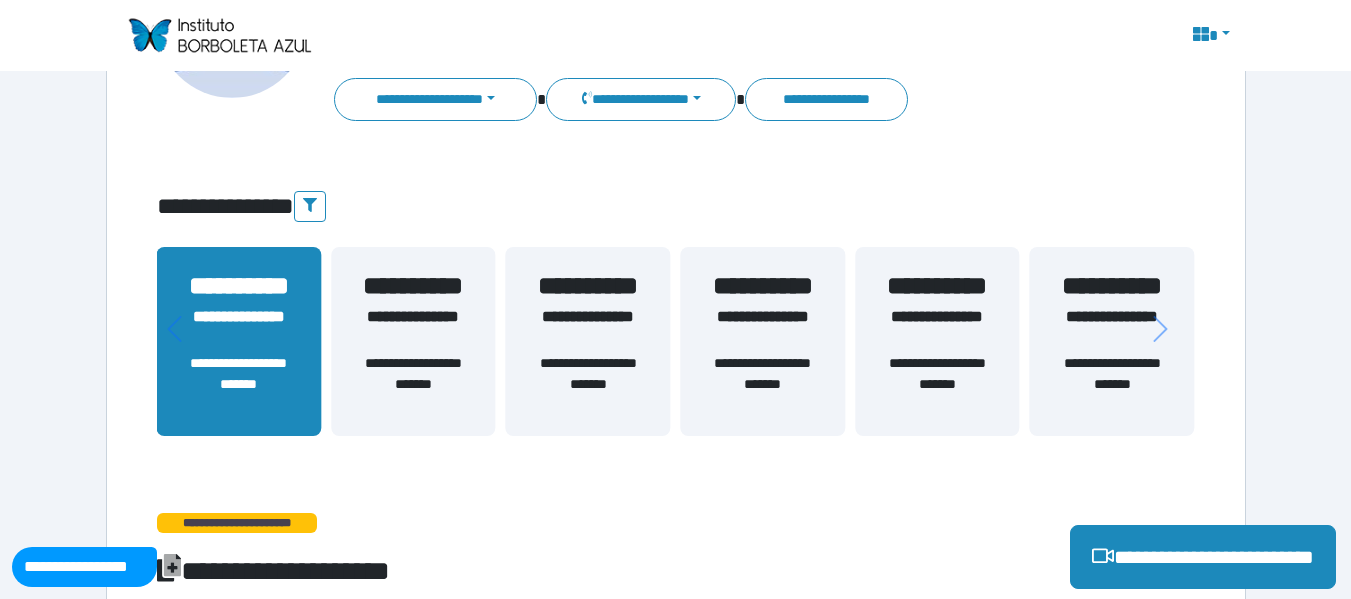 scroll, scrollTop: 0, scrollLeft: 0, axis: both 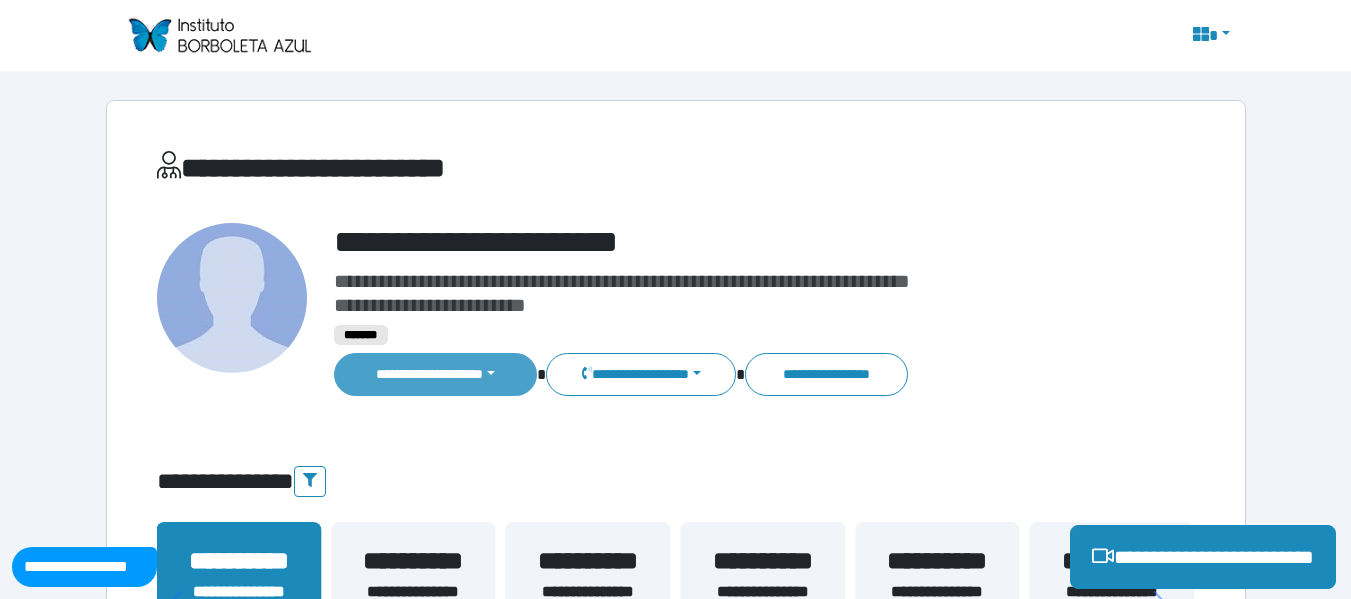 click on "**********" at bounding box center [436, 374] 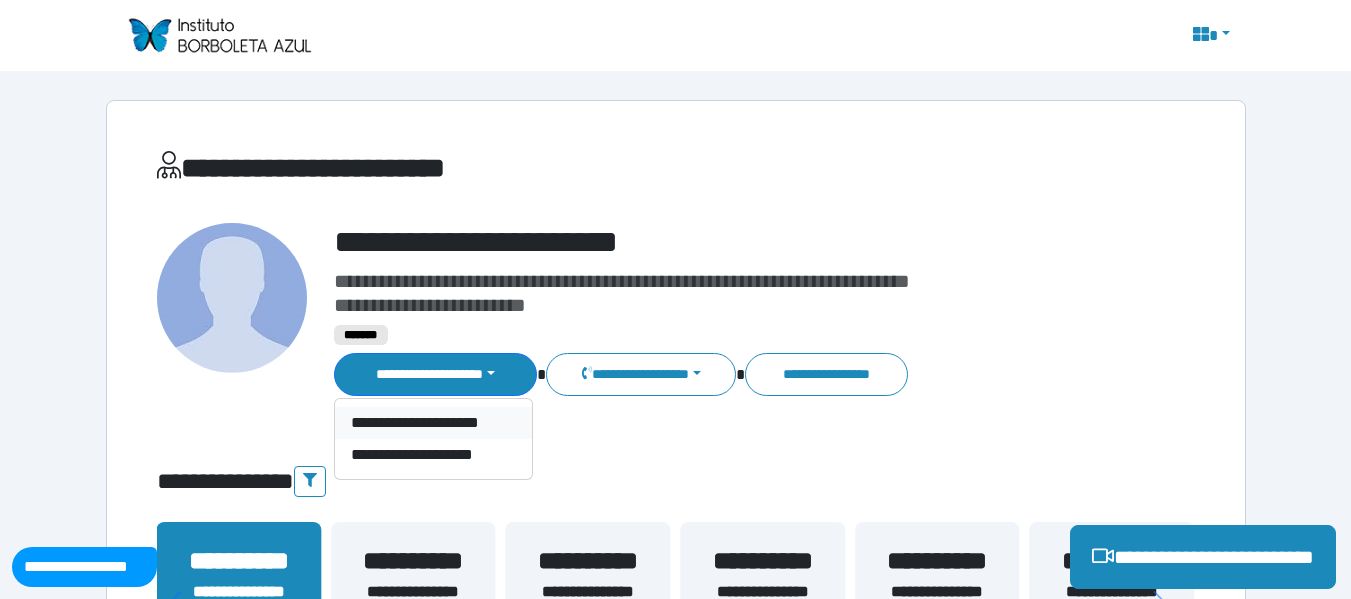 click on "**********" at bounding box center (433, 423) 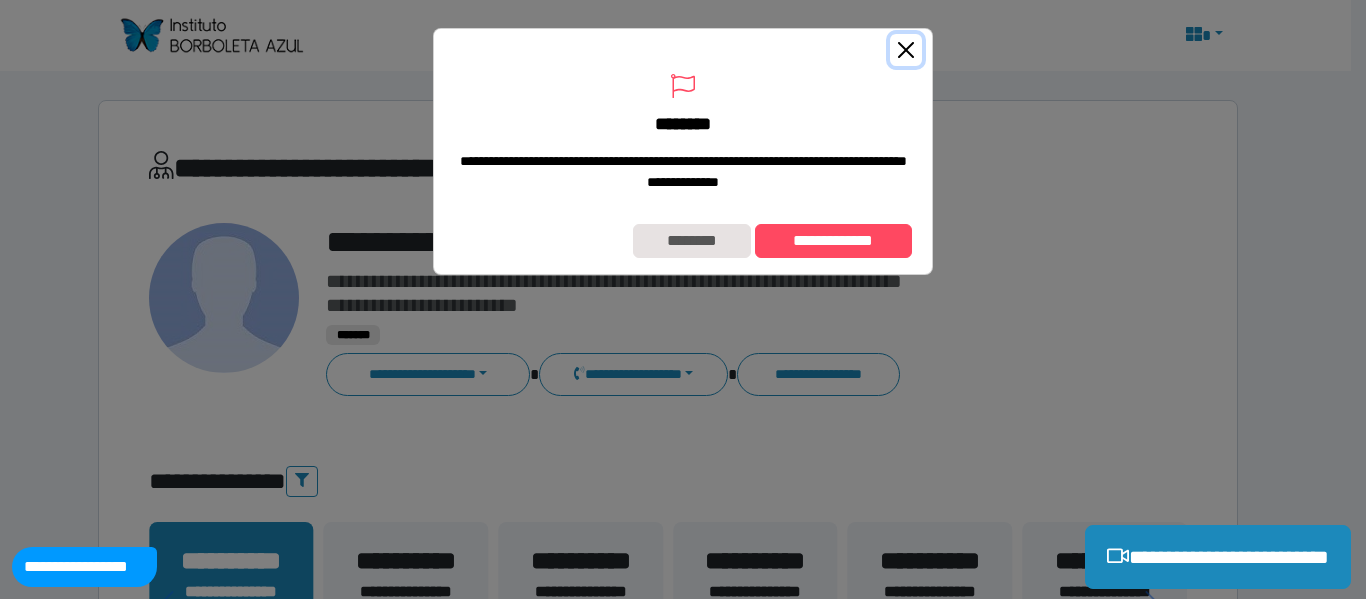 click at bounding box center [906, 50] 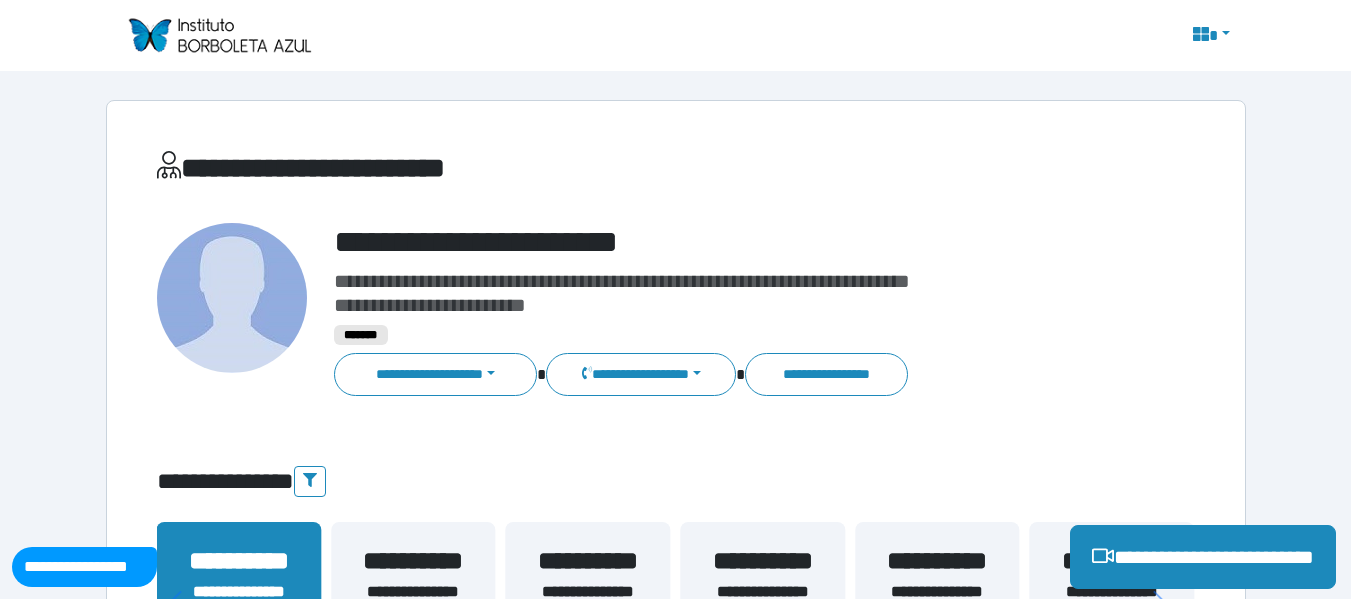 click on "**********" at bounding box center [84, 567] 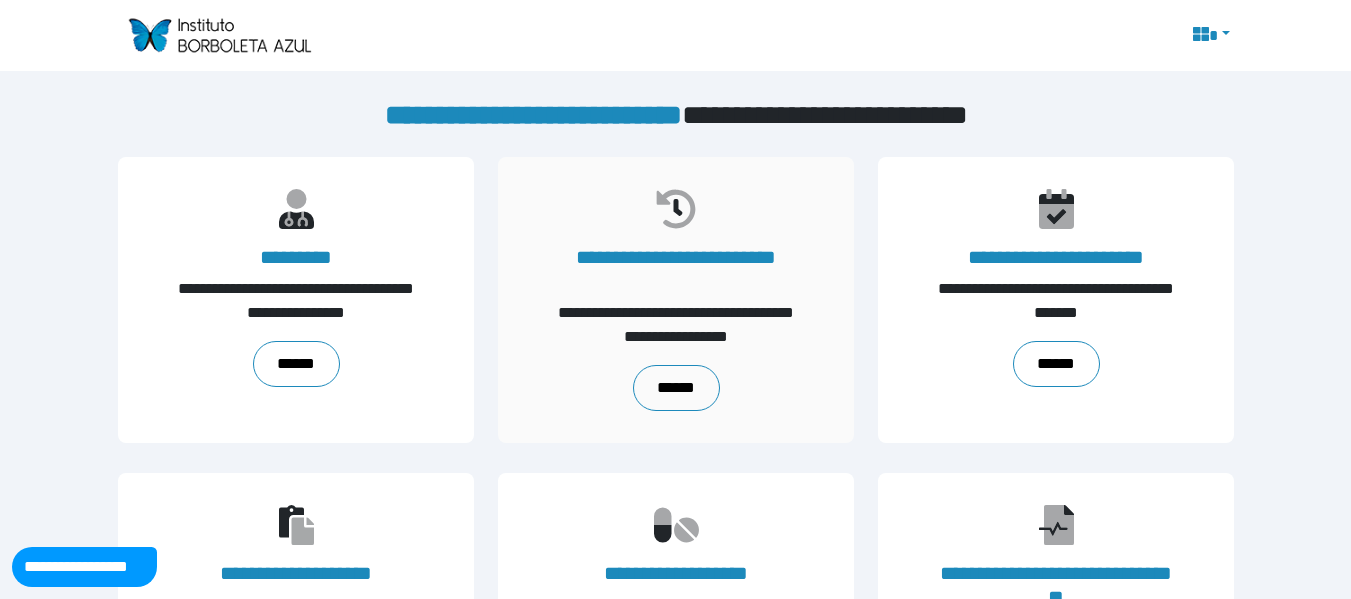 scroll, scrollTop: 0, scrollLeft: 0, axis: both 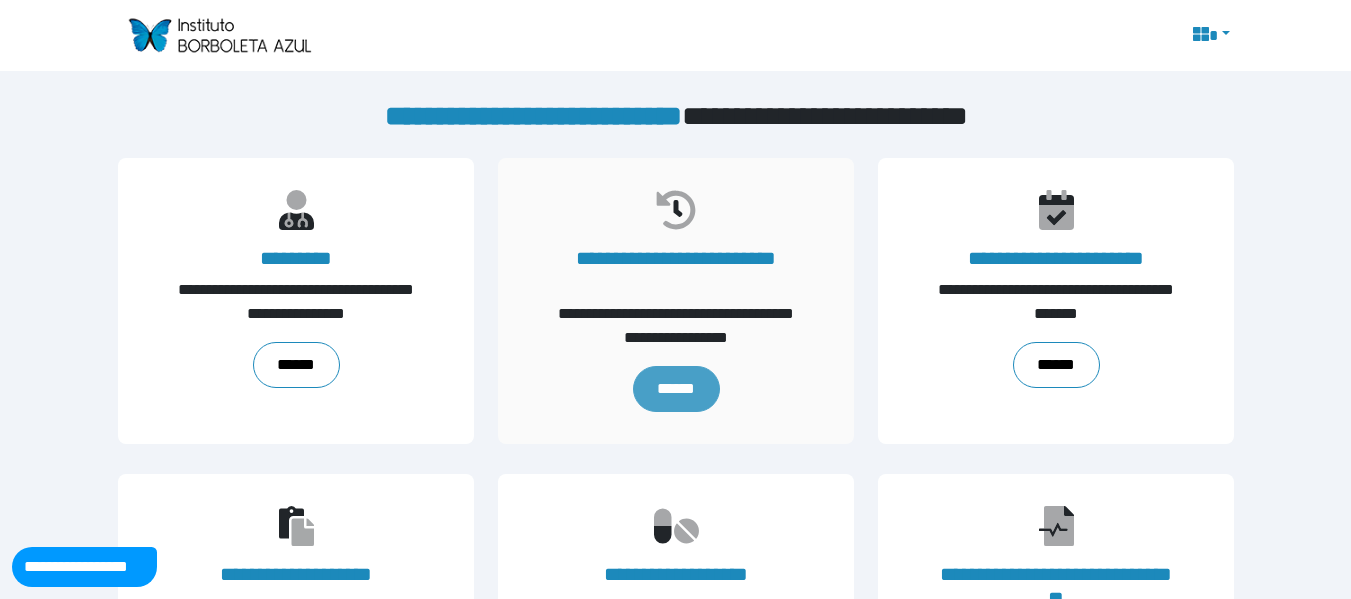 click on "******" at bounding box center (675, 389) 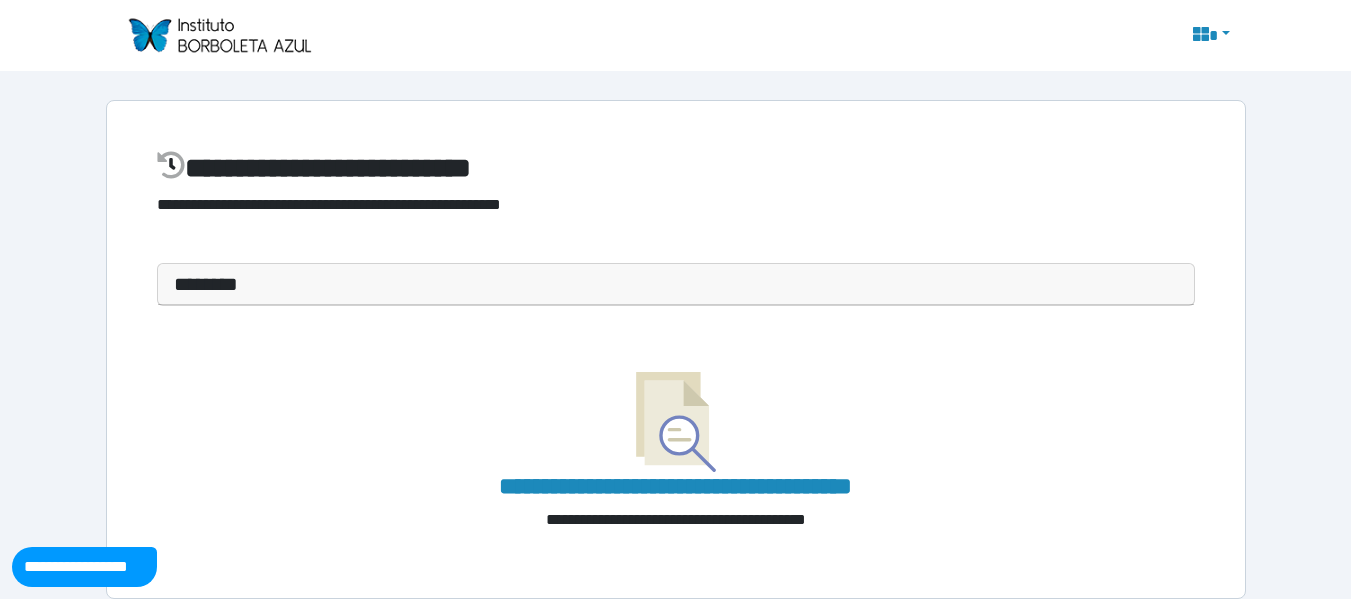 scroll, scrollTop: 20, scrollLeft: 0, axis: vertical 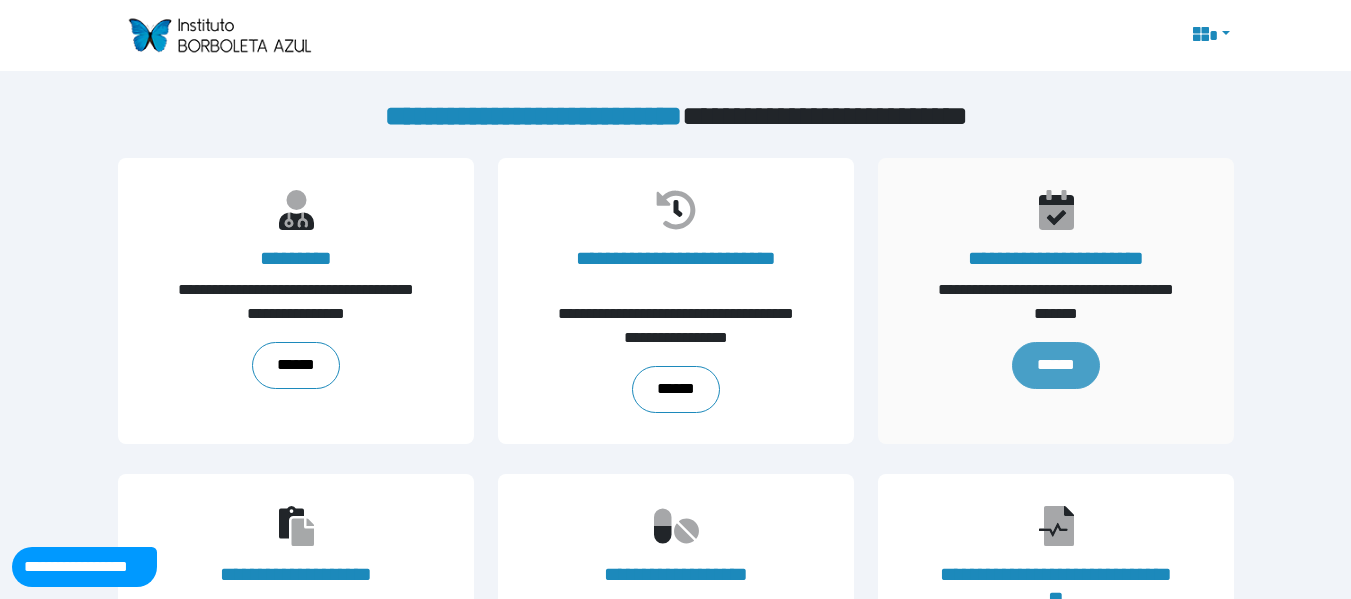 click on "******" at bounding box center (1055, 365) 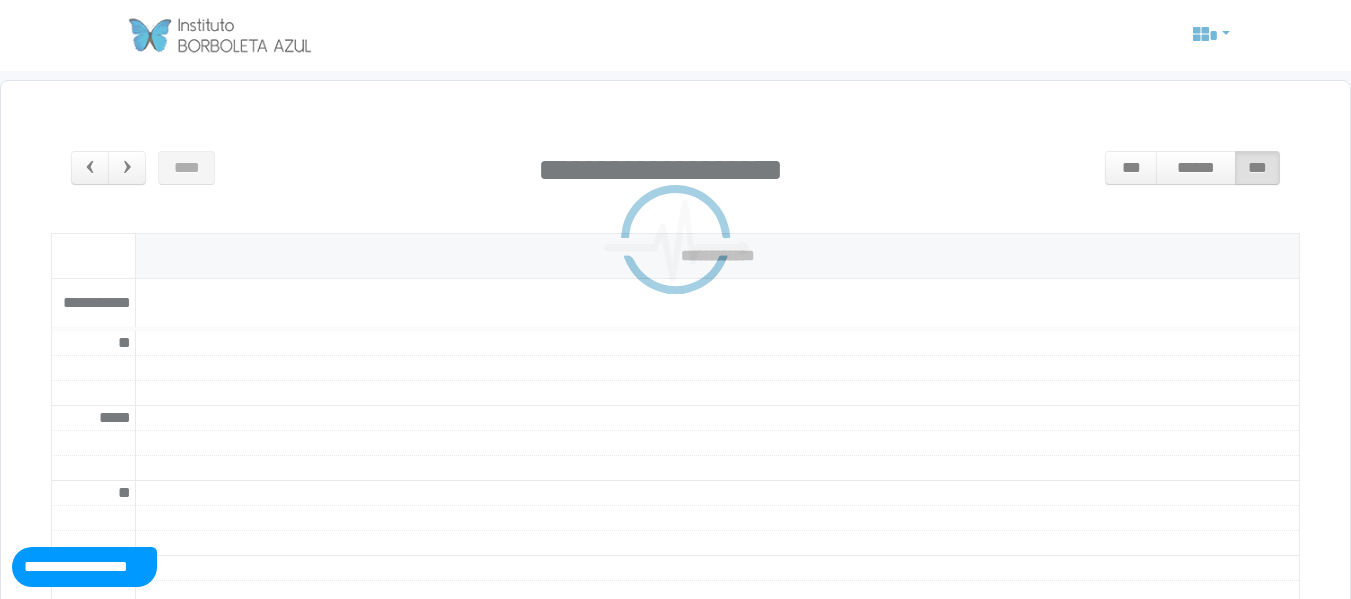 scroll, scrollTop: 0, scrollLeft: 0, axis: both 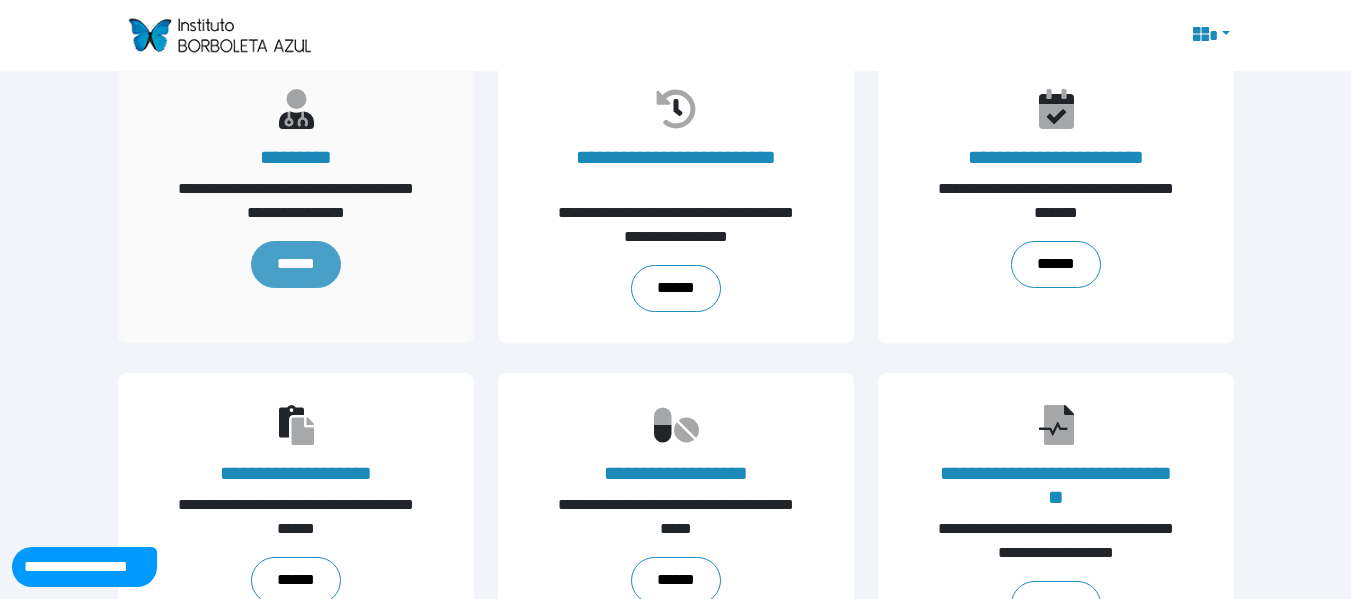 click on "******" at bounding box center (296, 264) 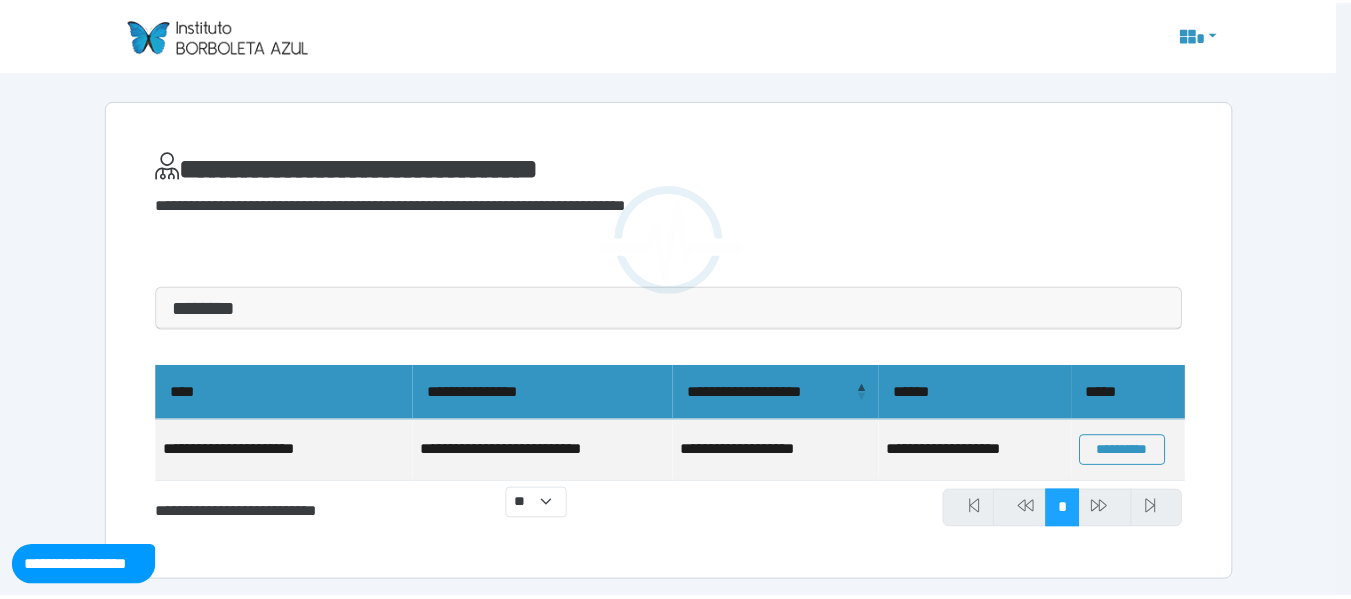 scroll, scrollTop: 0, scrollLeft: 0, axis: both 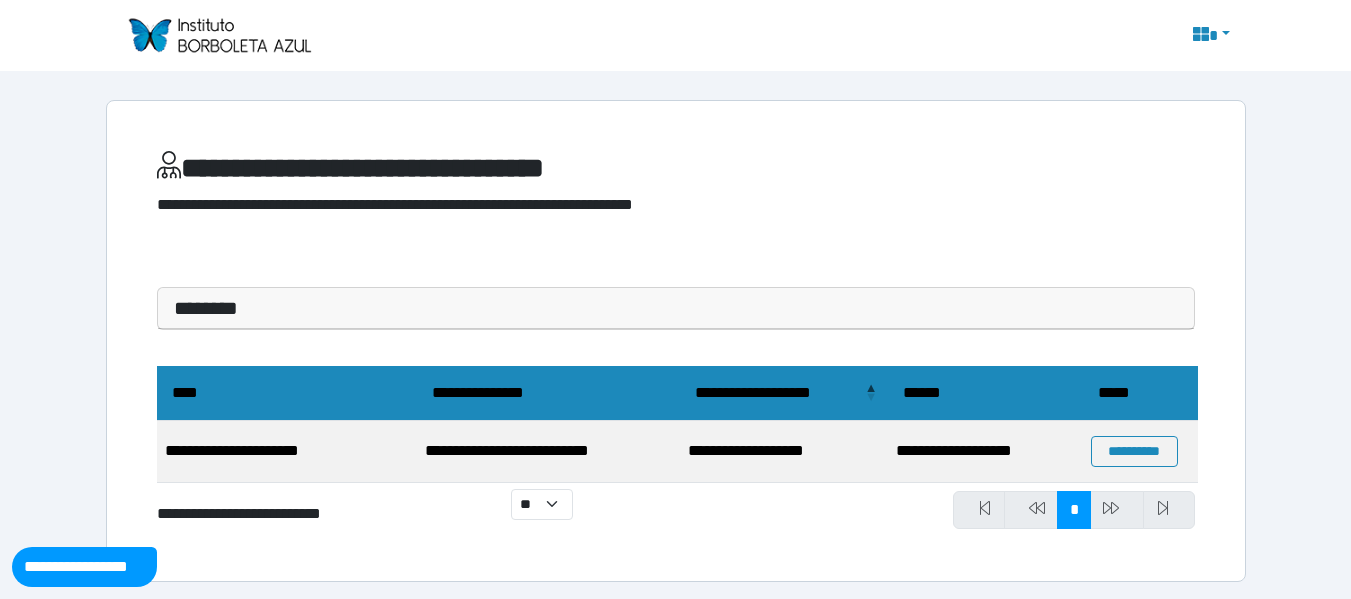 click on "**********" at bounding box center [287, 452] 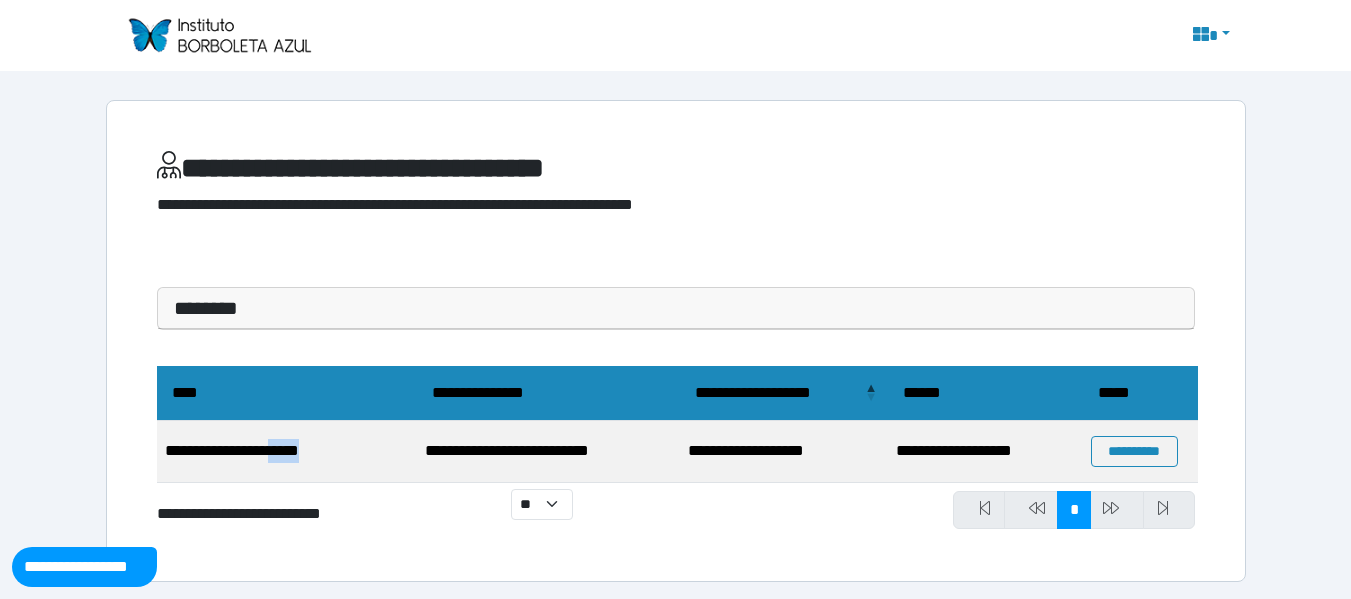 click on "**********" at bounding box center (287, 452) 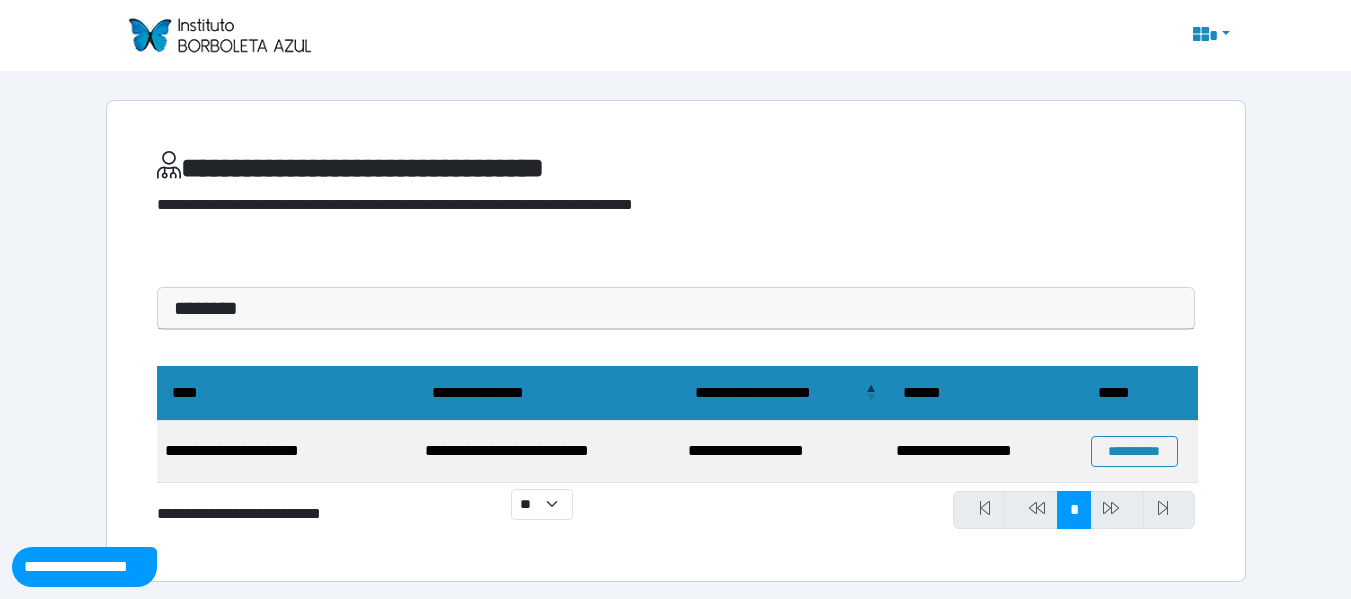 click on "**********" at bounding box center (784, 452) 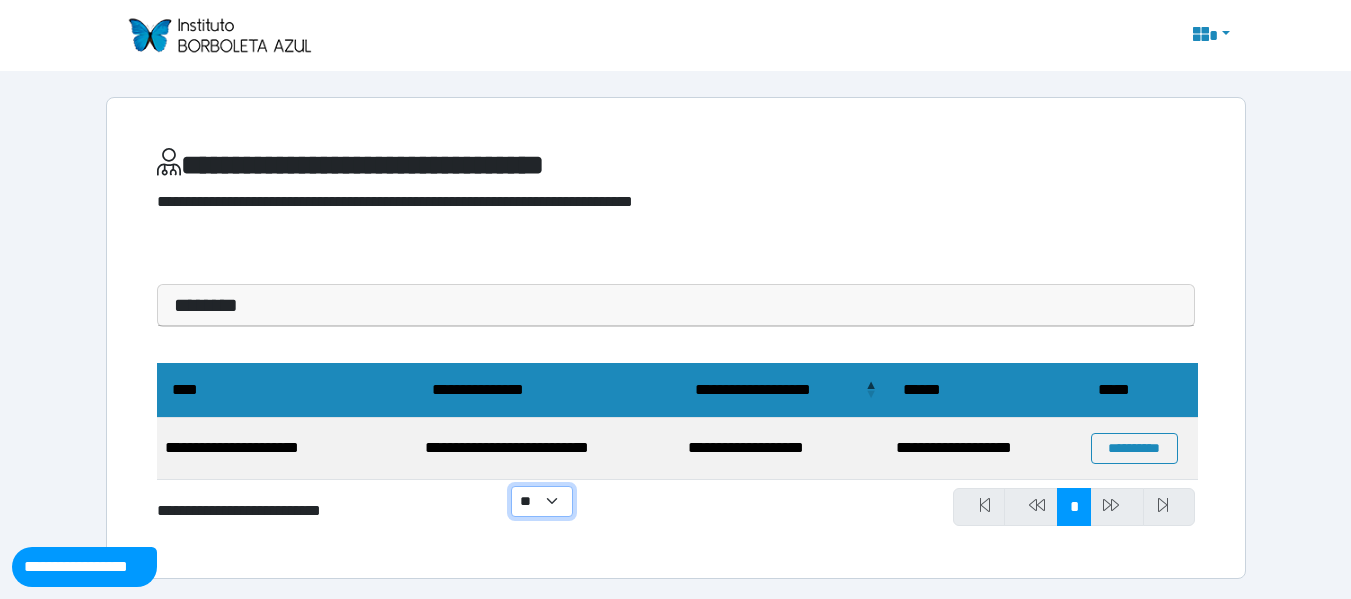 click on "** ** ** ***" at bounding box center (542, 501) 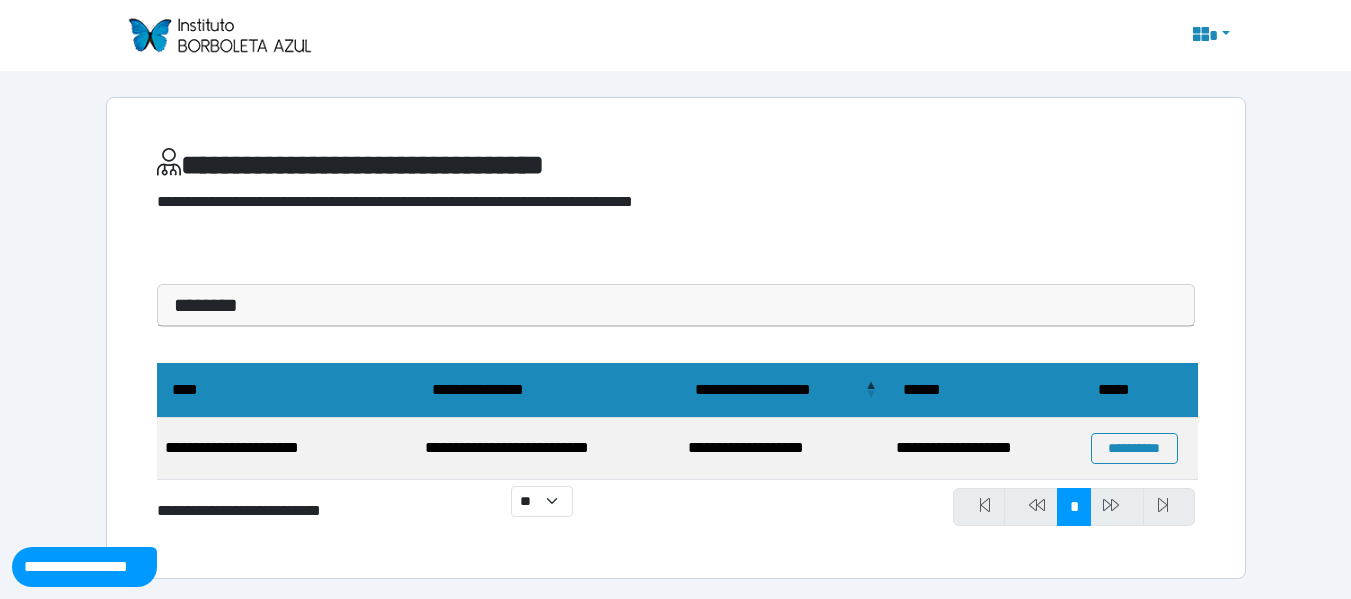 click on "********" at bounding box center (676, 305) 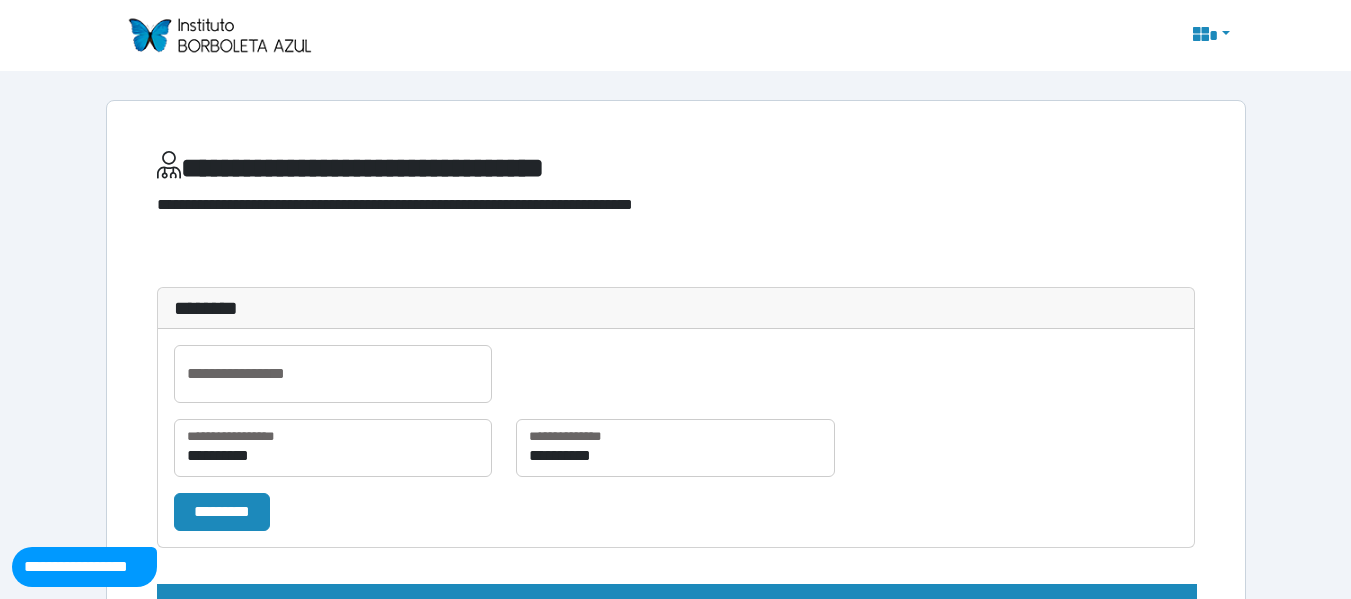 scroll, scrollTop: 179, scrollLeft: 0, axis: vertical 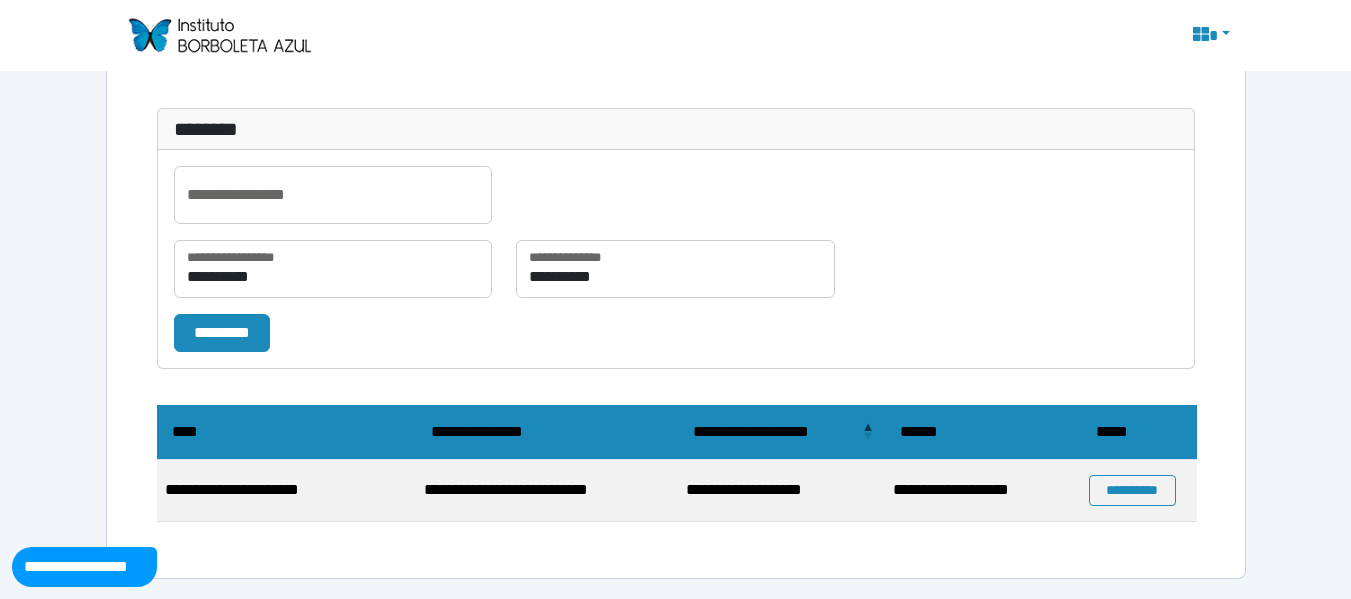 click on "****" at bounding box center (286, 432) 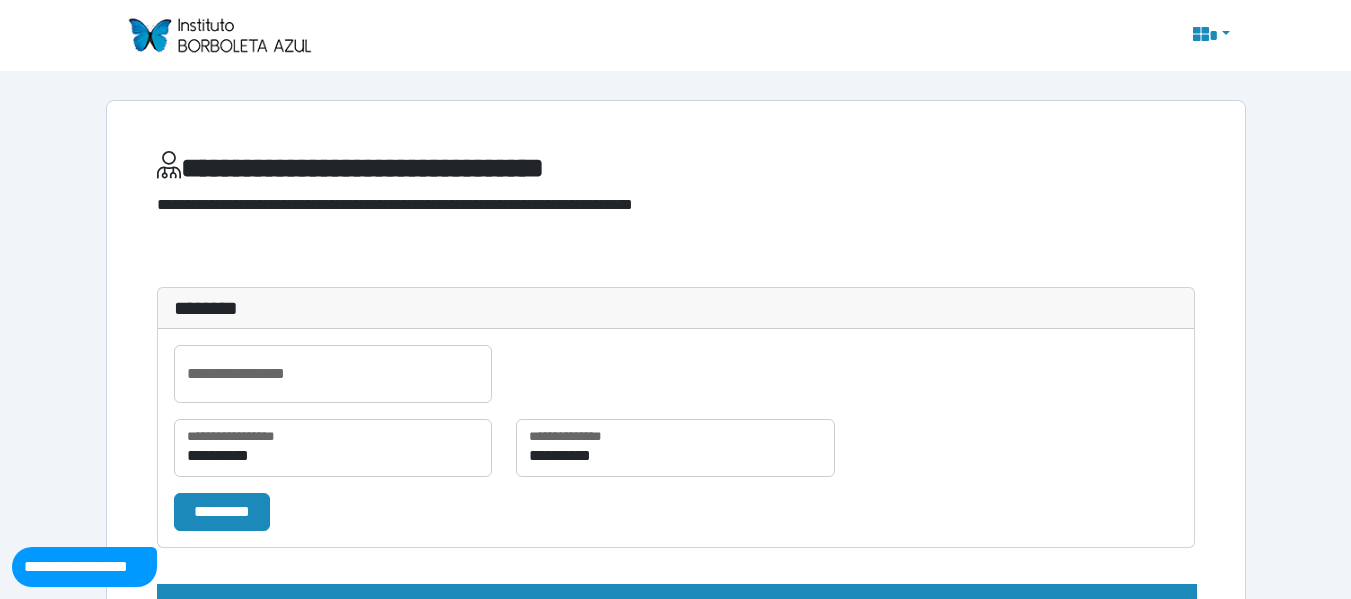 click at bounding box center (219, 35) 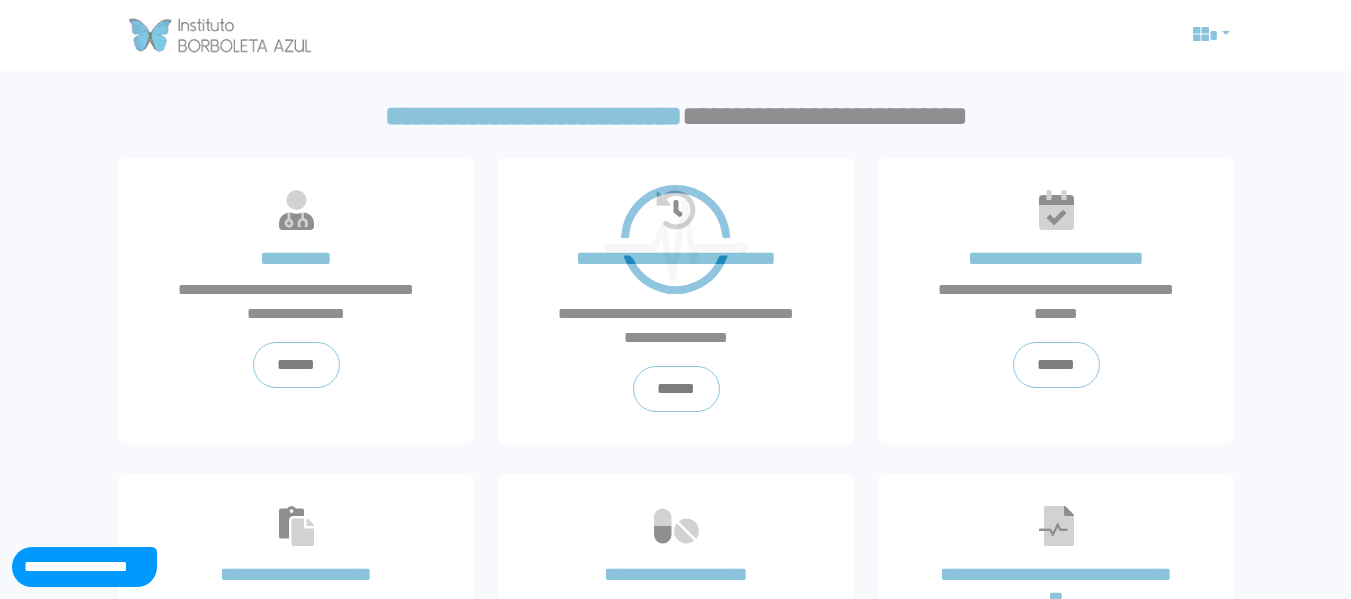 scroll, scrollTop: 0, scrollLeft: 0, axis: both 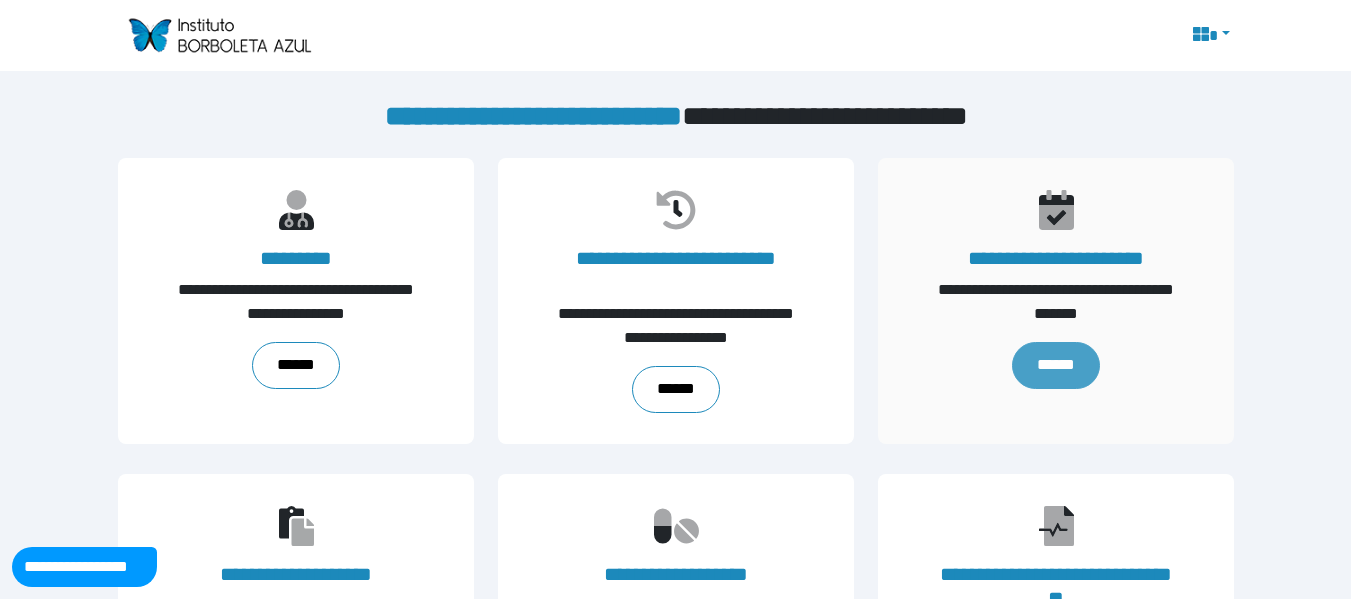 click on "******" at bounding box center (1055, 365) 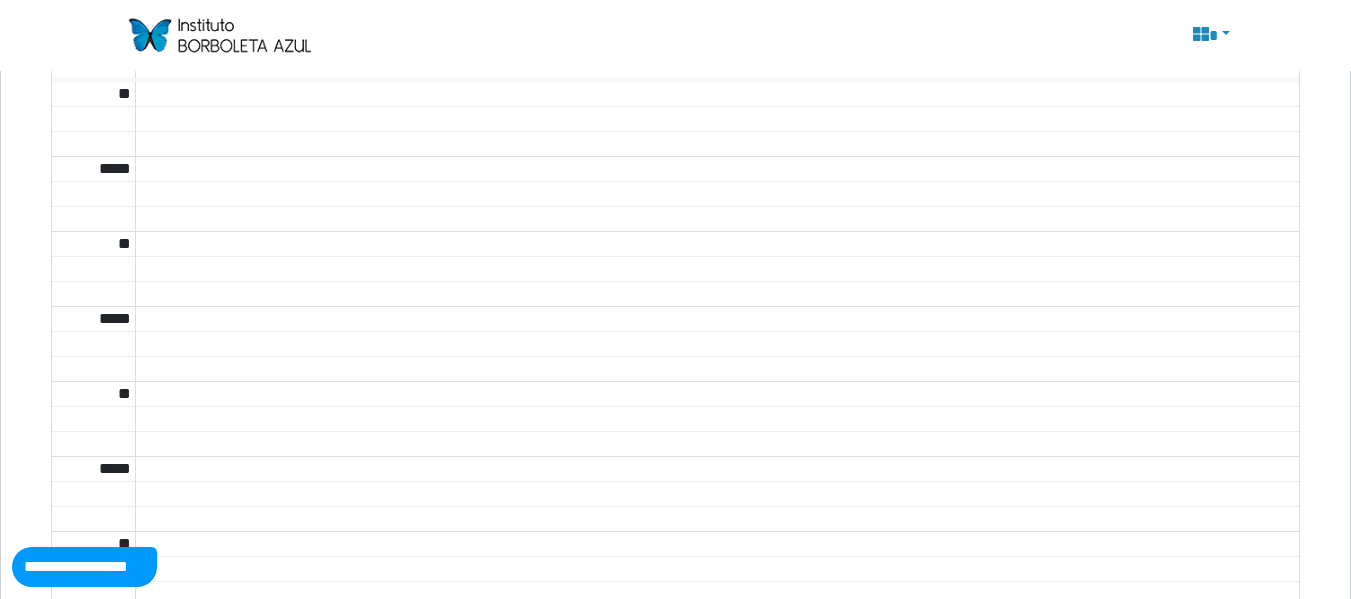 scroll, scrollTop: 0, scrollLeft: 0, axis: both 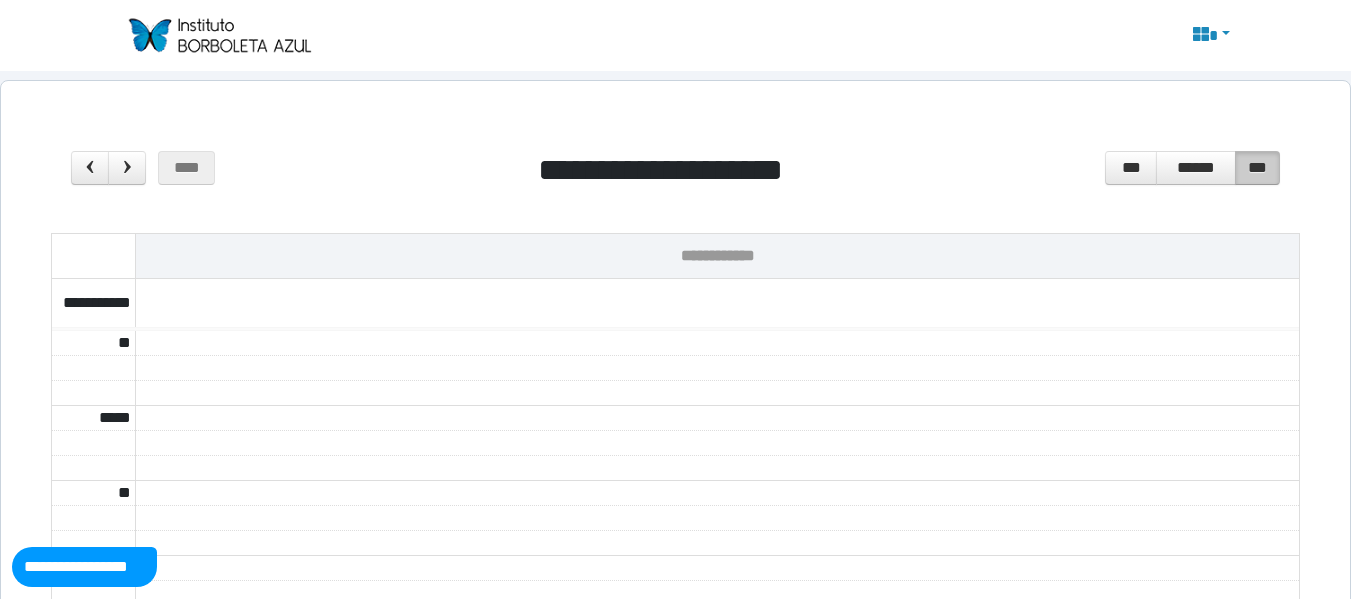 click at bounding box center (219, 35) 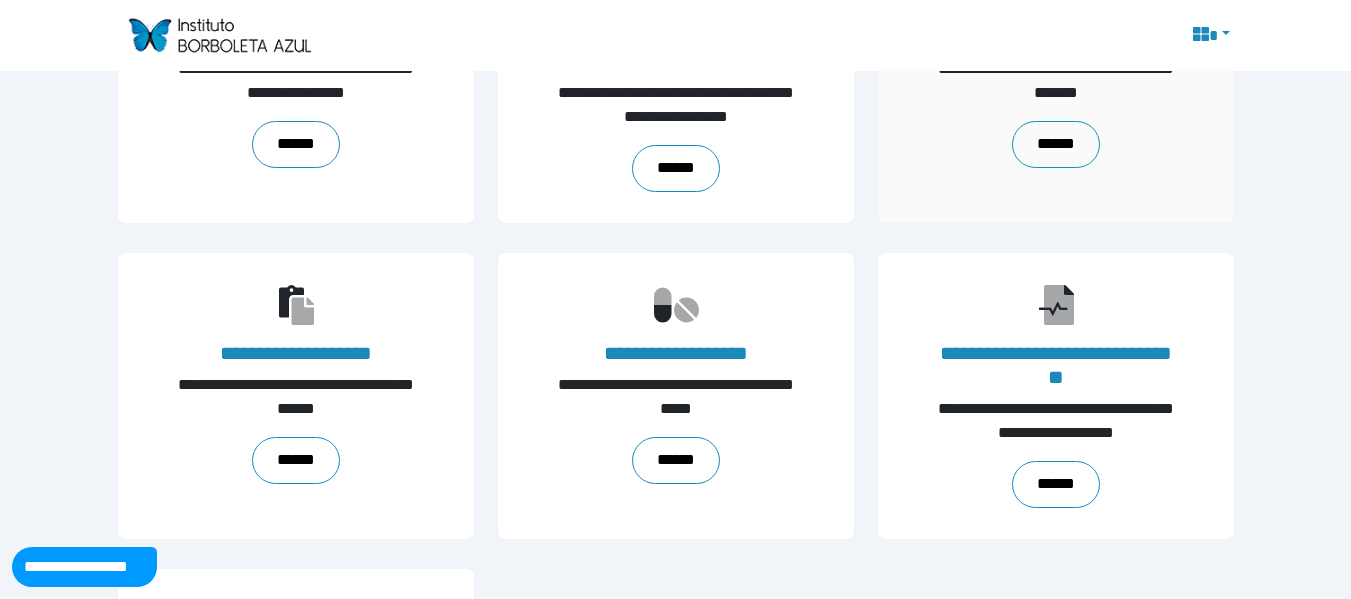 scroll, scrollTop: 0, scrollLeft: 0, axis: both 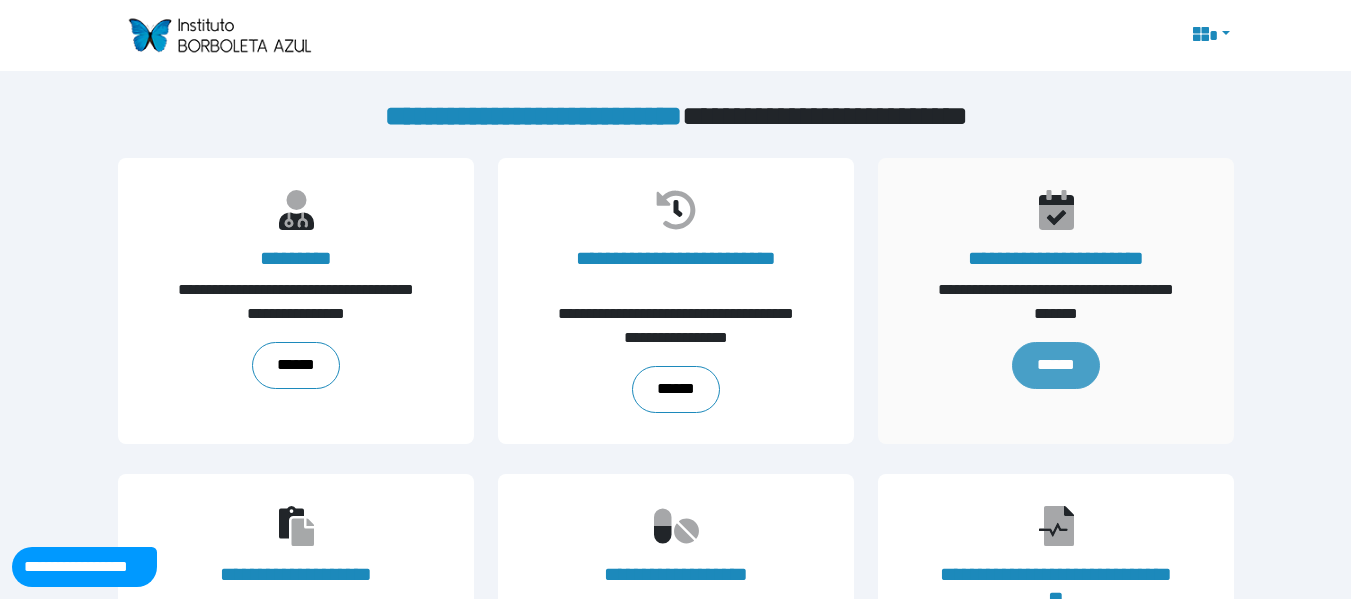 click on "******" at bounding box center (1055, 365) 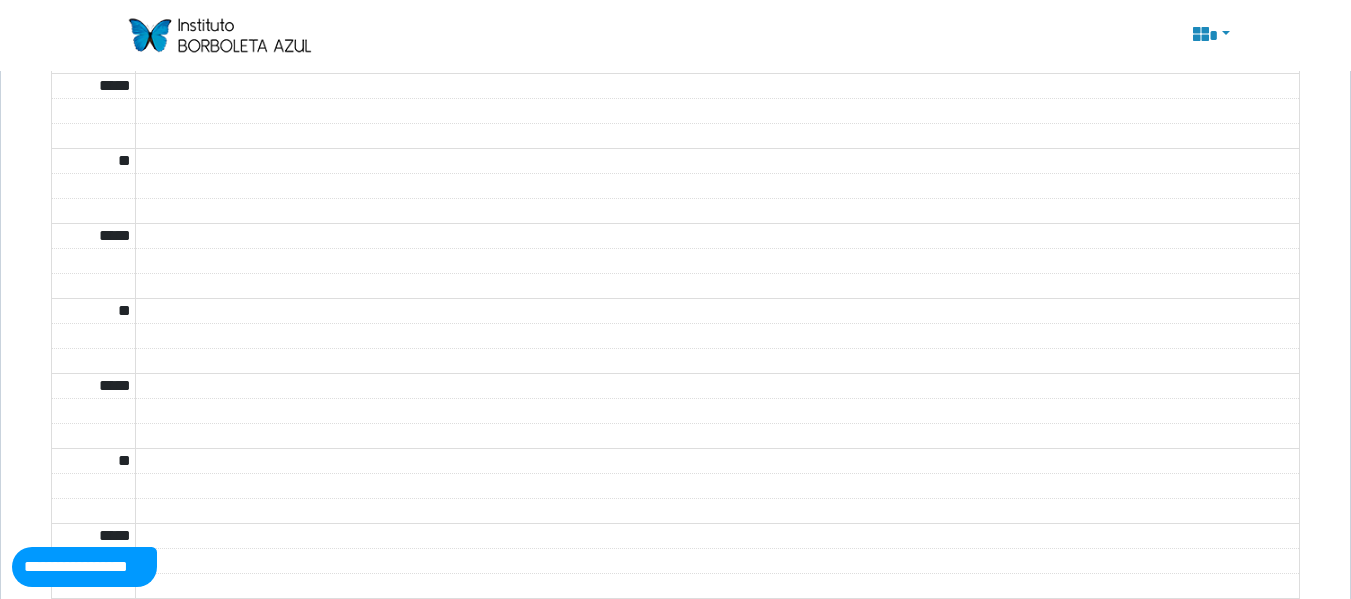 scroll, scrollTop: 3033, scrollLeft: 0, axis: vertical 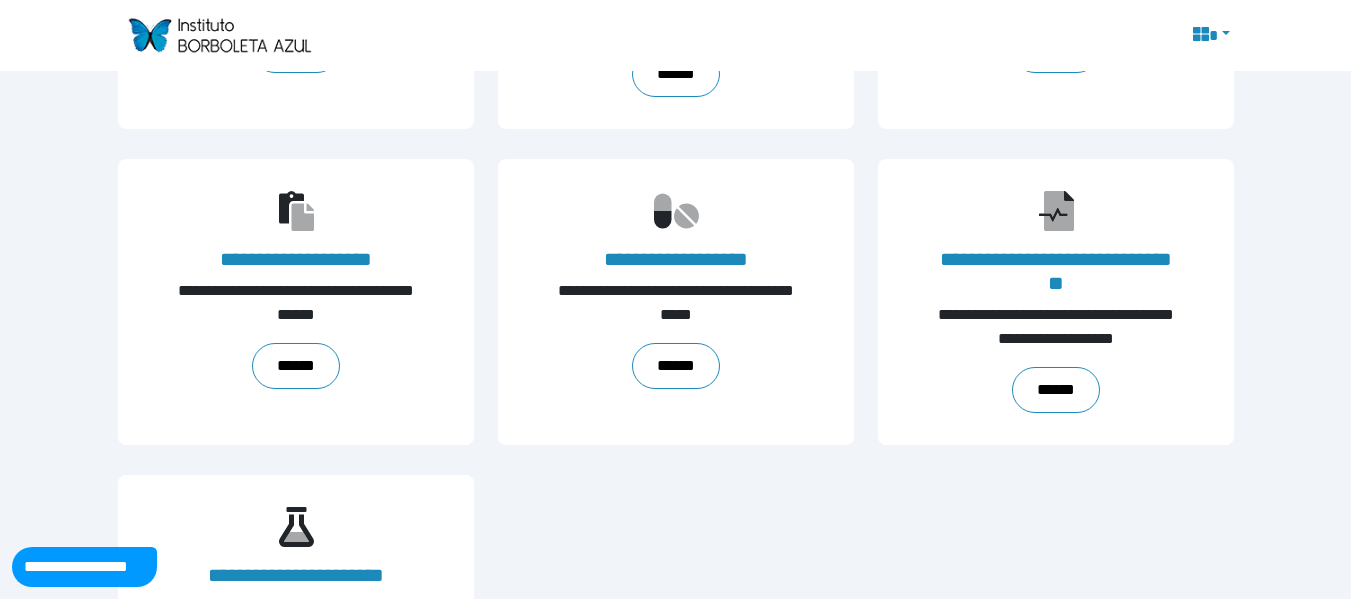 click on "**********" at bounding box center (296, -14) 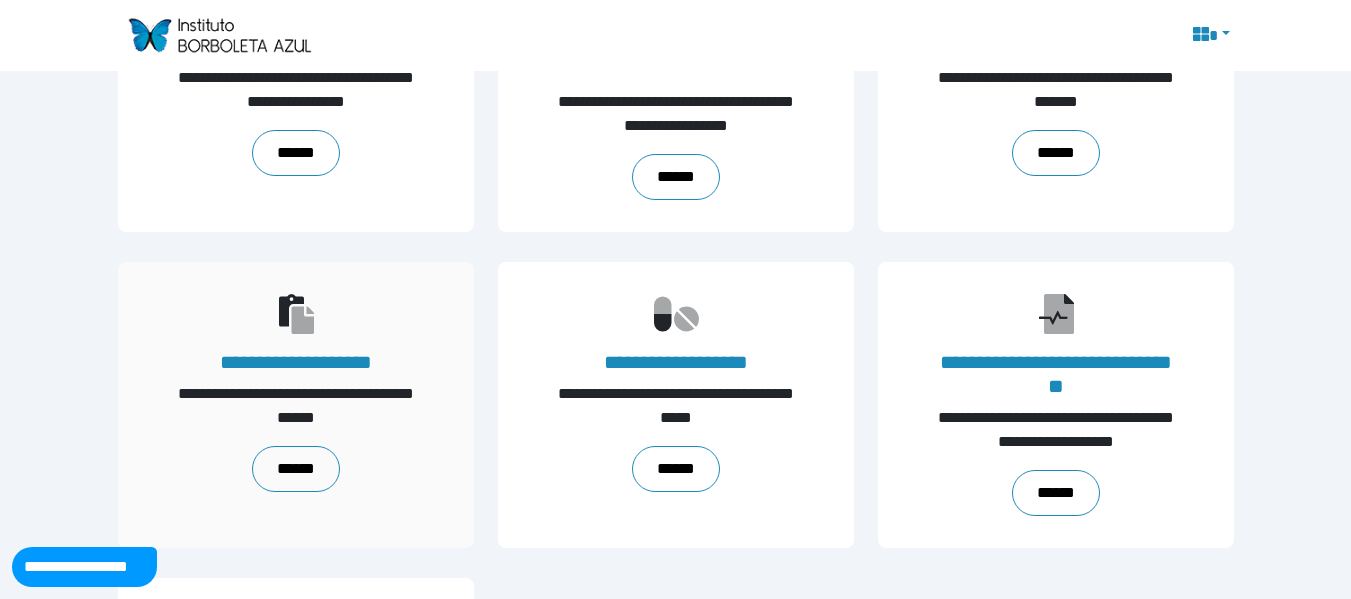 scroll, scrollTop: 0, scrollLeft: 0, axis: both 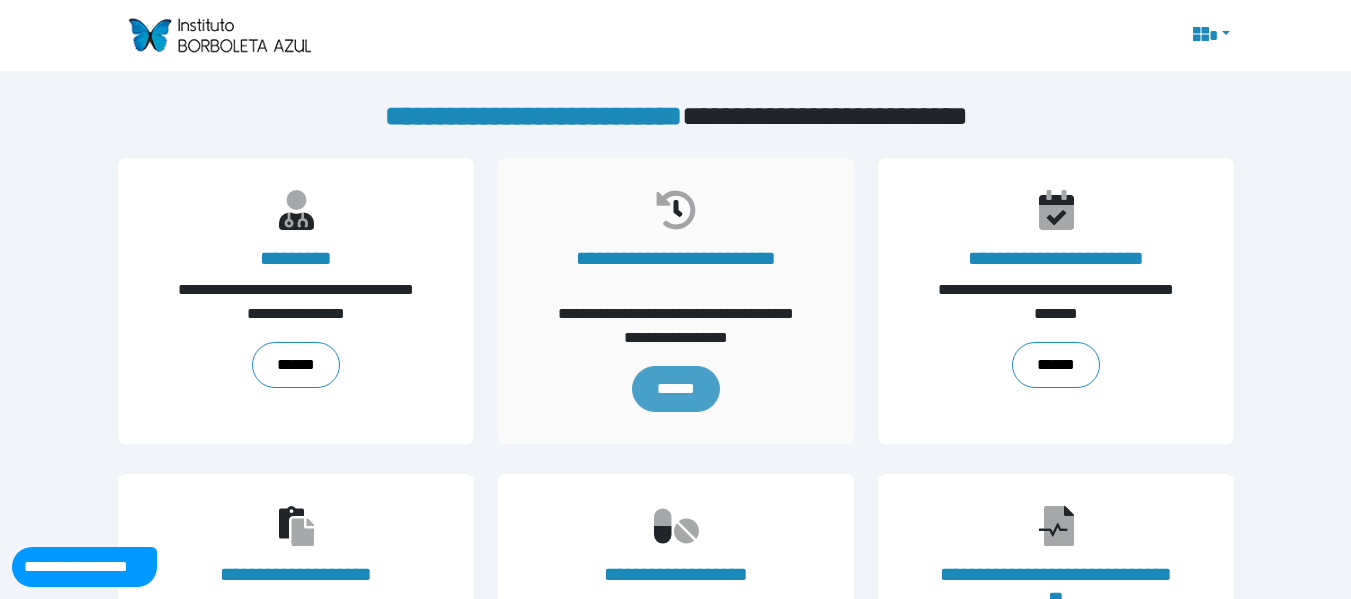 click on "******" at bounding box center [675, 389] 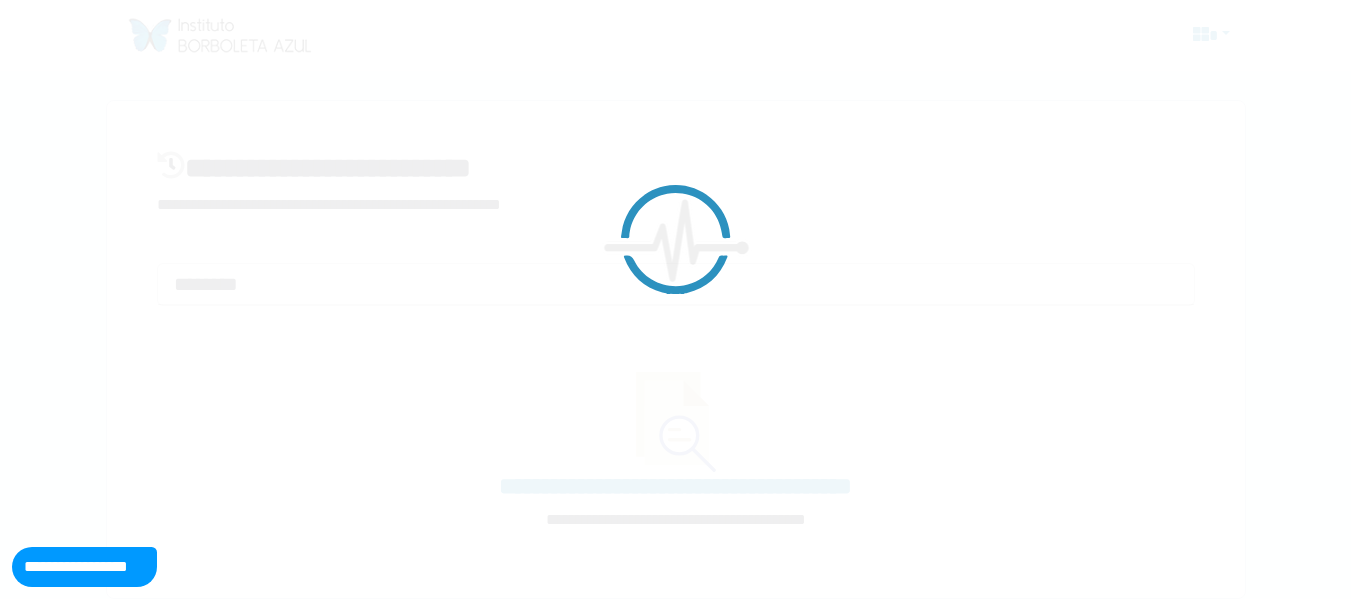 scroll, scrollTop: 0, scrollLeft: 0, axis: both 